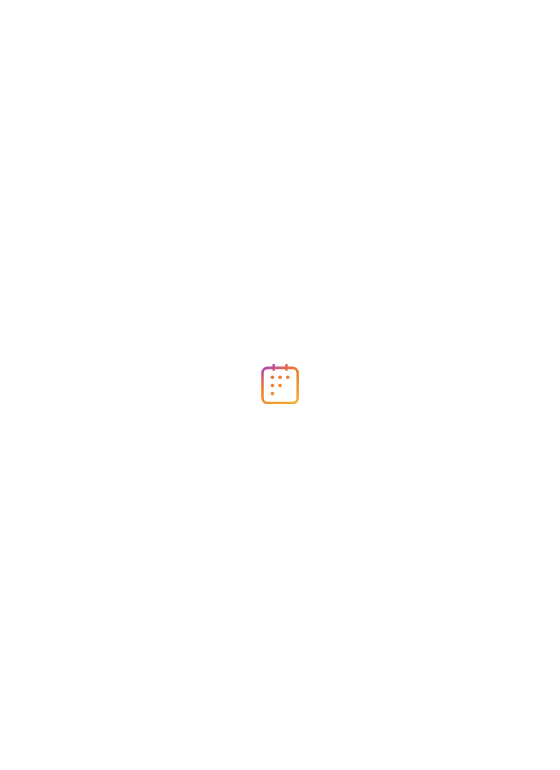 scroll, scrollTop: 0, scrollLeft: 0, axis: both 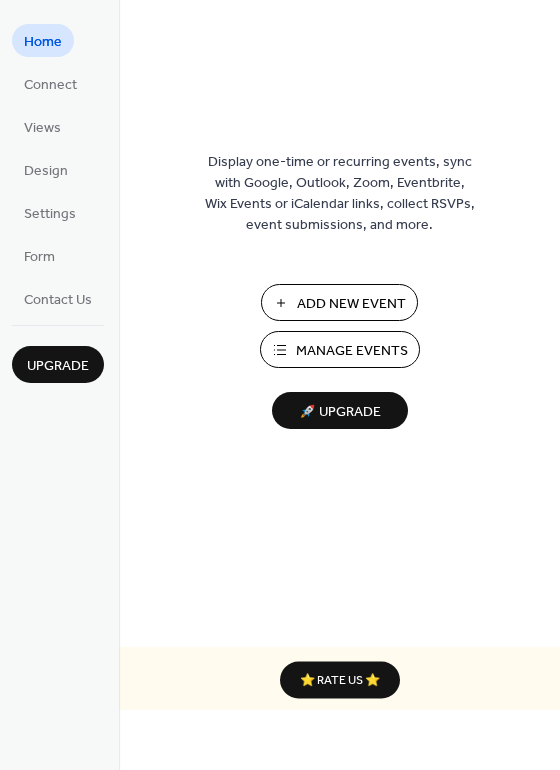 click on "Manage Events" at bounding box center [352, 351] 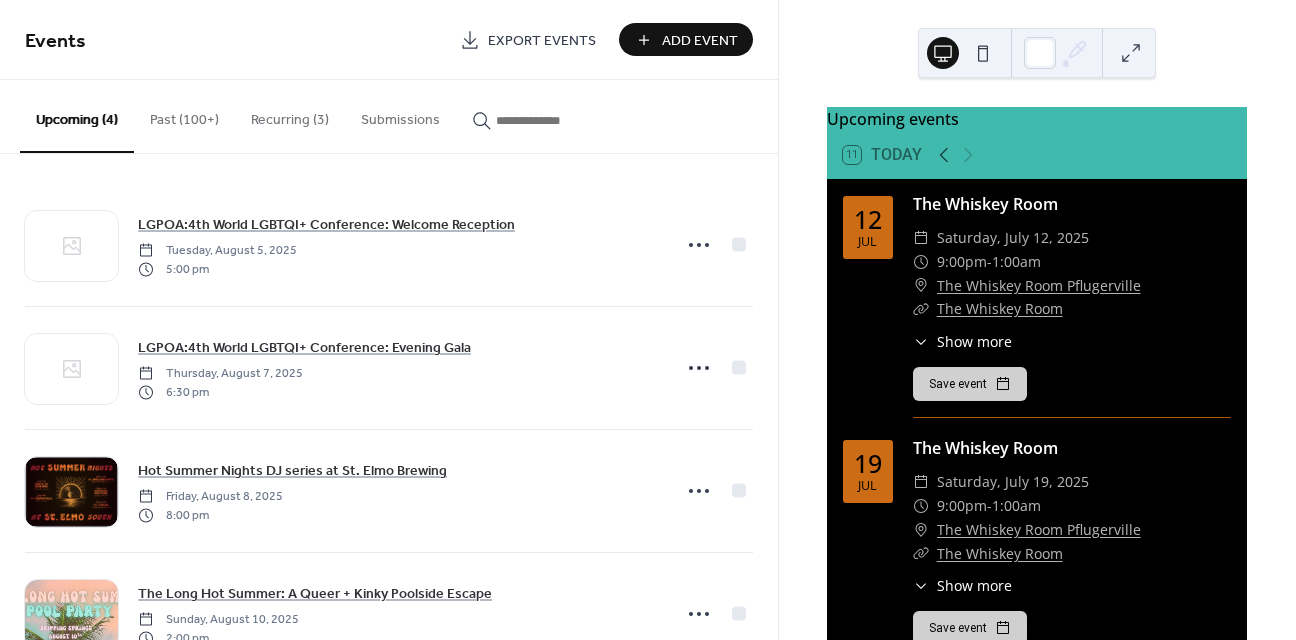 scroll, scrollTop: 0, scrollLeft: 0, axis: both 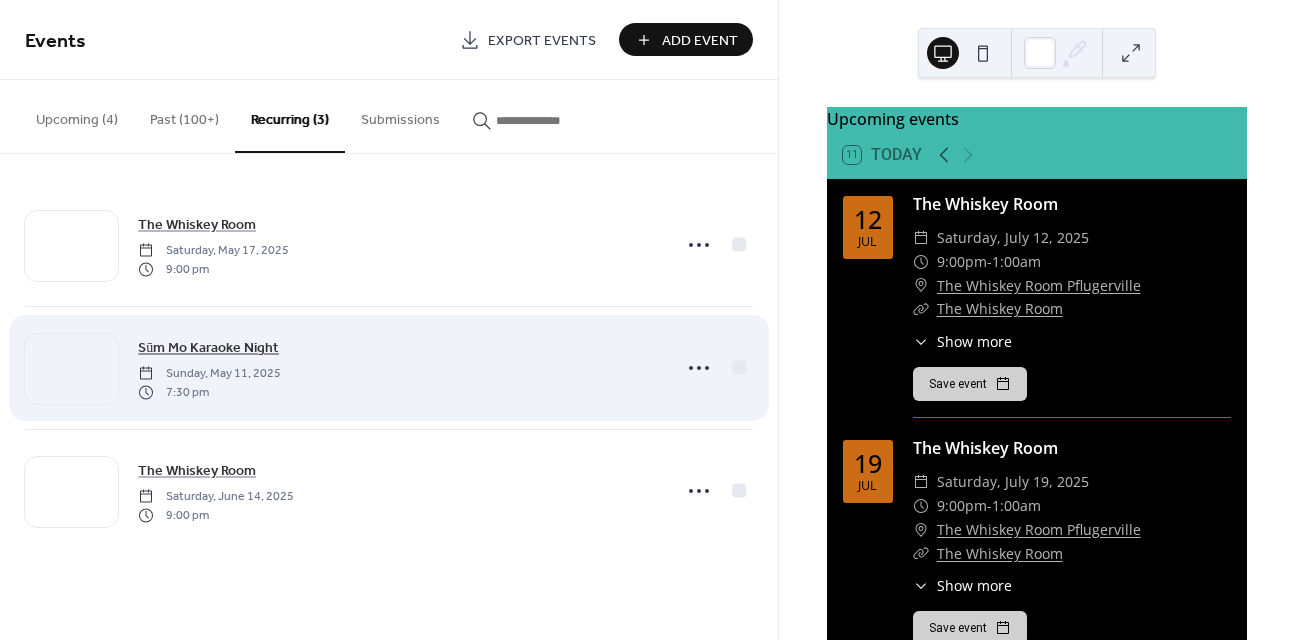 click on "Sūm Mo Karaoke Night" at bounding box center [208, 348] 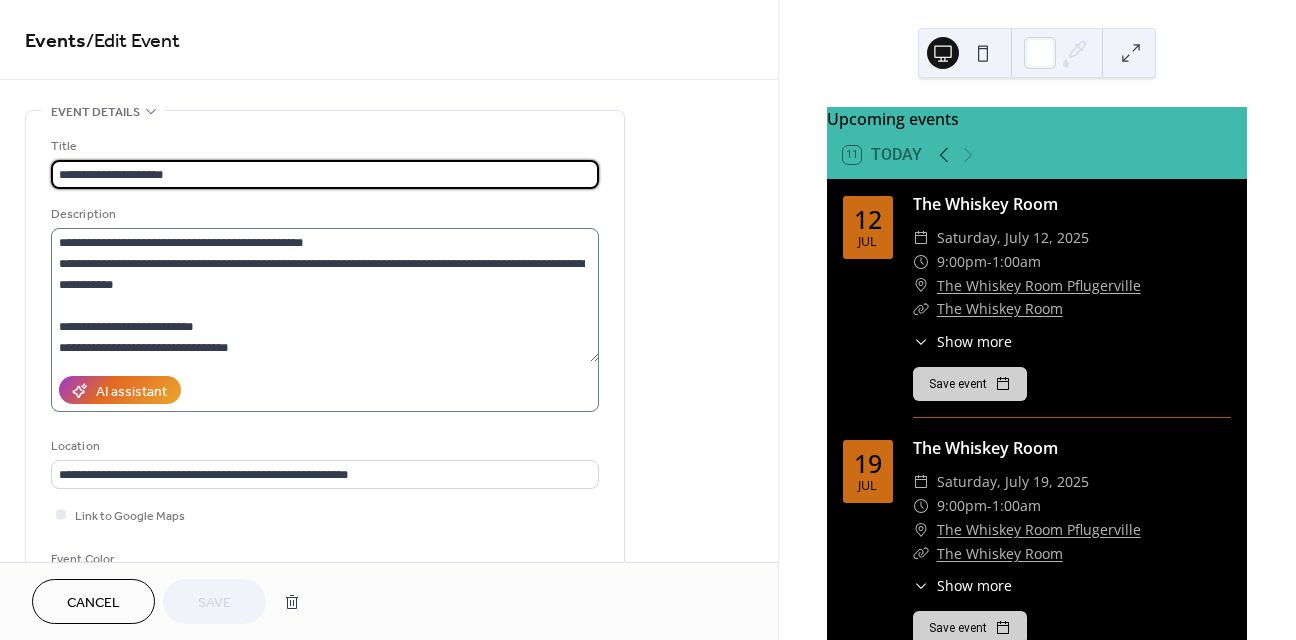 type on "**********" 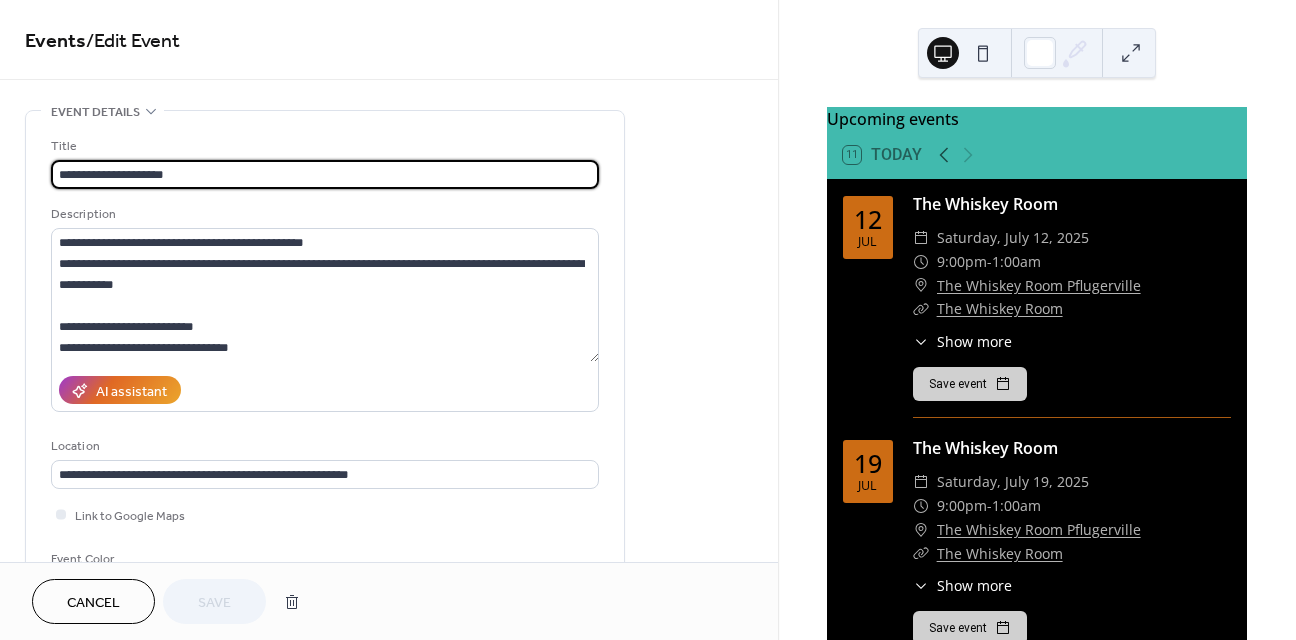 scroll, scrollTop: 0, scrollLeft: 0, axis: both 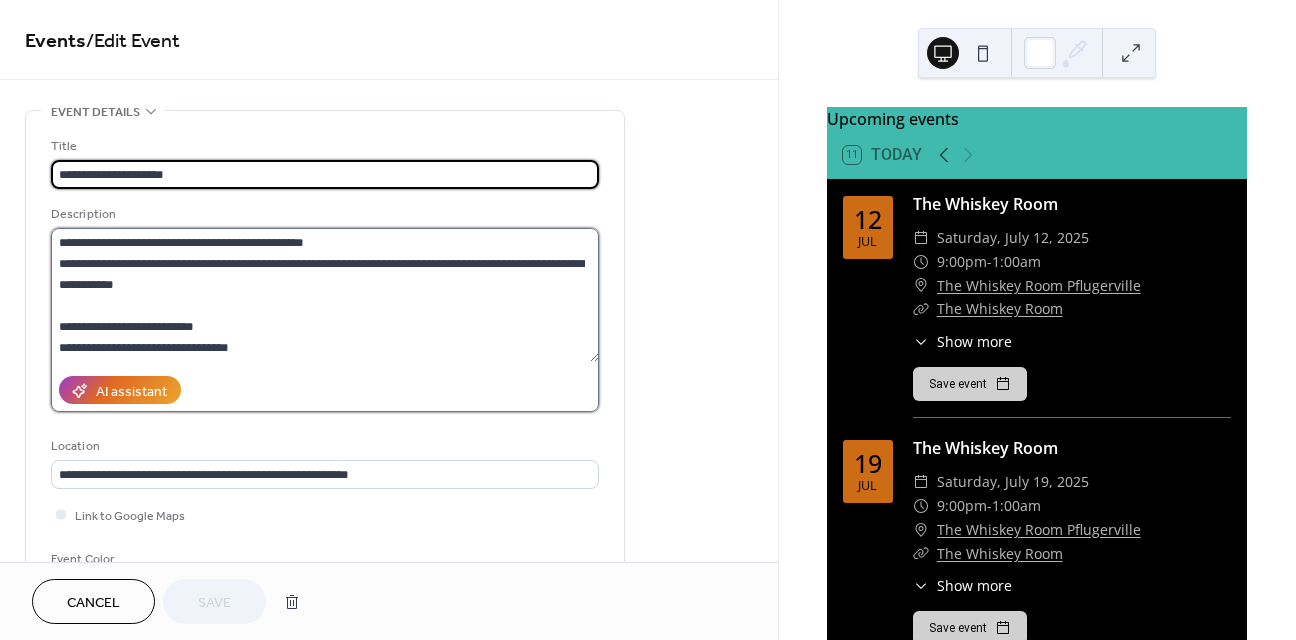 click on "**********" at bounding box center (325, 295) 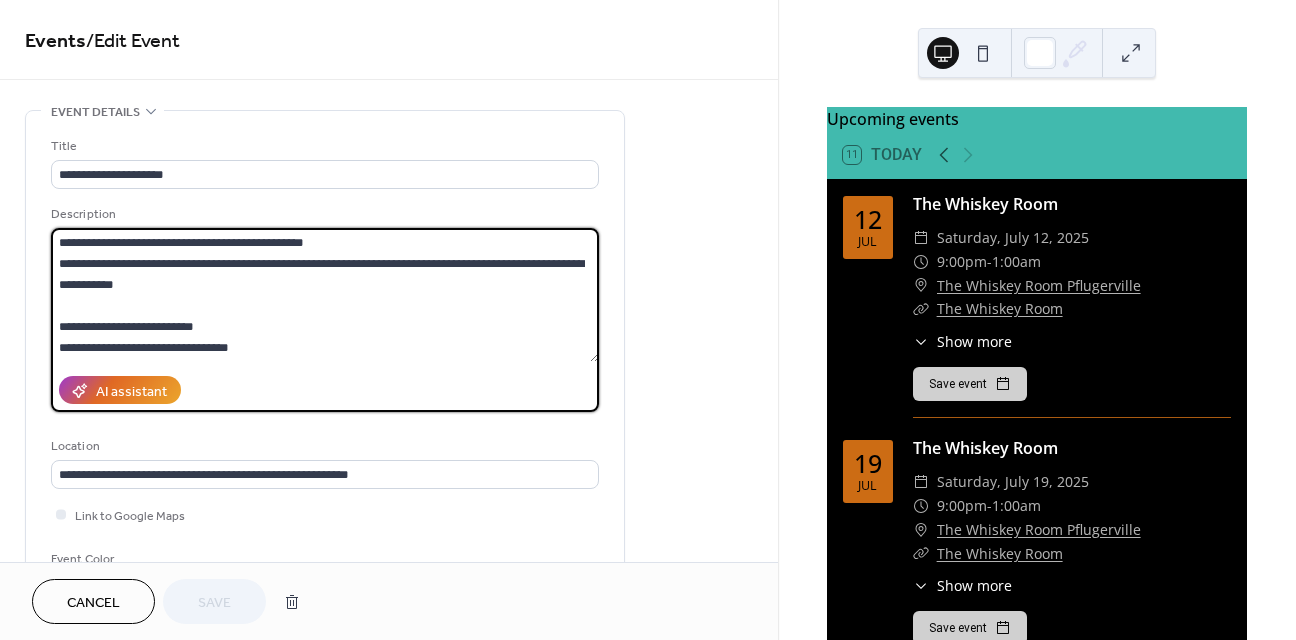 click on "**********" at bounding box center (325, 295) 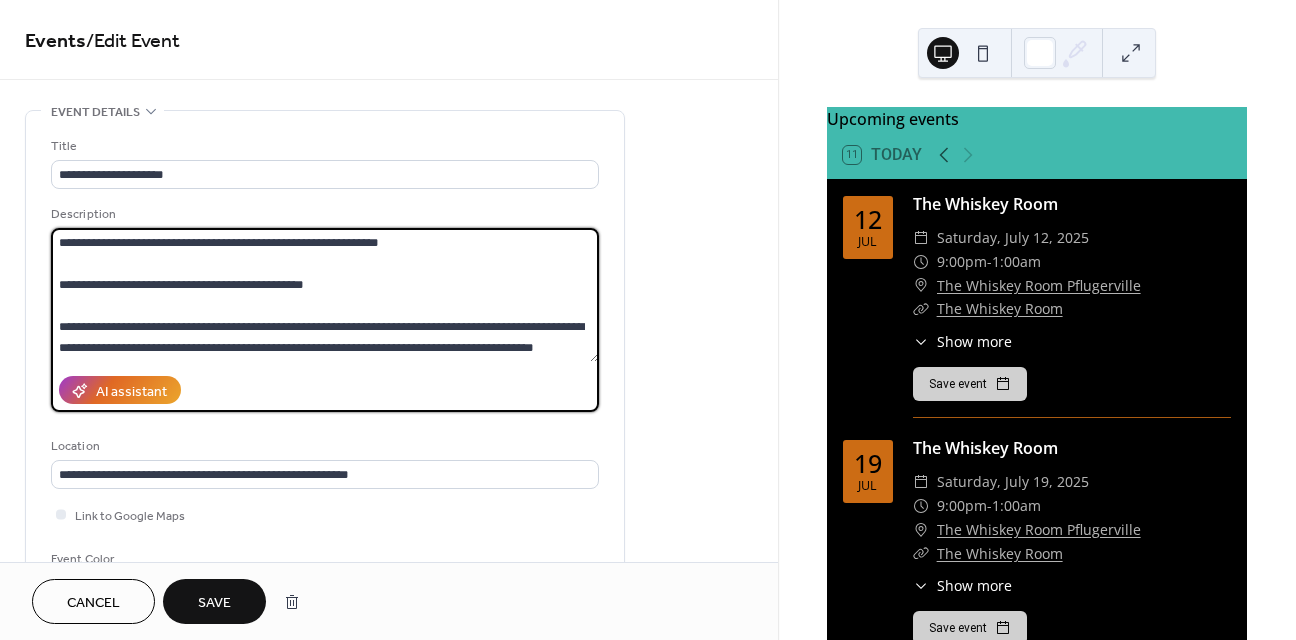 scroll, scrollTop: 273, scrollLeft: 0, axis: vertical 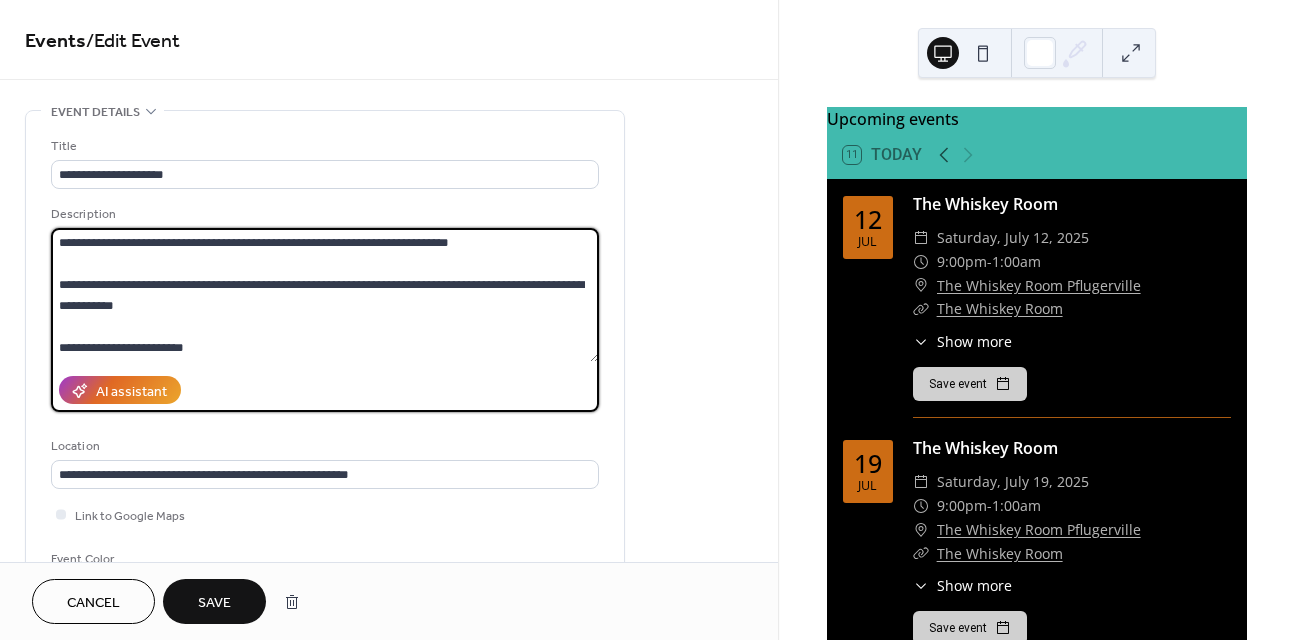 click on "**********" at bounding box center [325, 295] 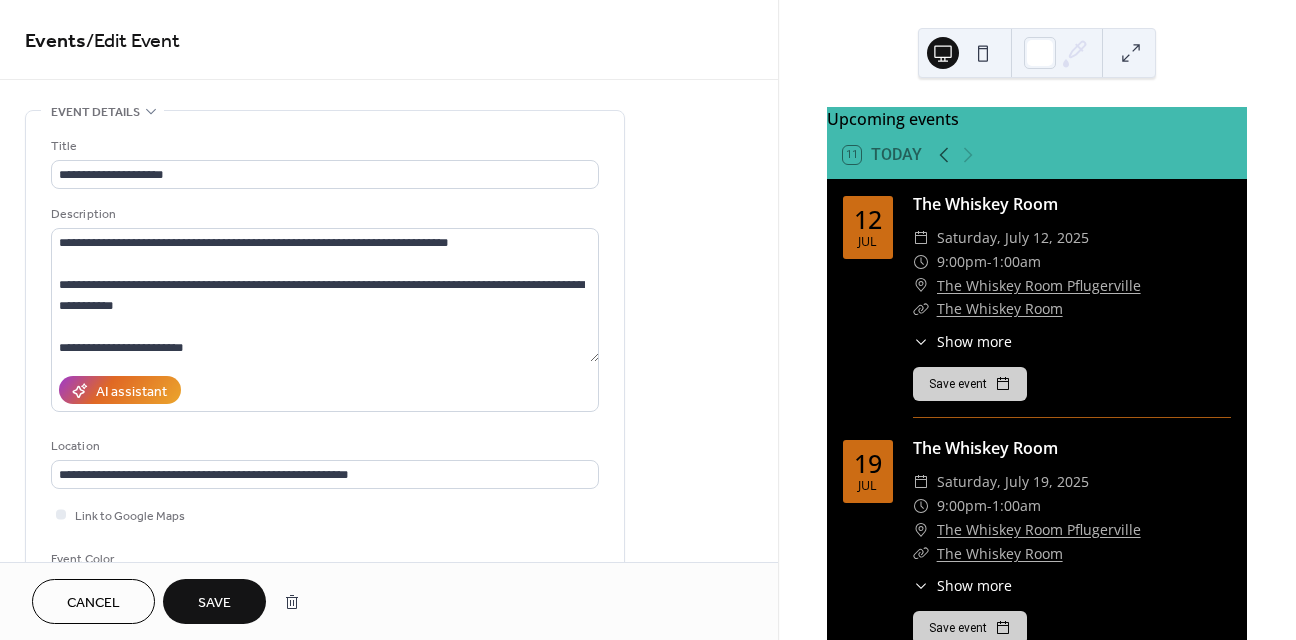 click on "Cancel" at bounding box center [93, 603] 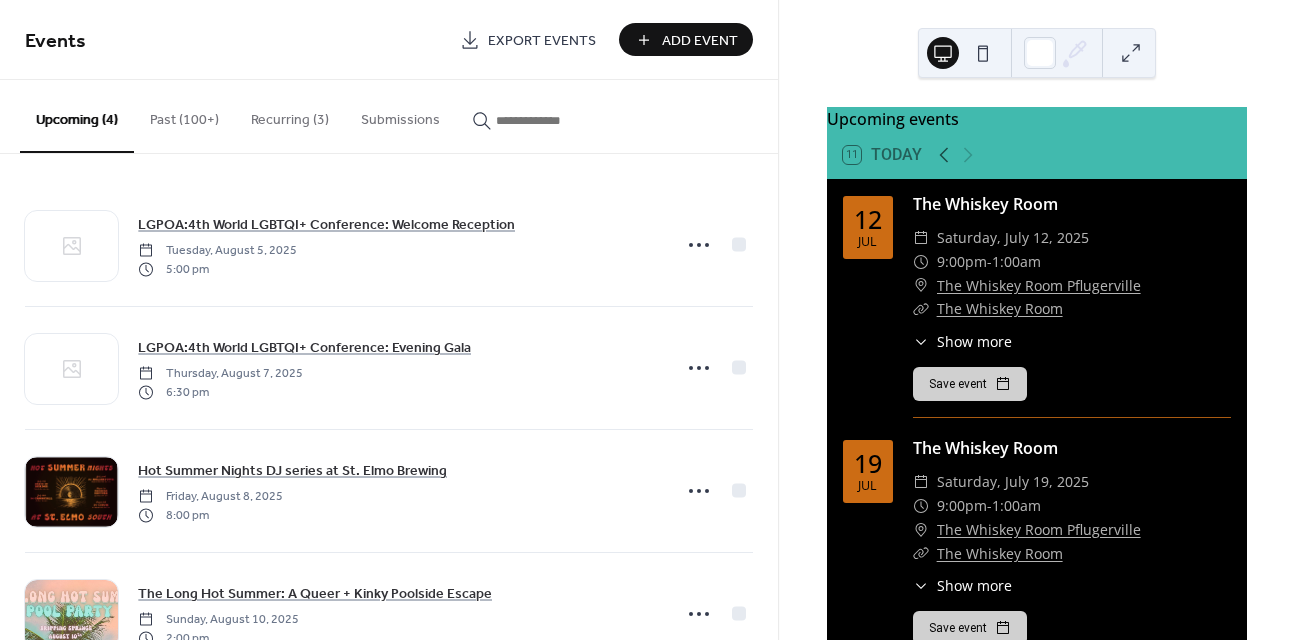 click on "Recurring  (3)" at bounding box center [290, 115] 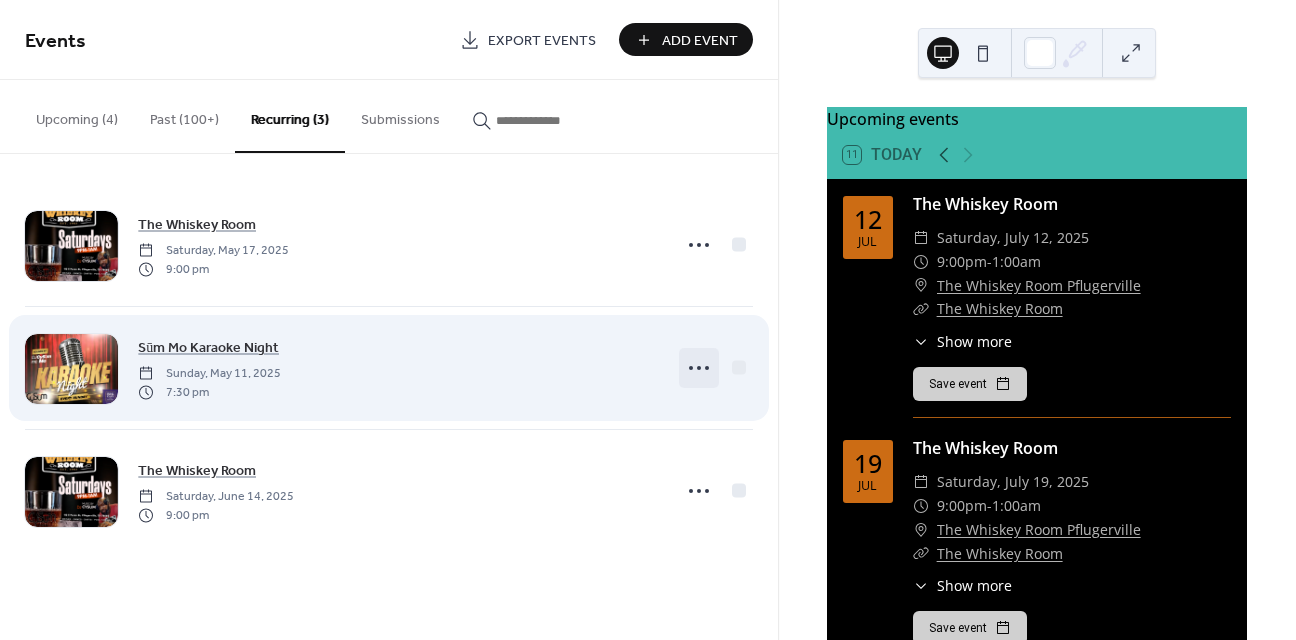 click 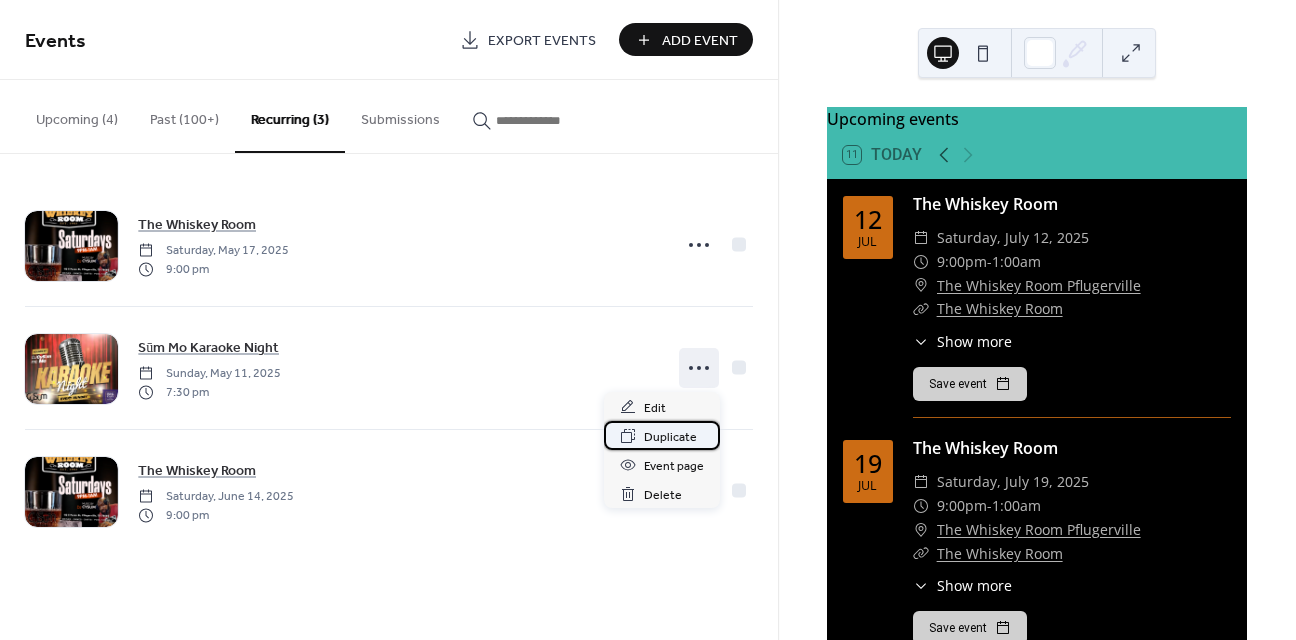 click on "Duplicate" at bounding box center [670, 437] 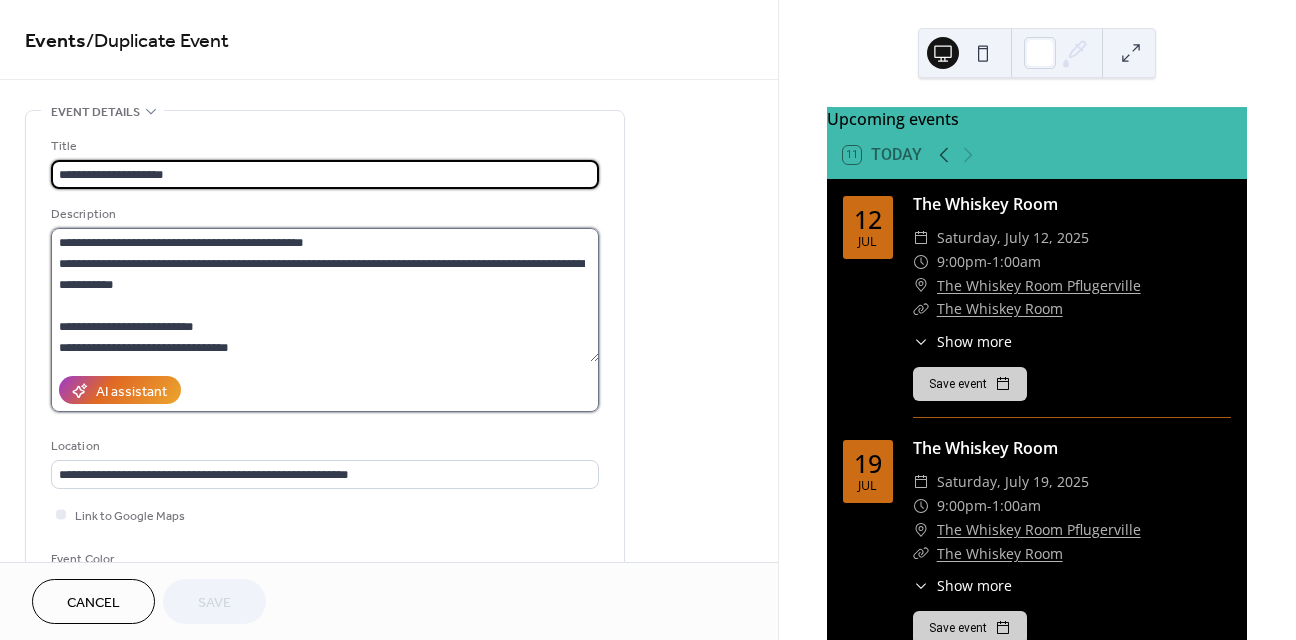 click on "**********" at bounding box center (325, 295) 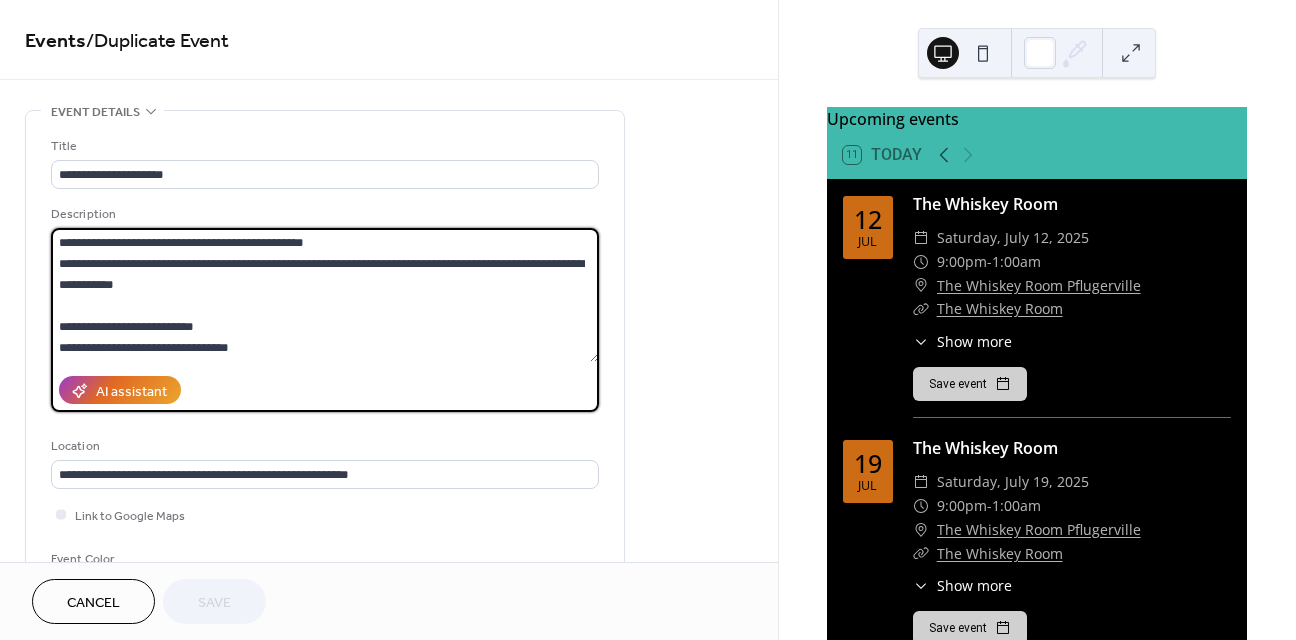 paste on "**********" 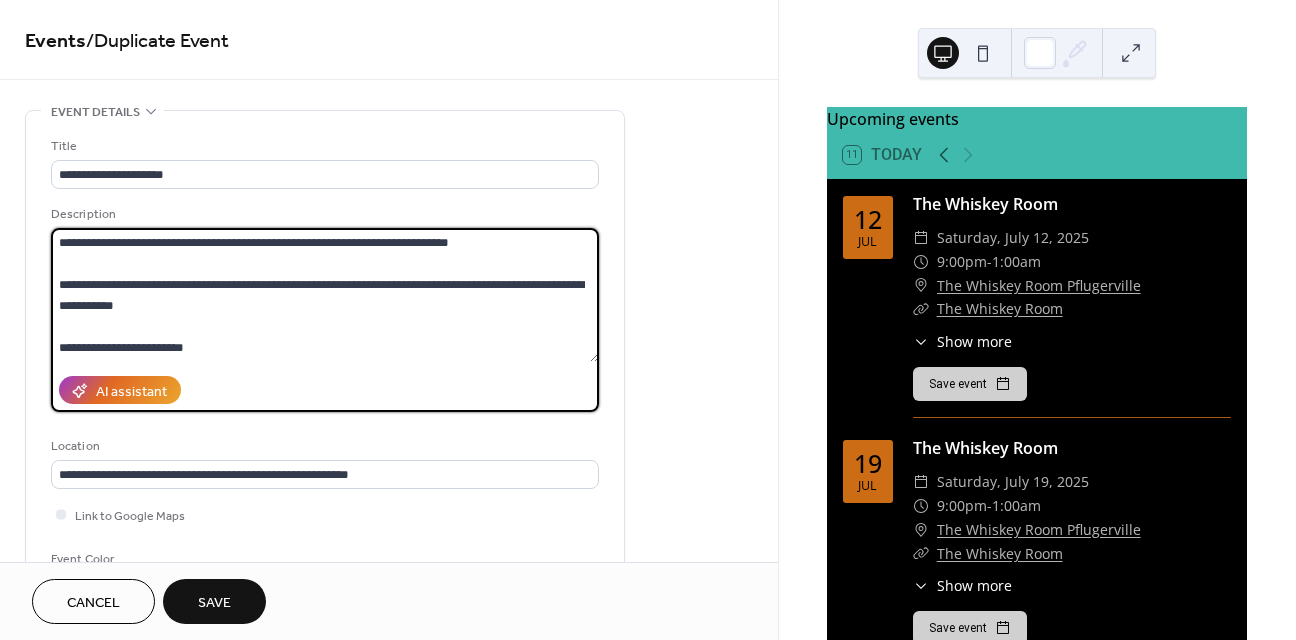 scroll, scrollTop: 0, scrollLeft: 0, axis: both 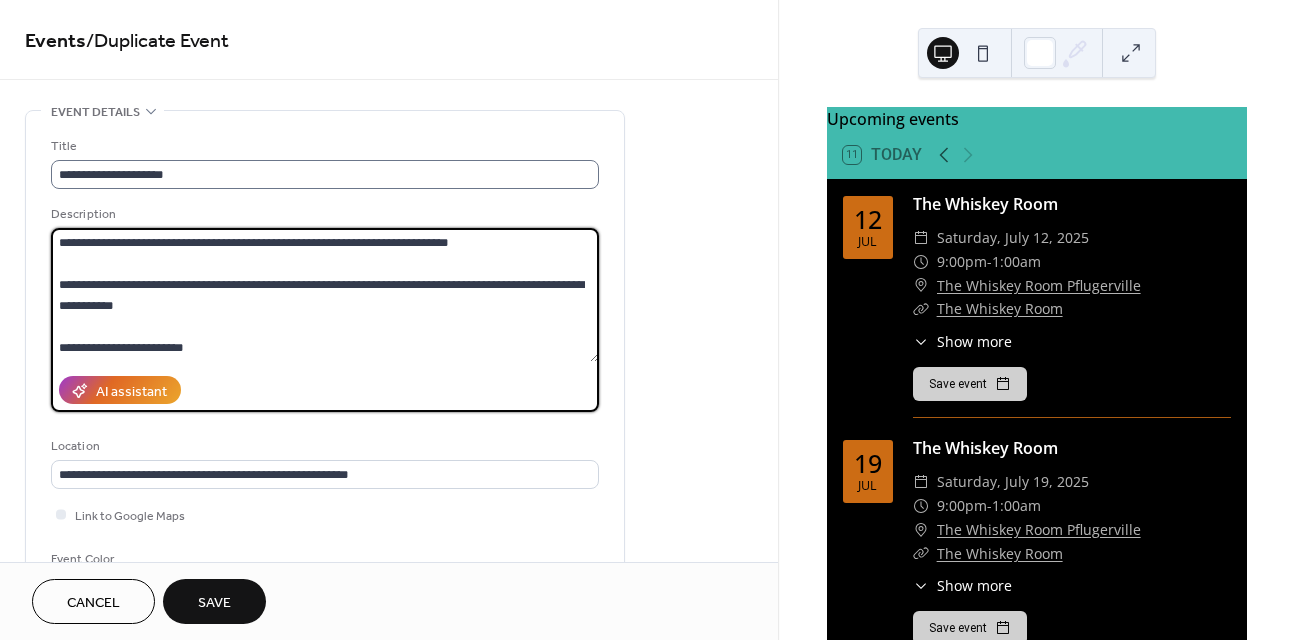 type on "**********" 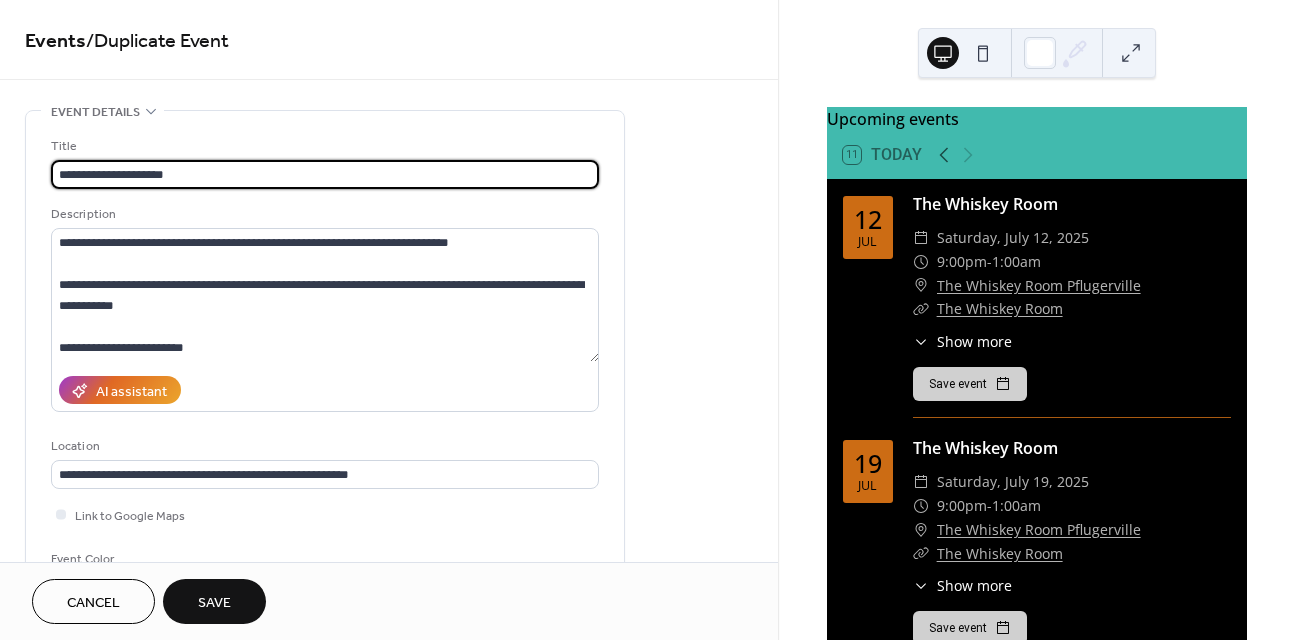 drag, startPoint x: 108, startPoint y: 174, endPoint x: 22, endPoint y: 177, distance: 86.05231 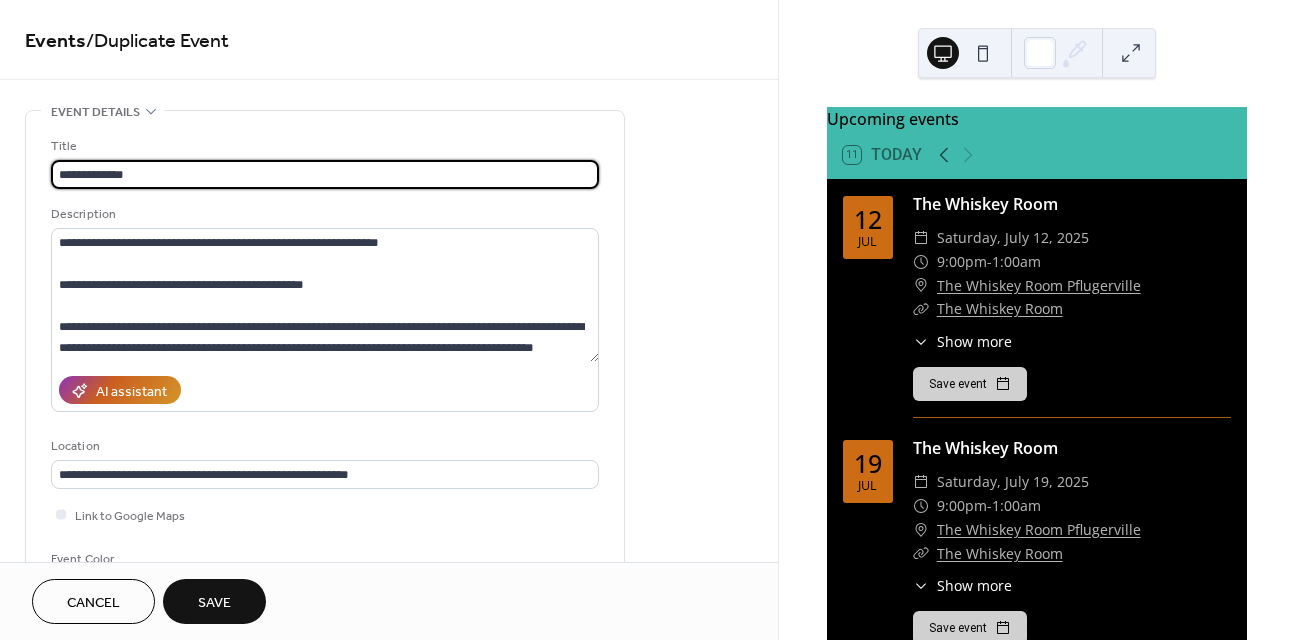 scroll, scrollTop: 273, scrollLeft: 0, axis: vertical 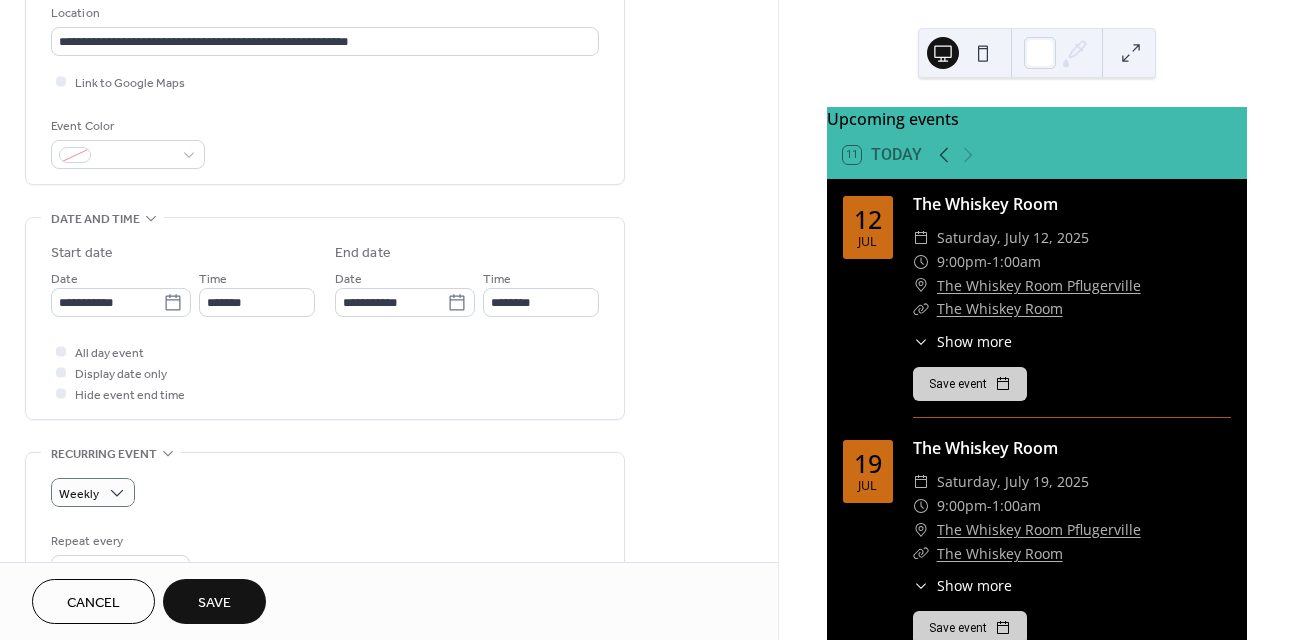 type on "**********" 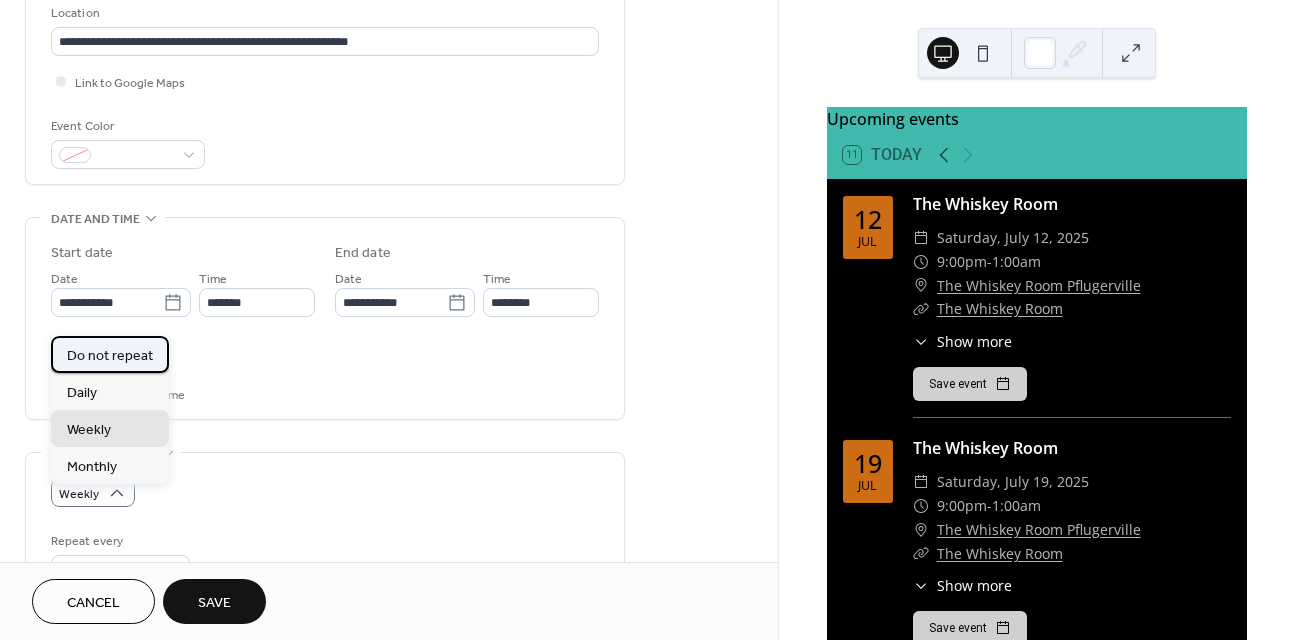 click on "Do not repeat" at bounding box center [110, 356] 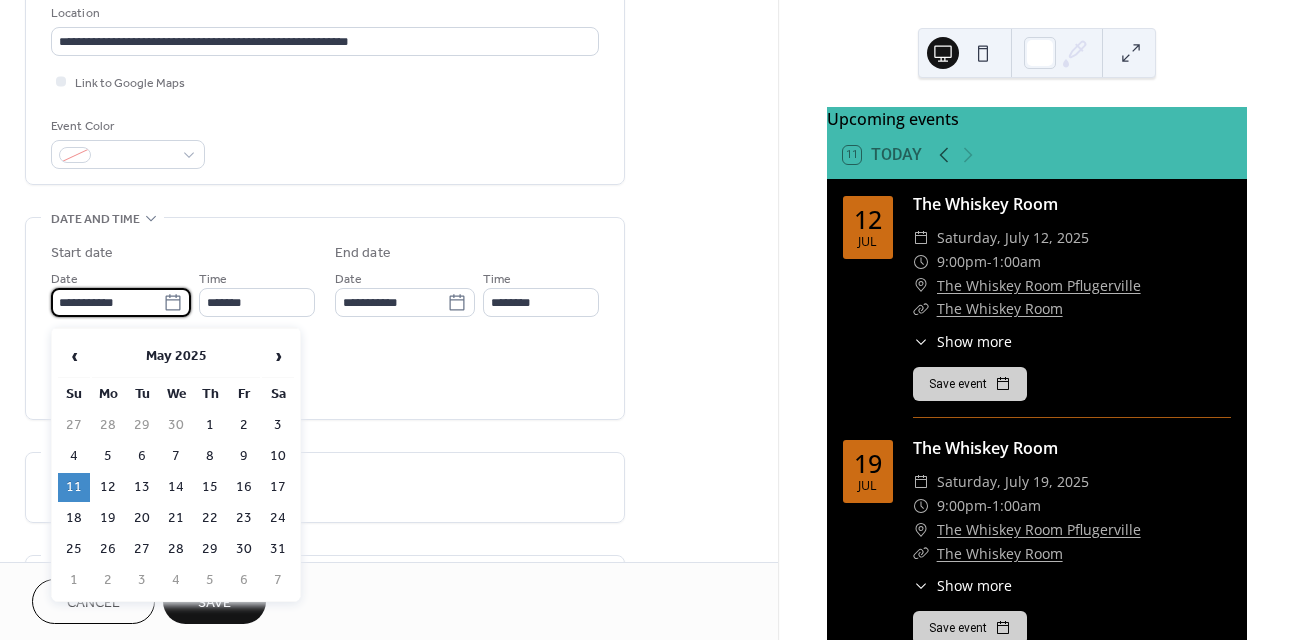 click on "**********" at bounding box center [107, 302] 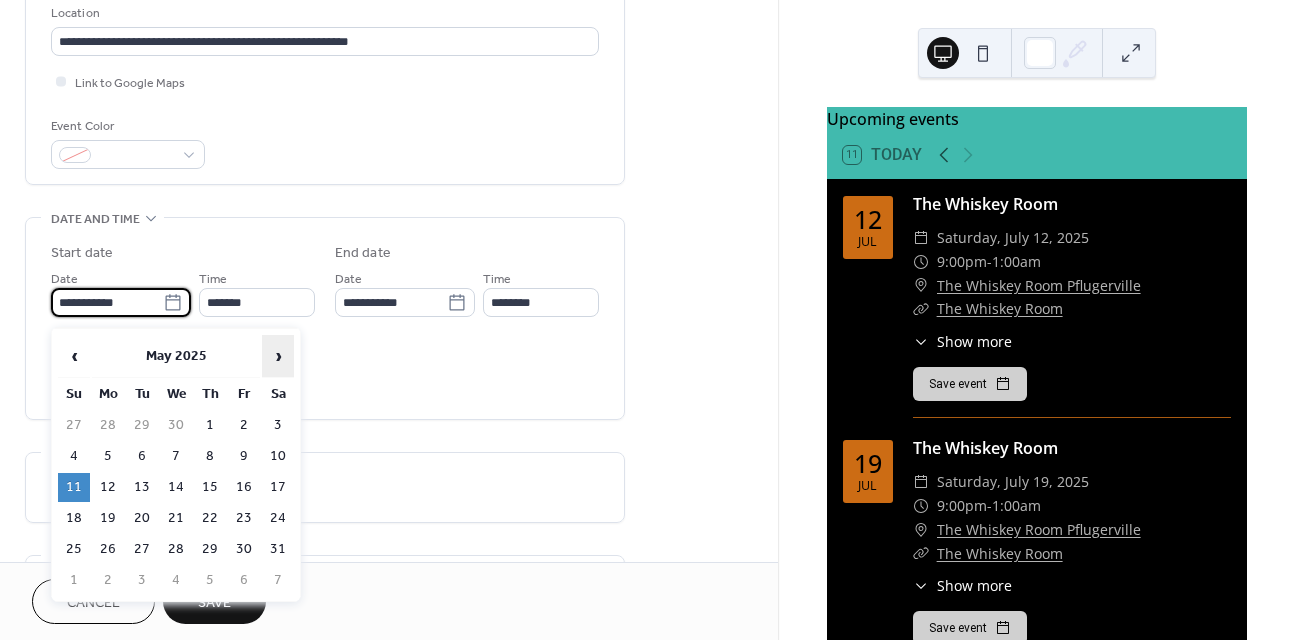 click on "›" at bounding box center [278, 356] 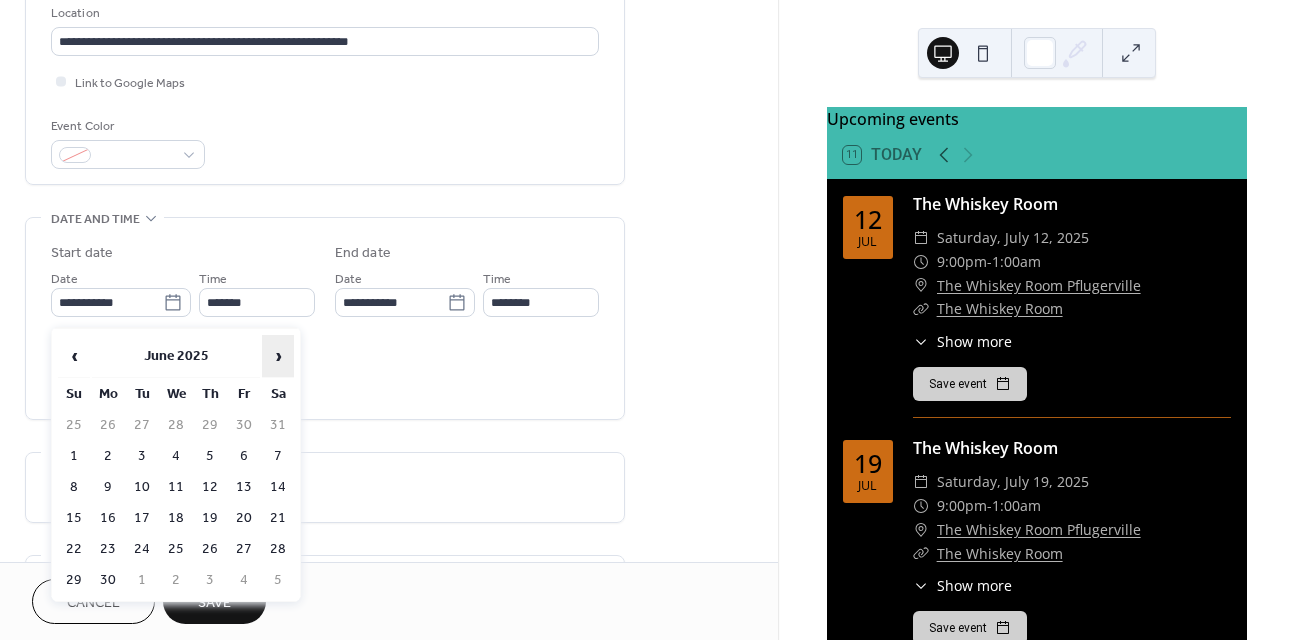 click on "›" at bounding box center [278, 356] 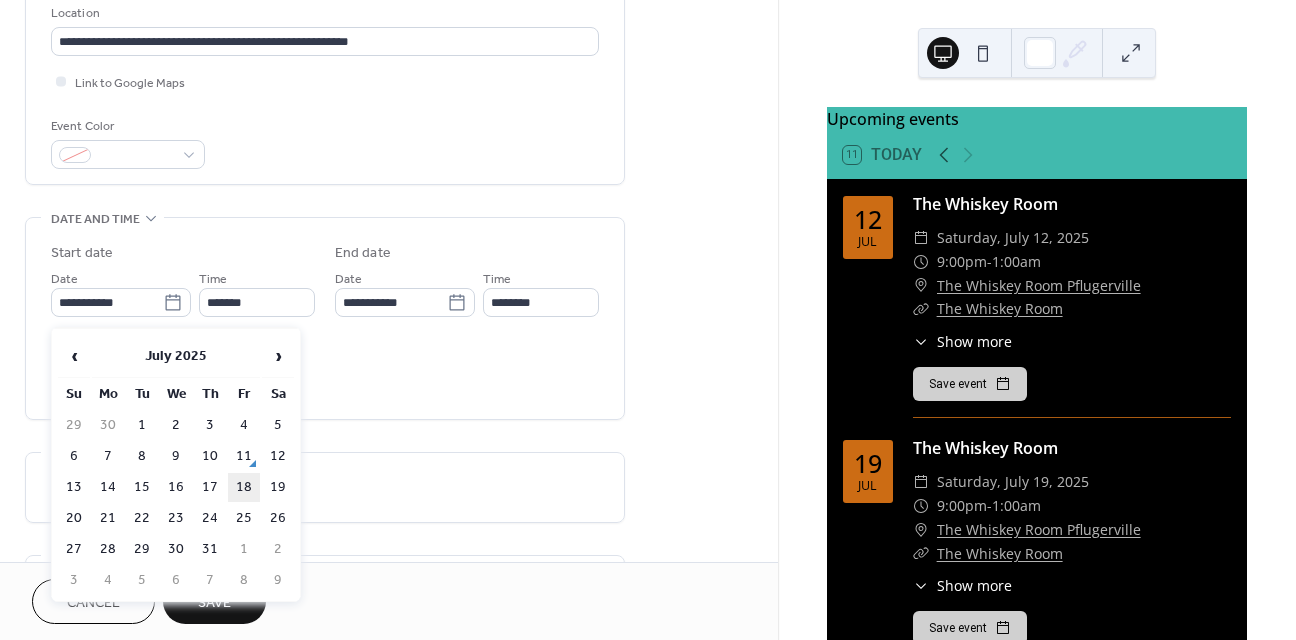 click on "18" at bounding box center (244, 487) 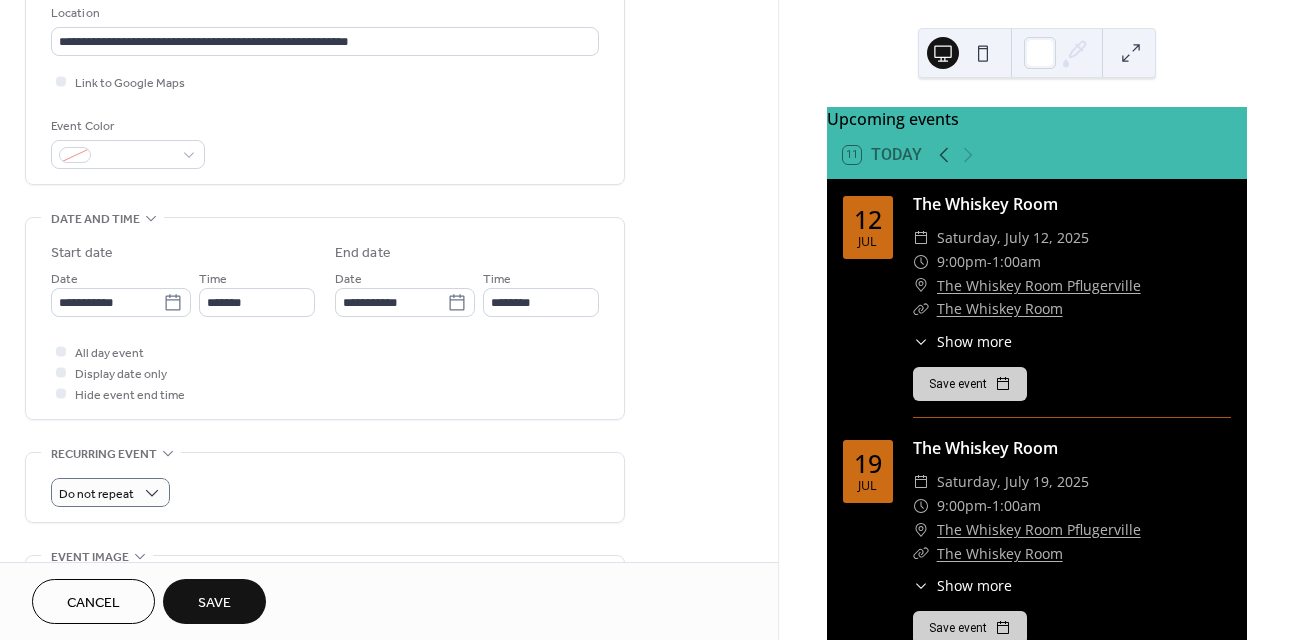 type on "**********" 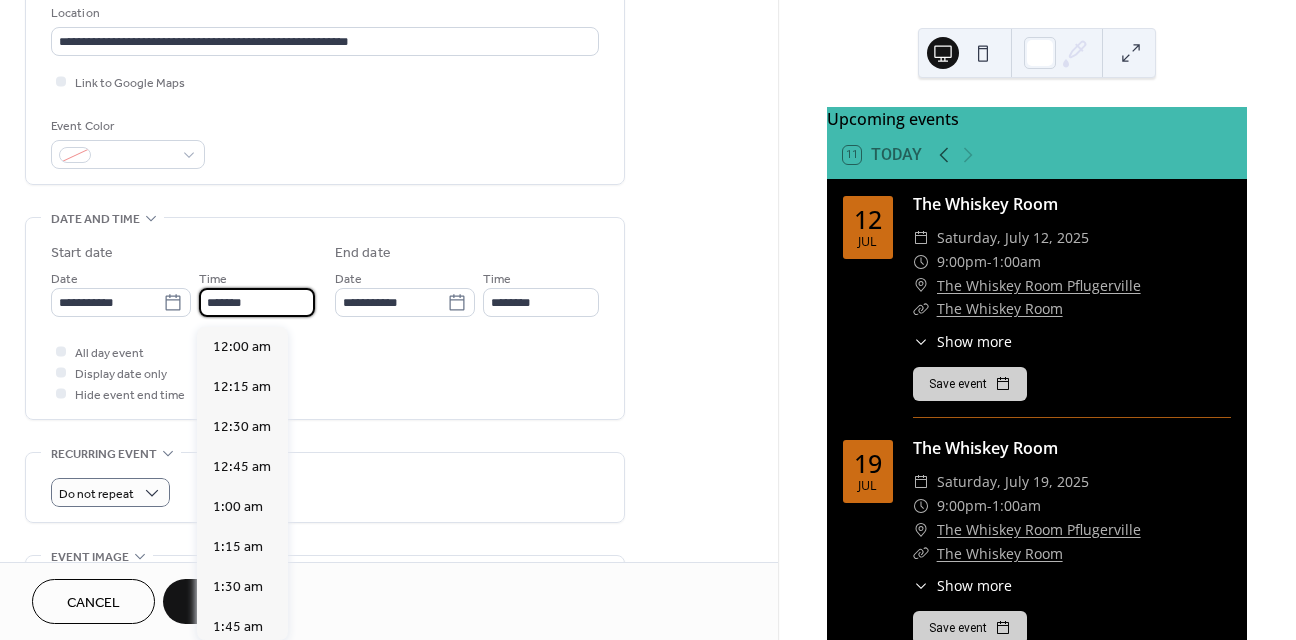 click on "*******" at bounding box center (257, 302) 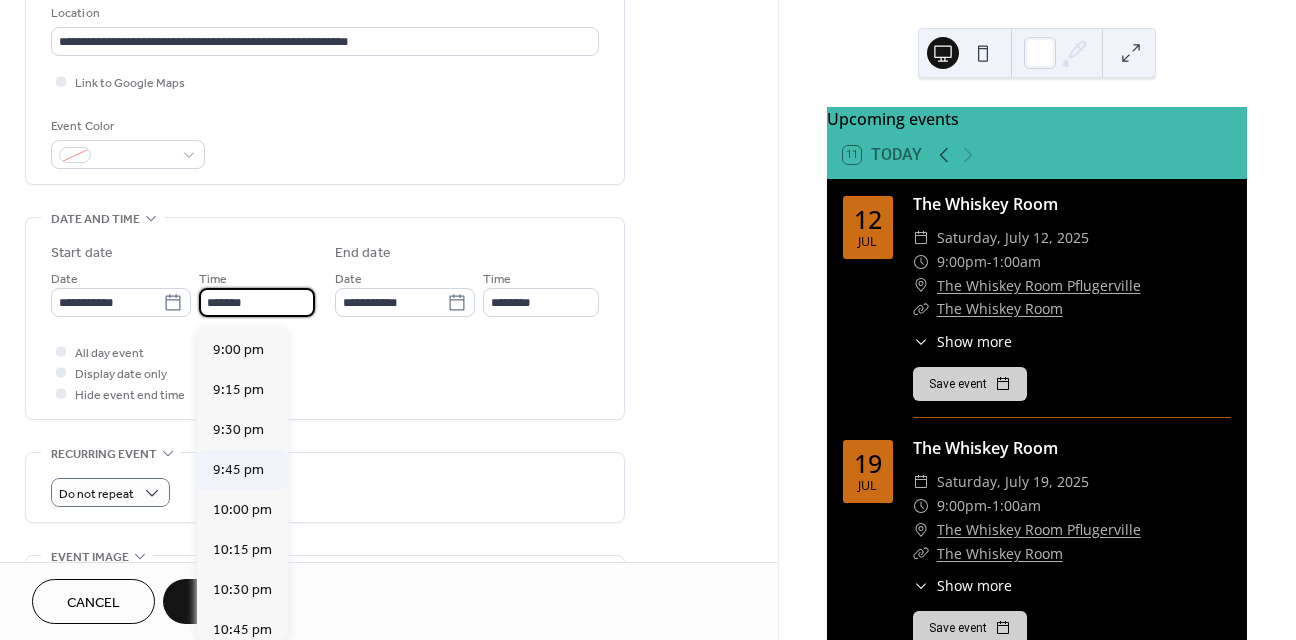 scroll, scrollTop: 3339, scrollLeft: 0, axis: vertical 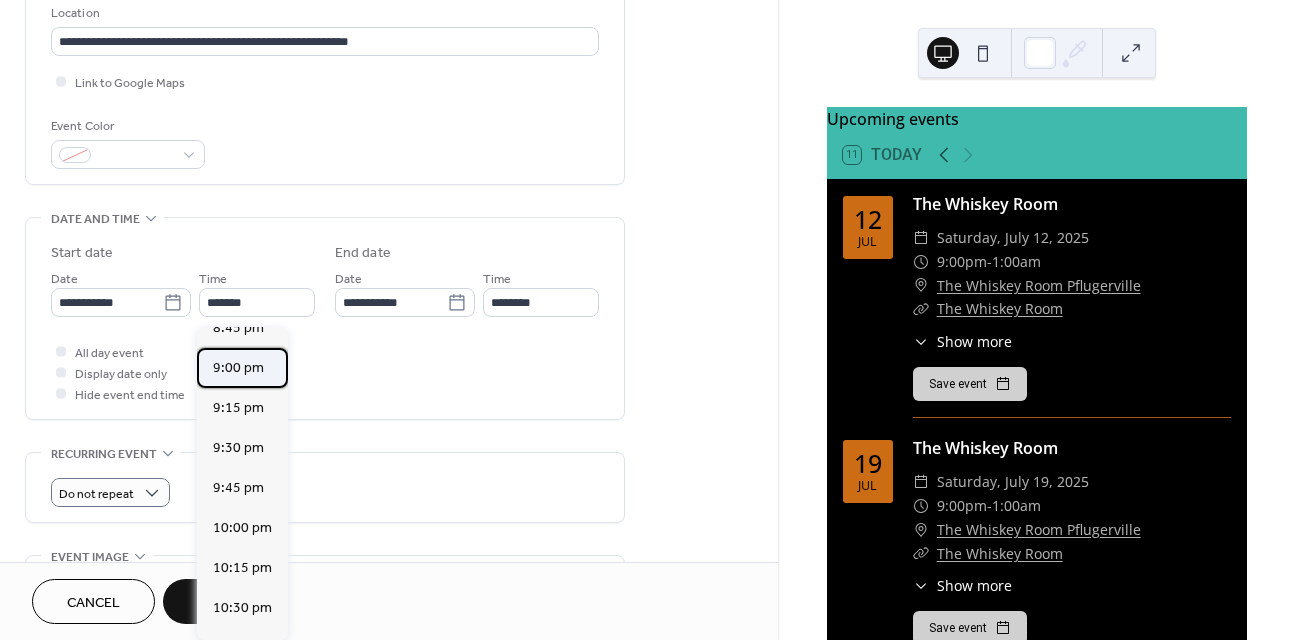click on "9:00 pm" at bounding box center (238, 368) 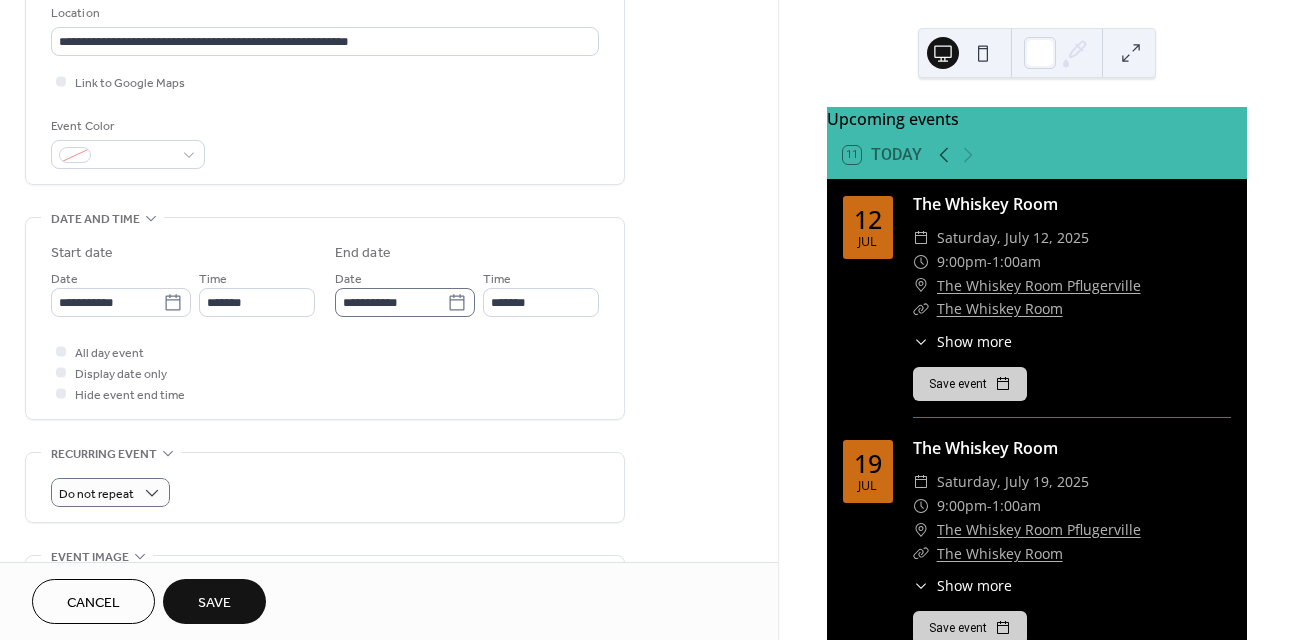 type on "*******" 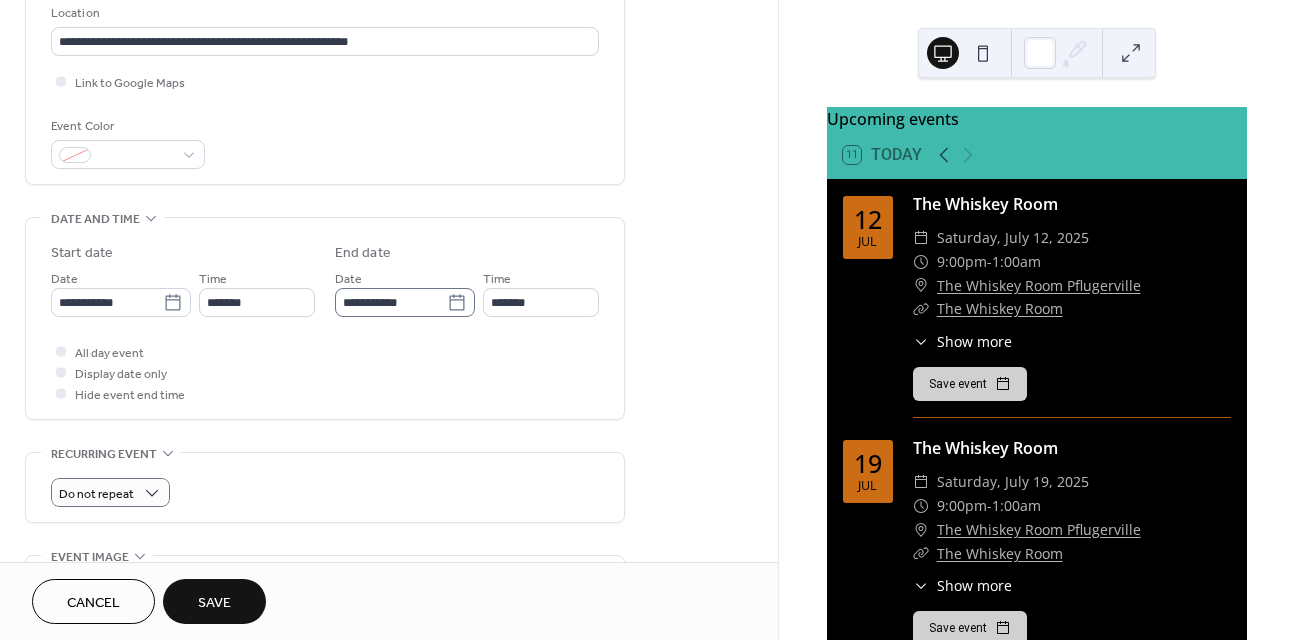 type on "**********" 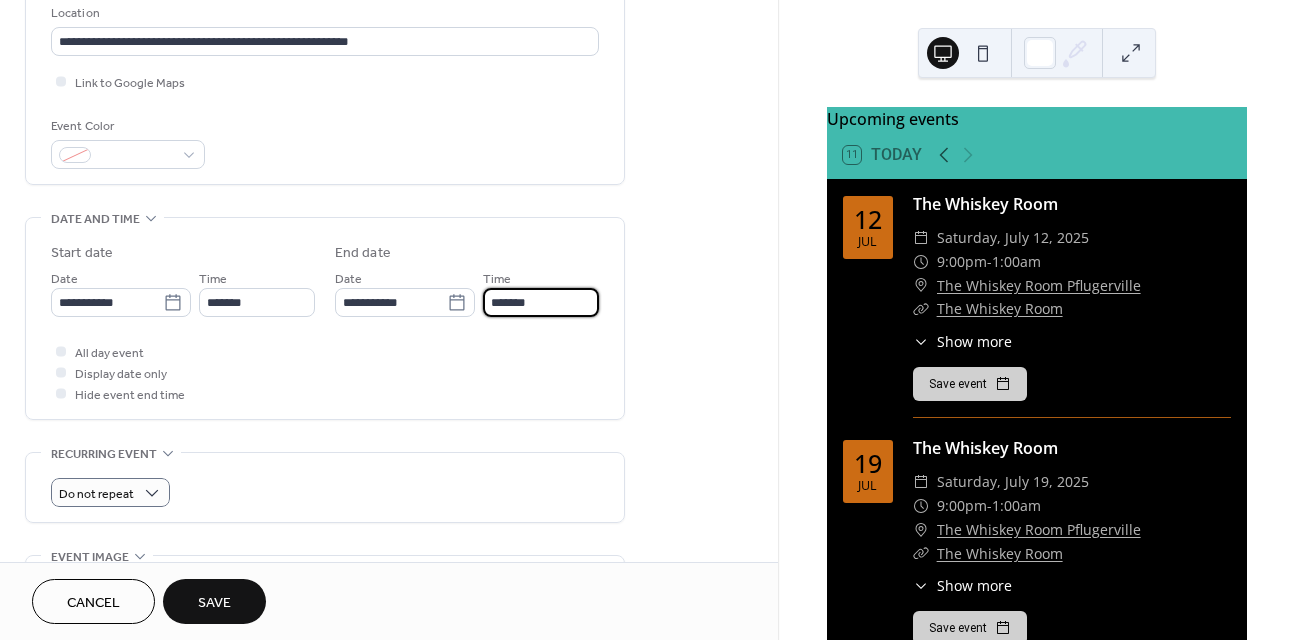 click on "*******" at bounding box center (541, 302) 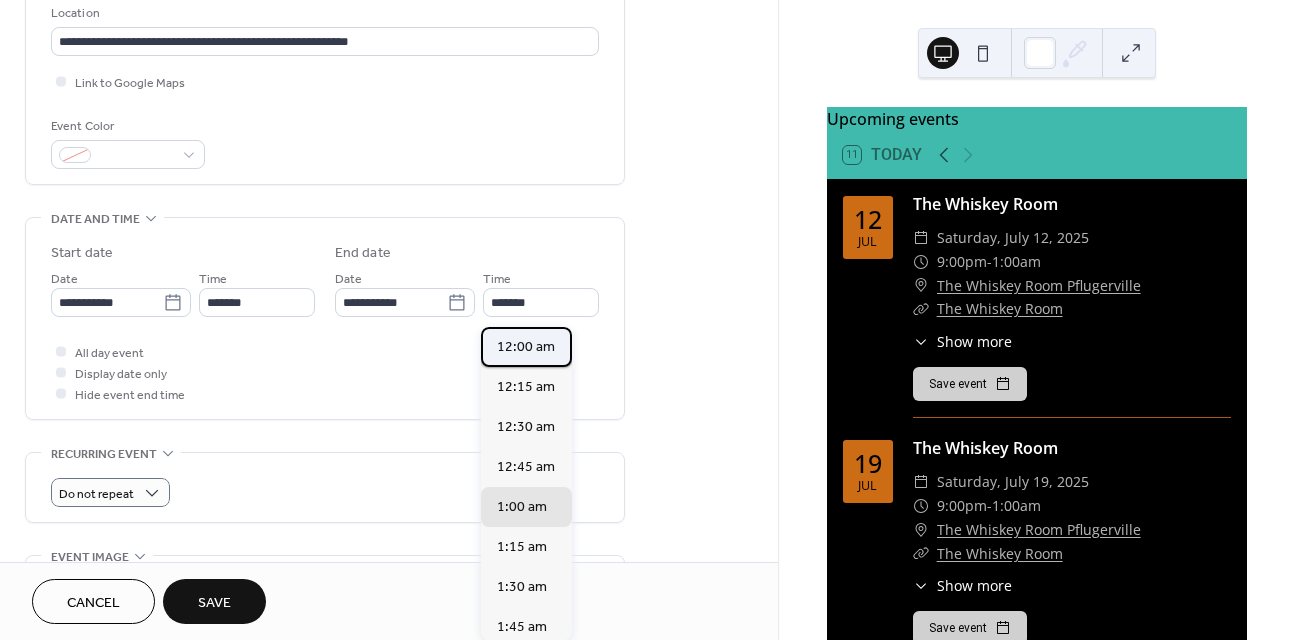 click on "12:00 am" at bounding box center [526, 347] 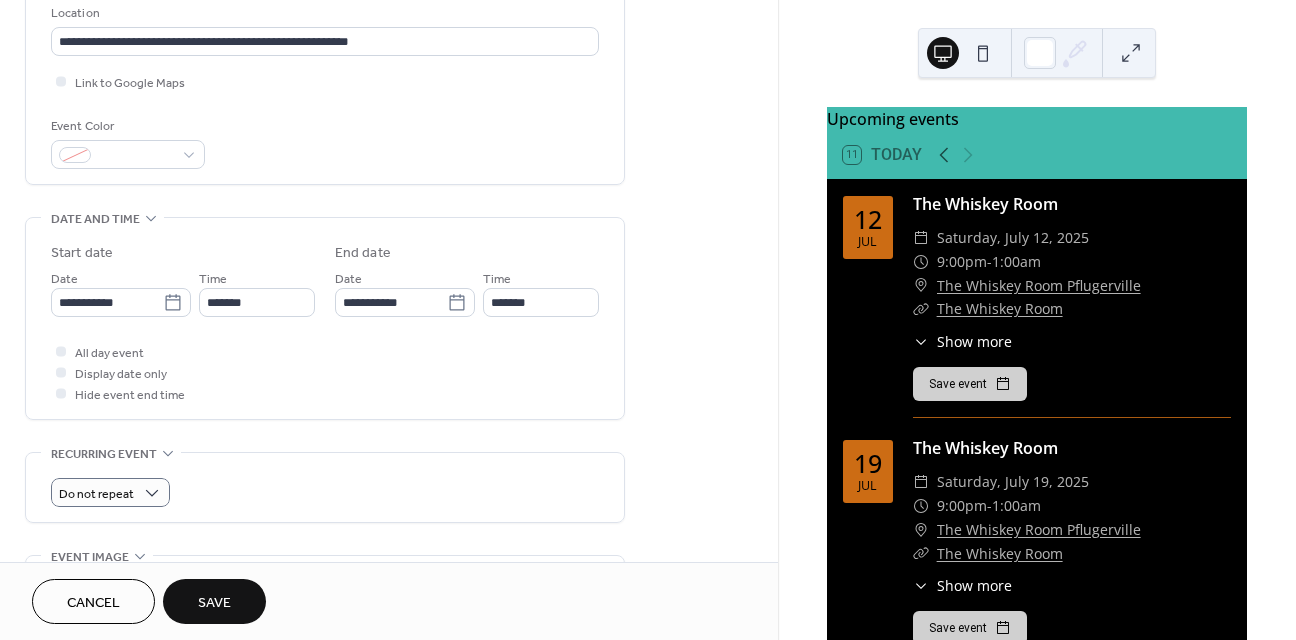type on "********" 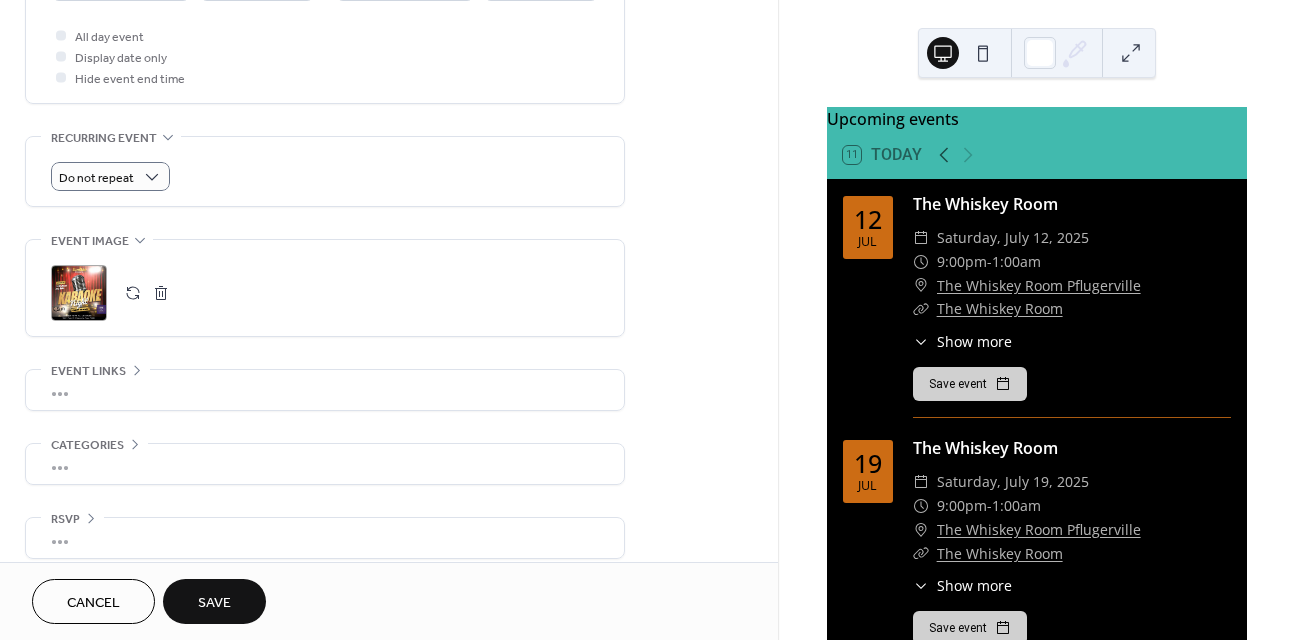 scroll, scrollTop: 750, scrollLeft: 0, axis: vertical 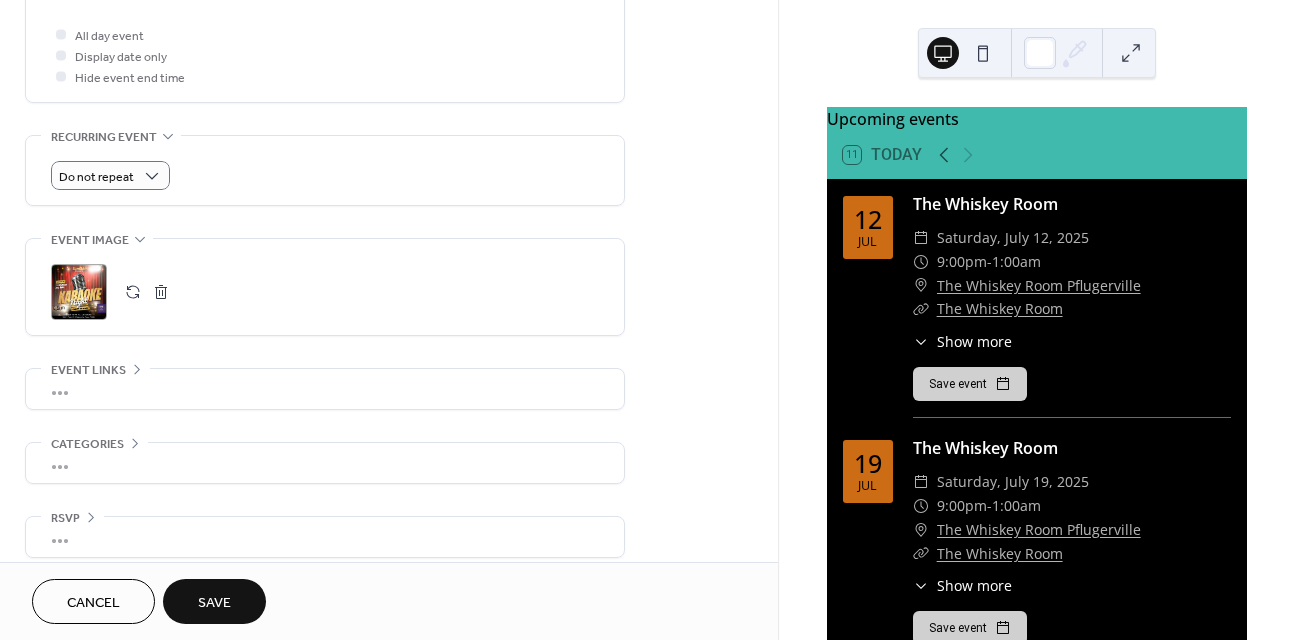 click at bounding box center [133, 292] 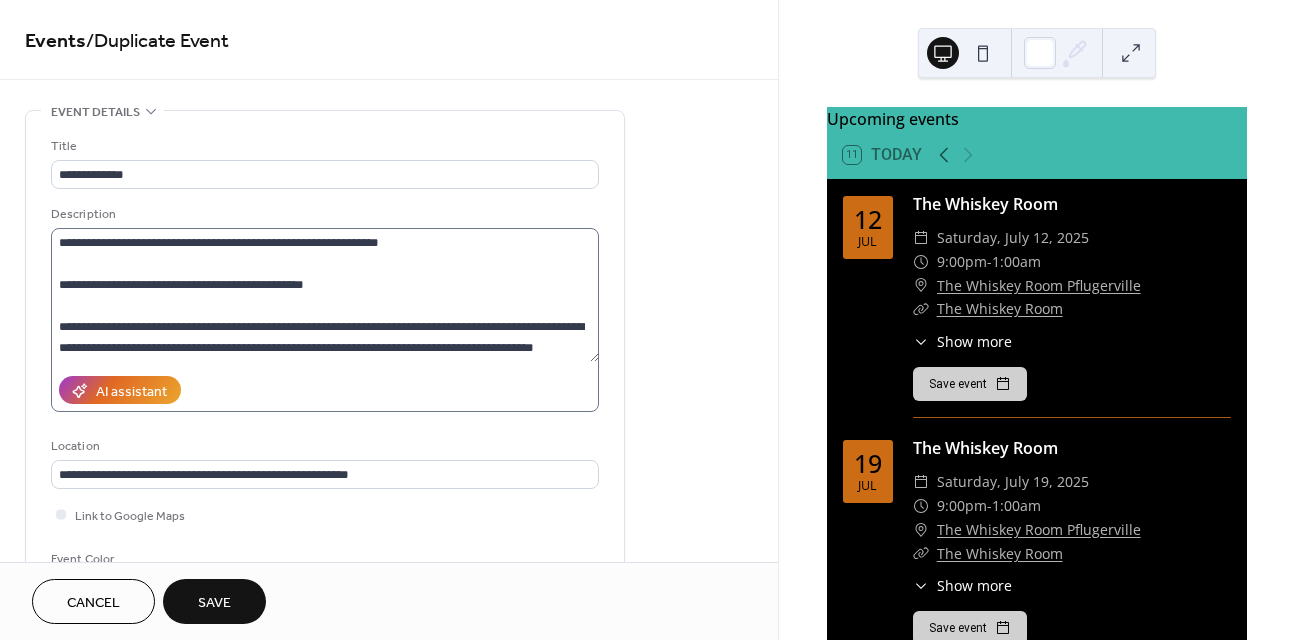 scroll, scrollTop: 0, scrollLeft: 0, axis: both 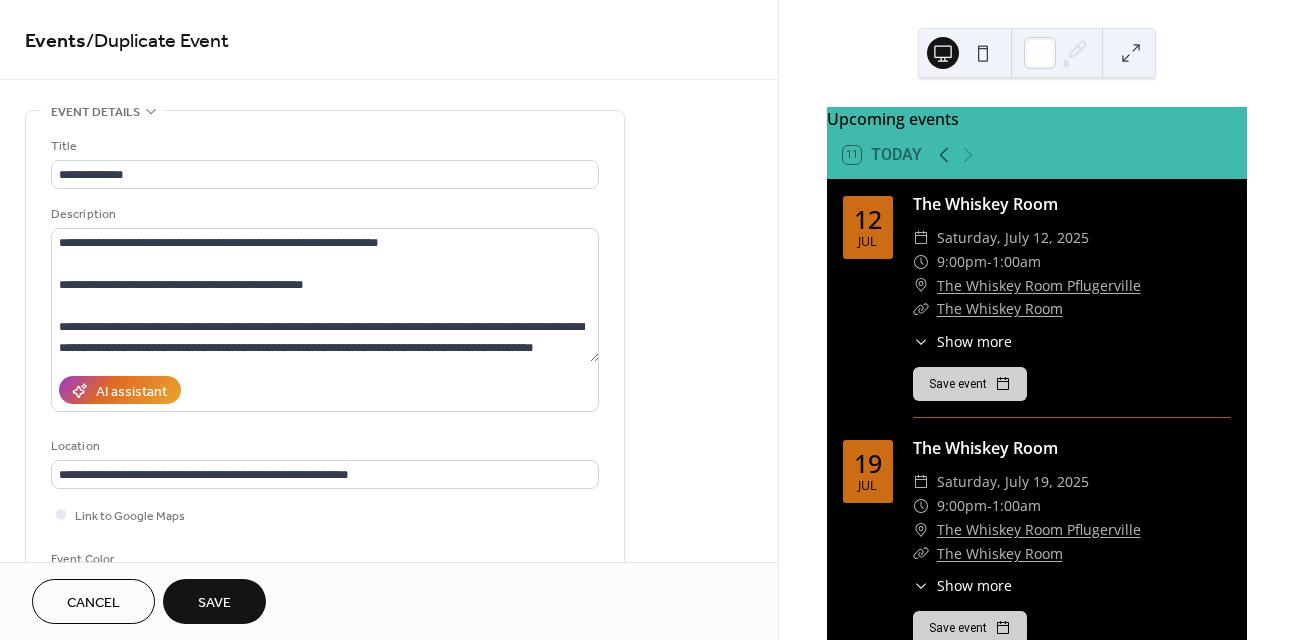 click on "Save" at bounding box center [214, 603] 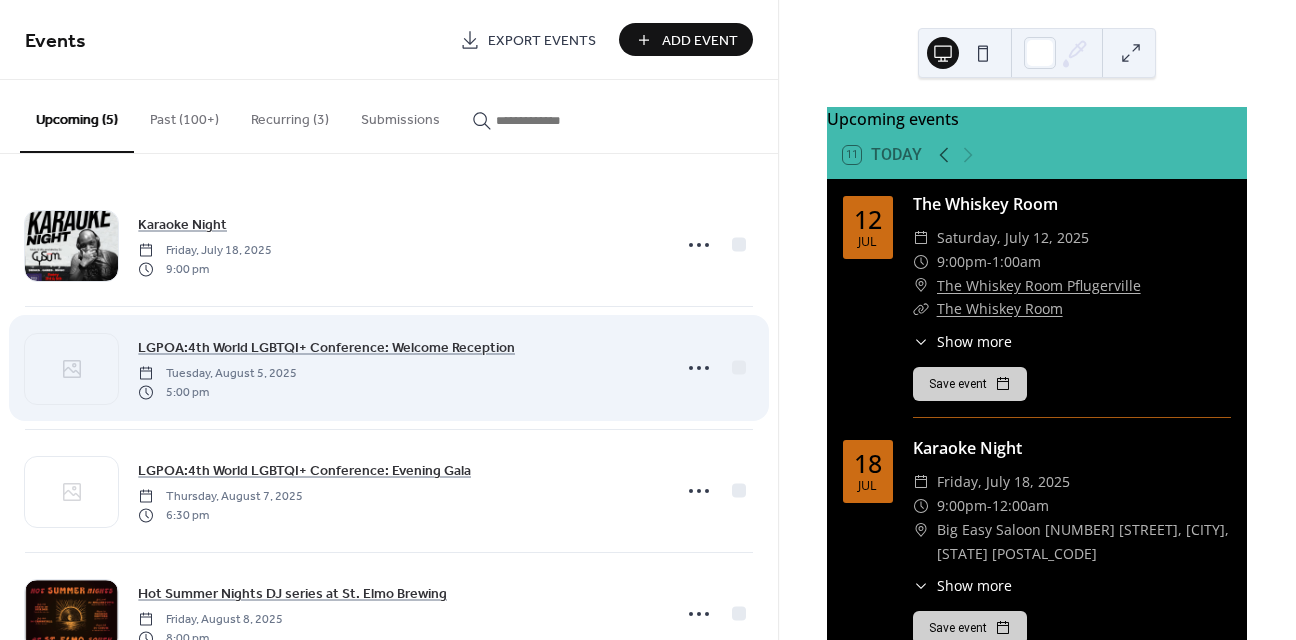 scroll, scrollTop: 0, scrollLeft: 0, axis: both 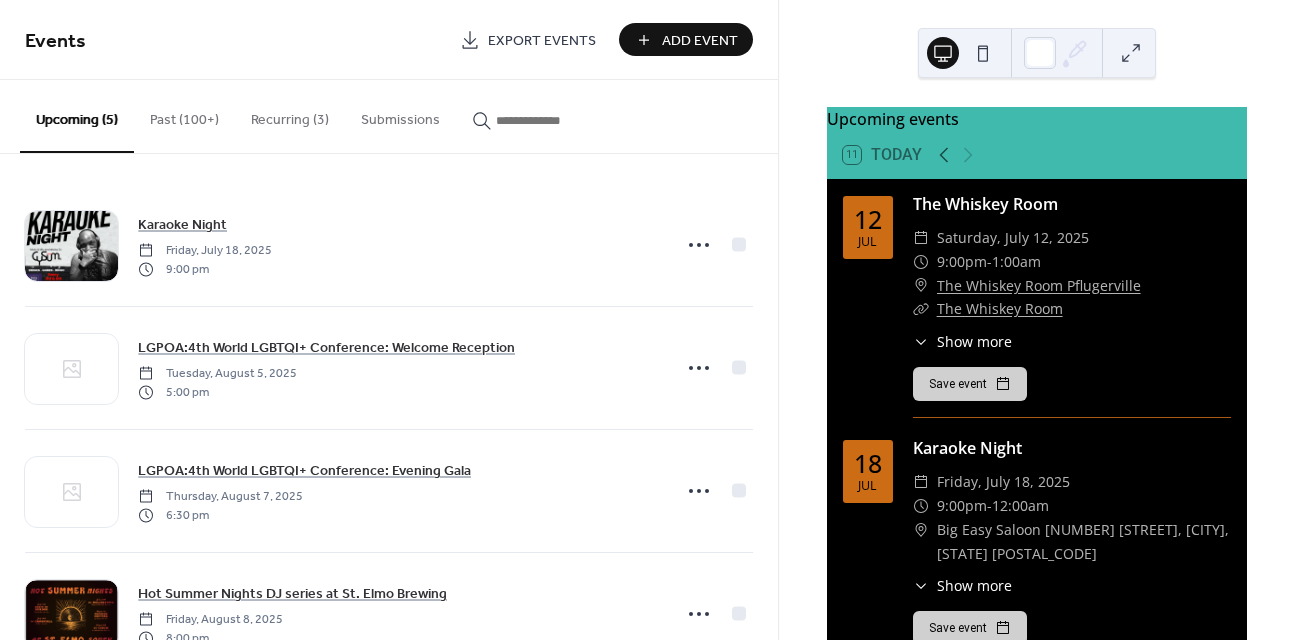 click on "Add Event" at bounding box center (700, 41) 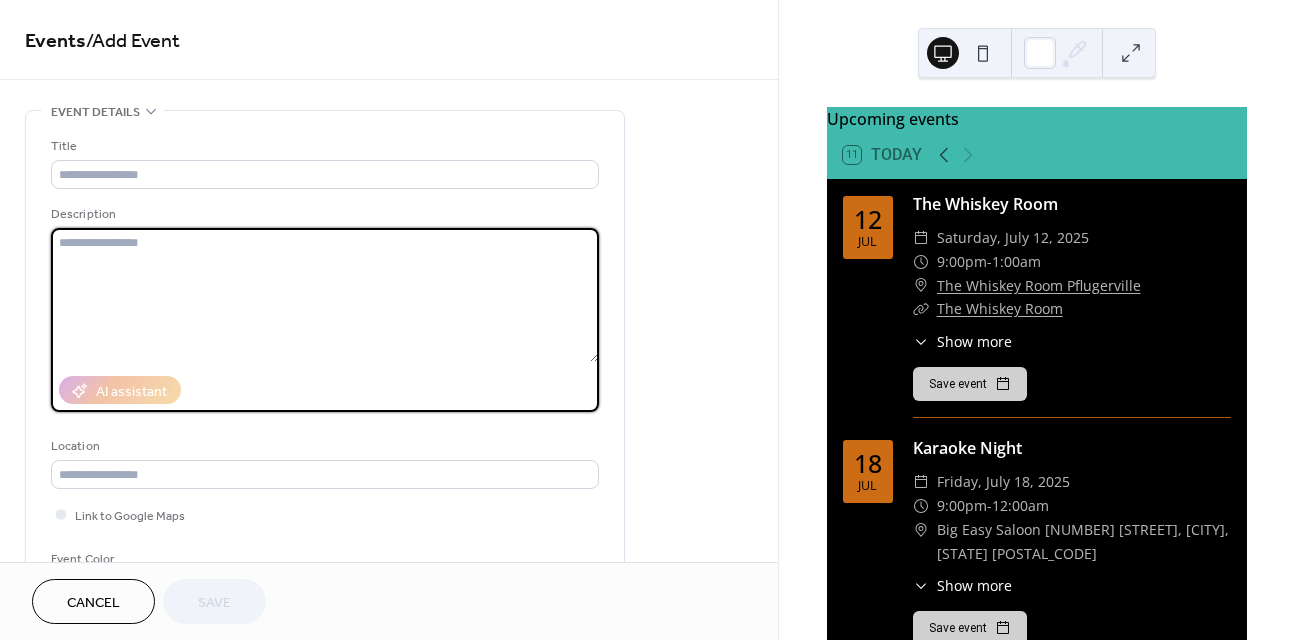 click at bounding box center [325, 295] 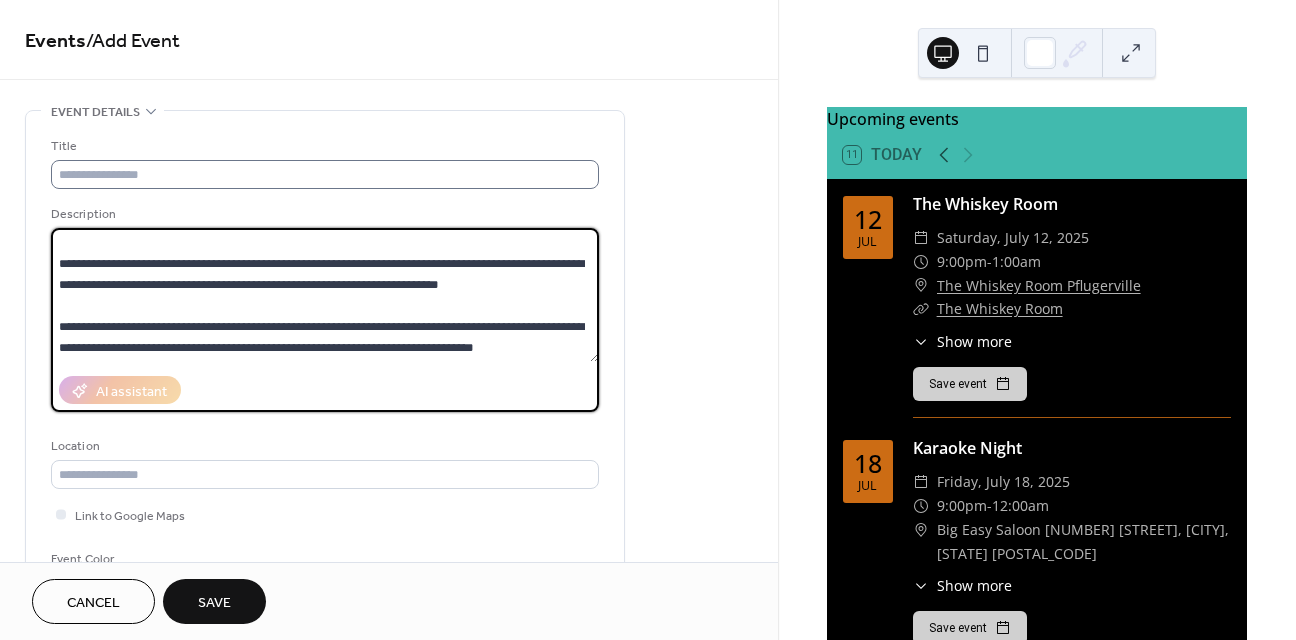scroll, scrollTop: 0, scrollLeft: 0, axis: both 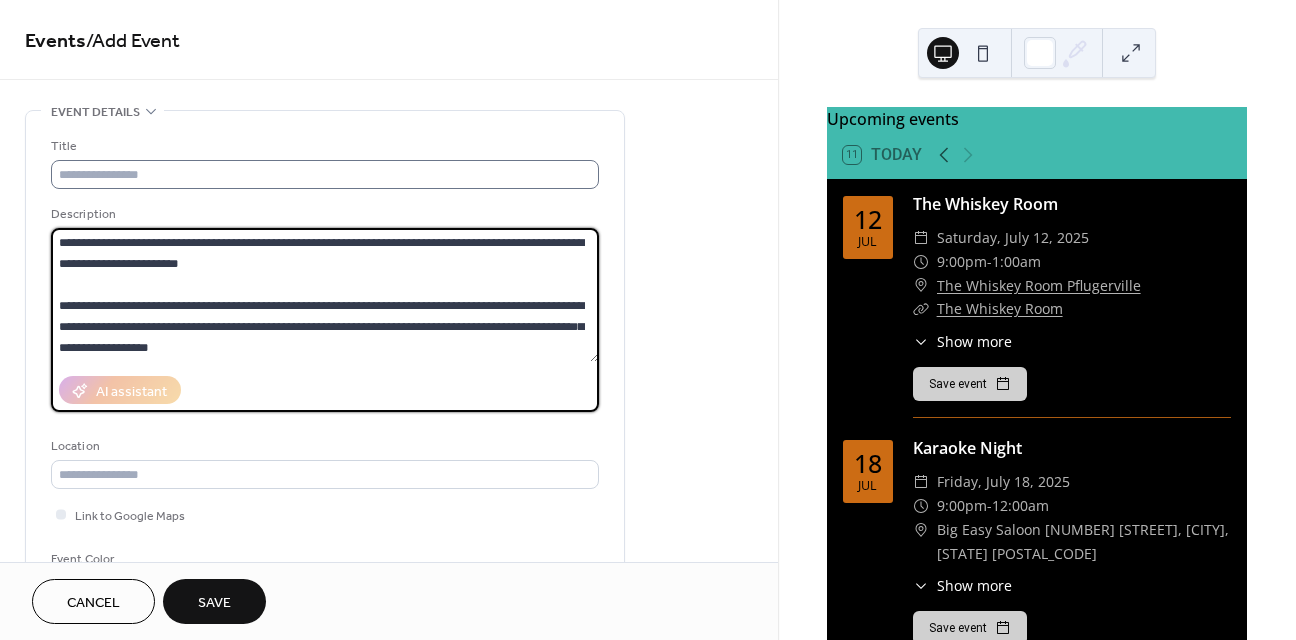 type on "**********" 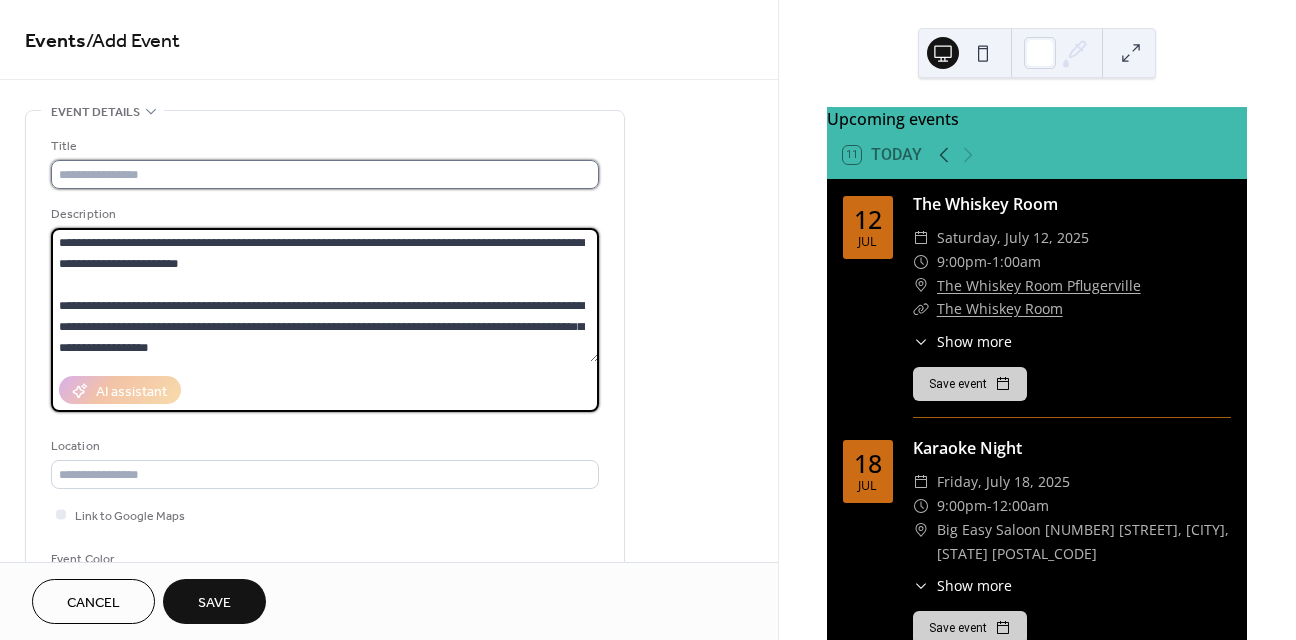 click at bounding box center [325, 174] 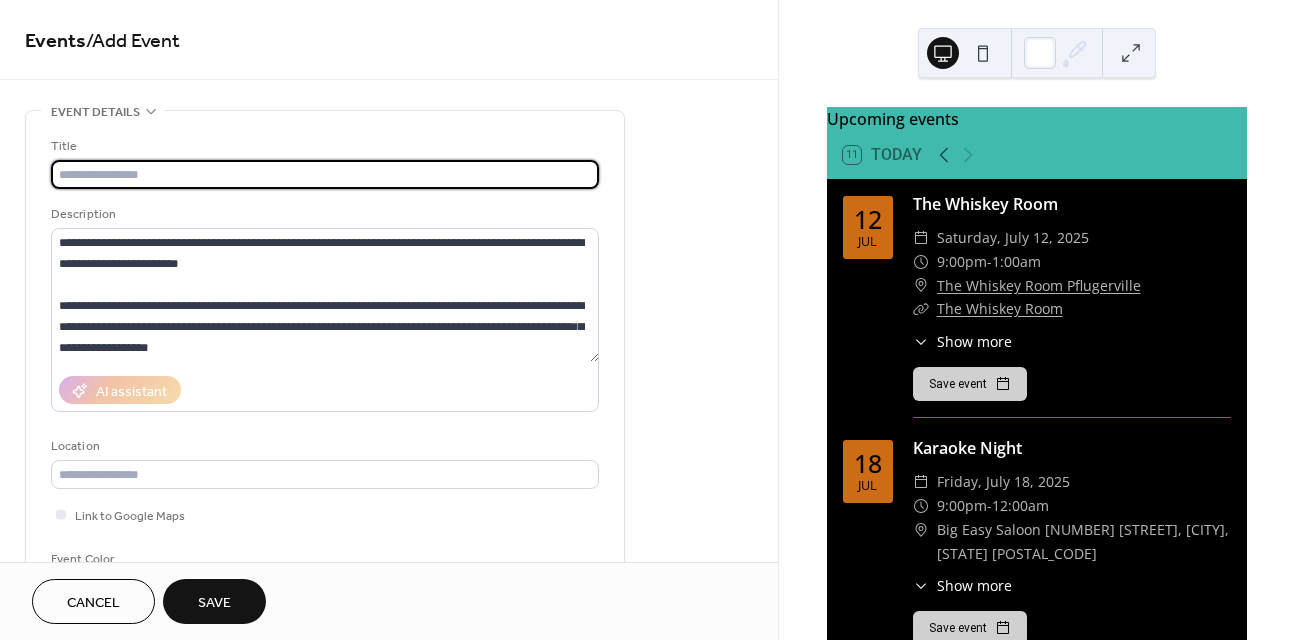 click at bounding box center (325, 174) 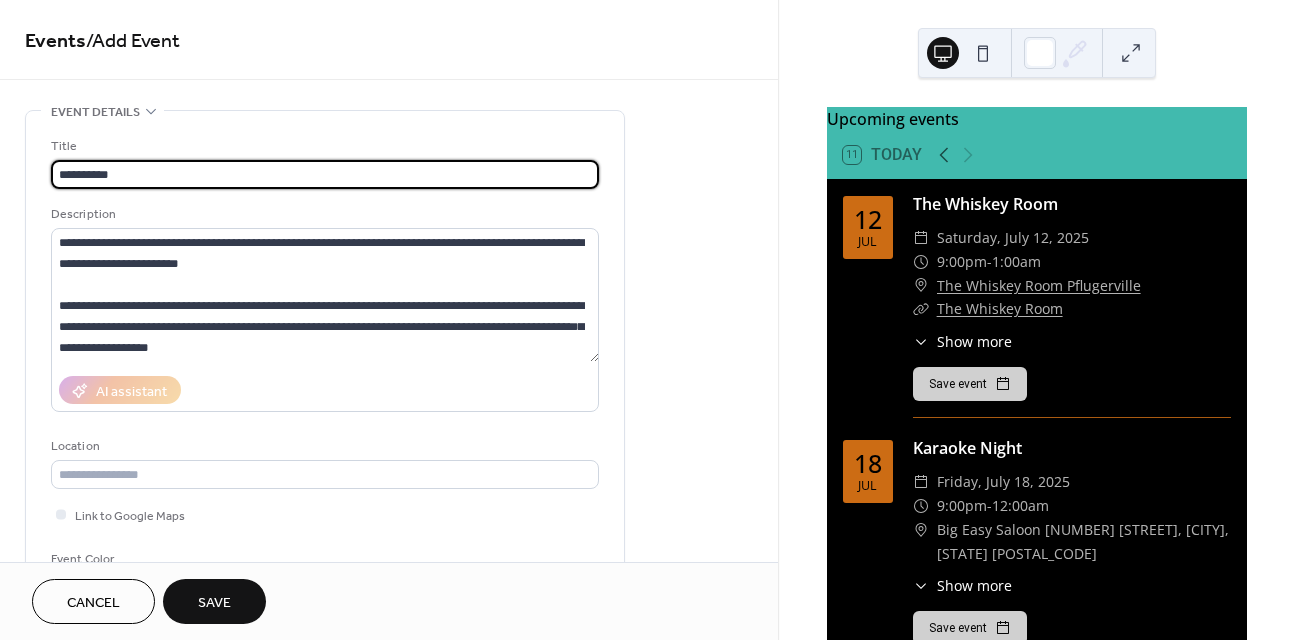 click on "*********" at bounding box center [325, 174] 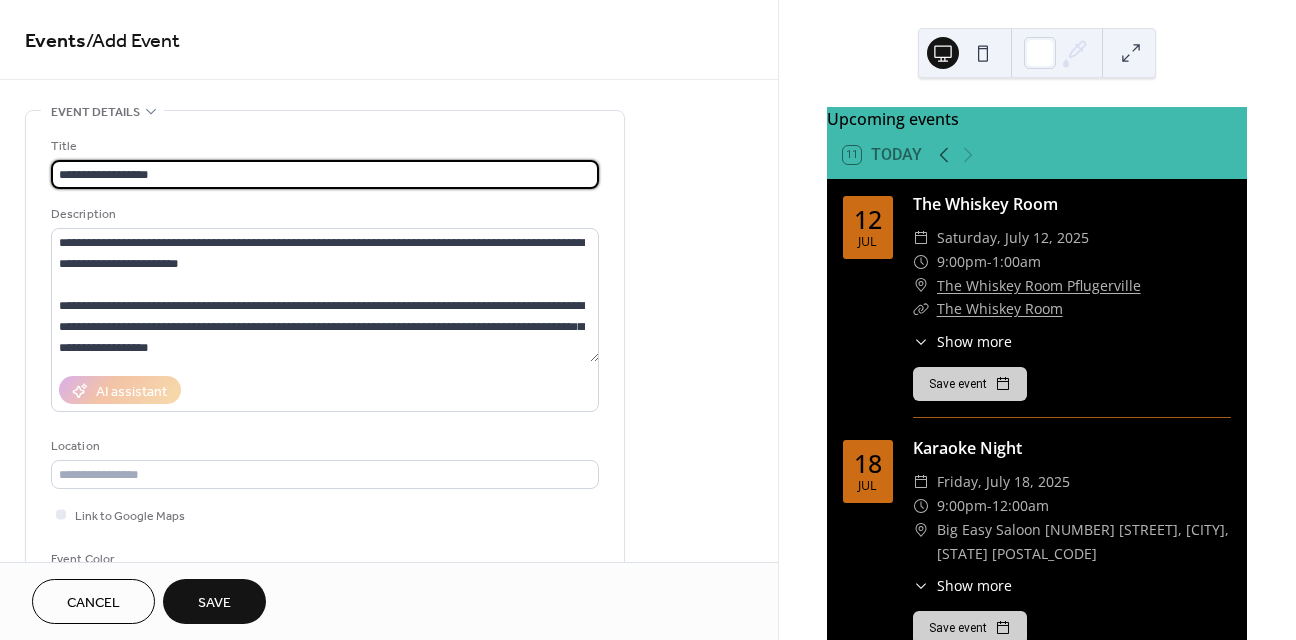 click on "**********" at bounding box center [325, 174] 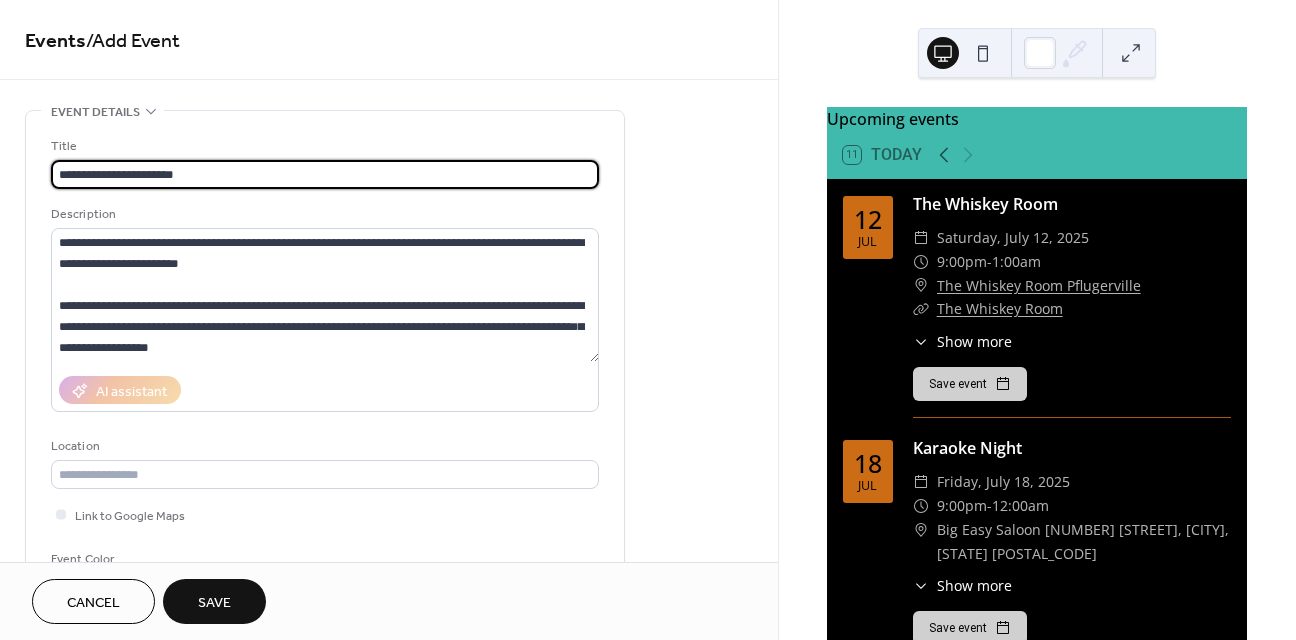 click on "**********" at bounding box center [325, 174] 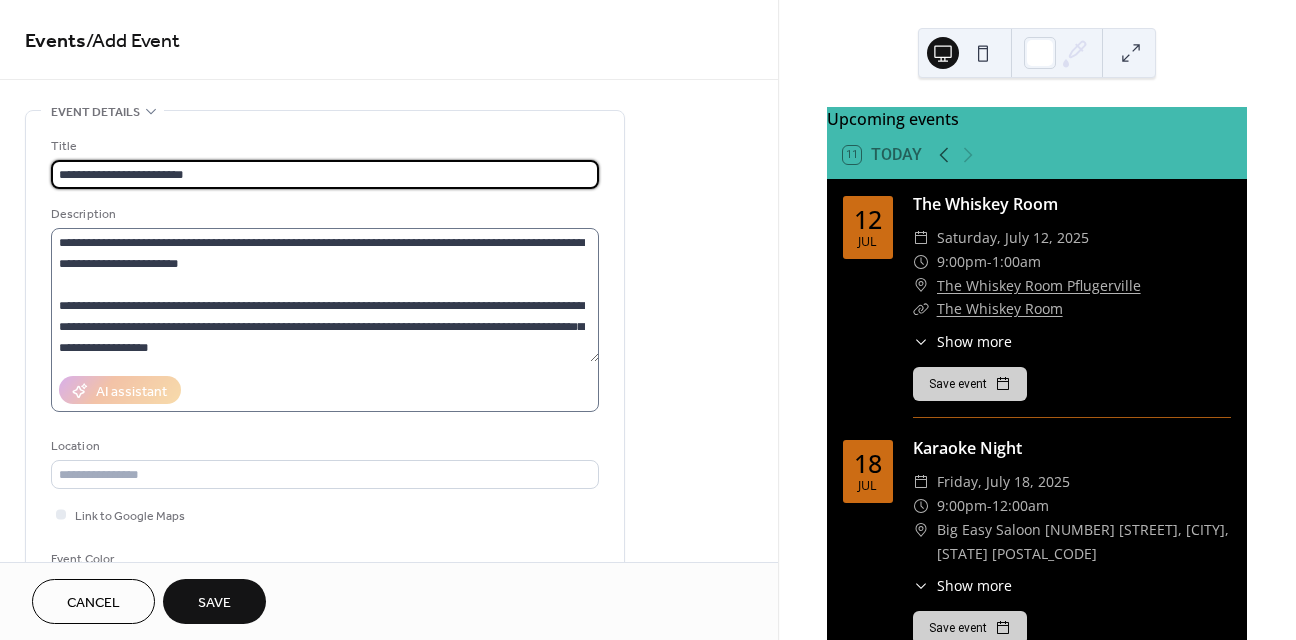scroll, scrollTop: -2, scrollLeft: 0, axis: vertical 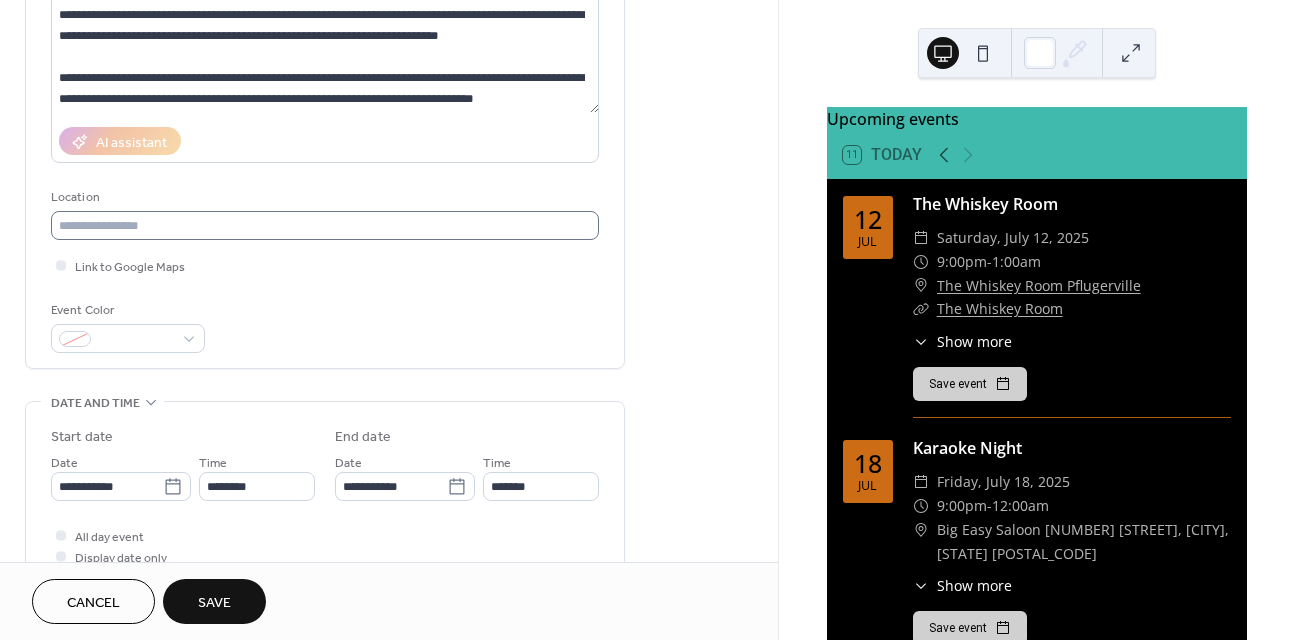 type on "**********" 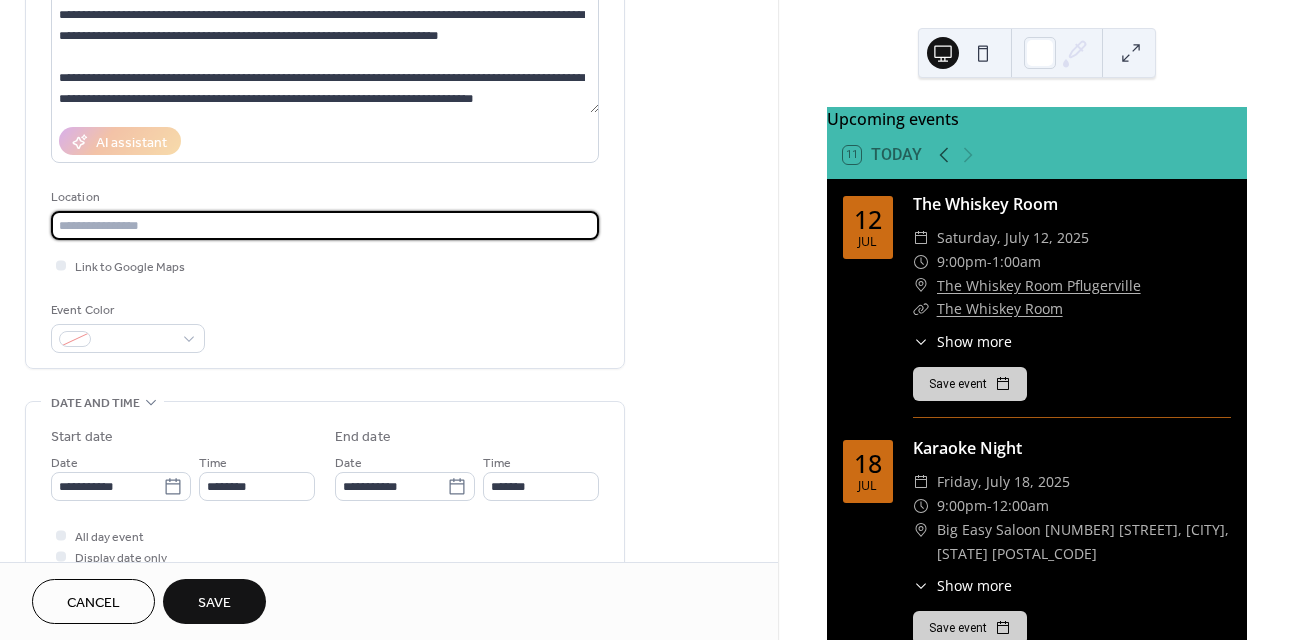 click at bounding box center (325, 225) 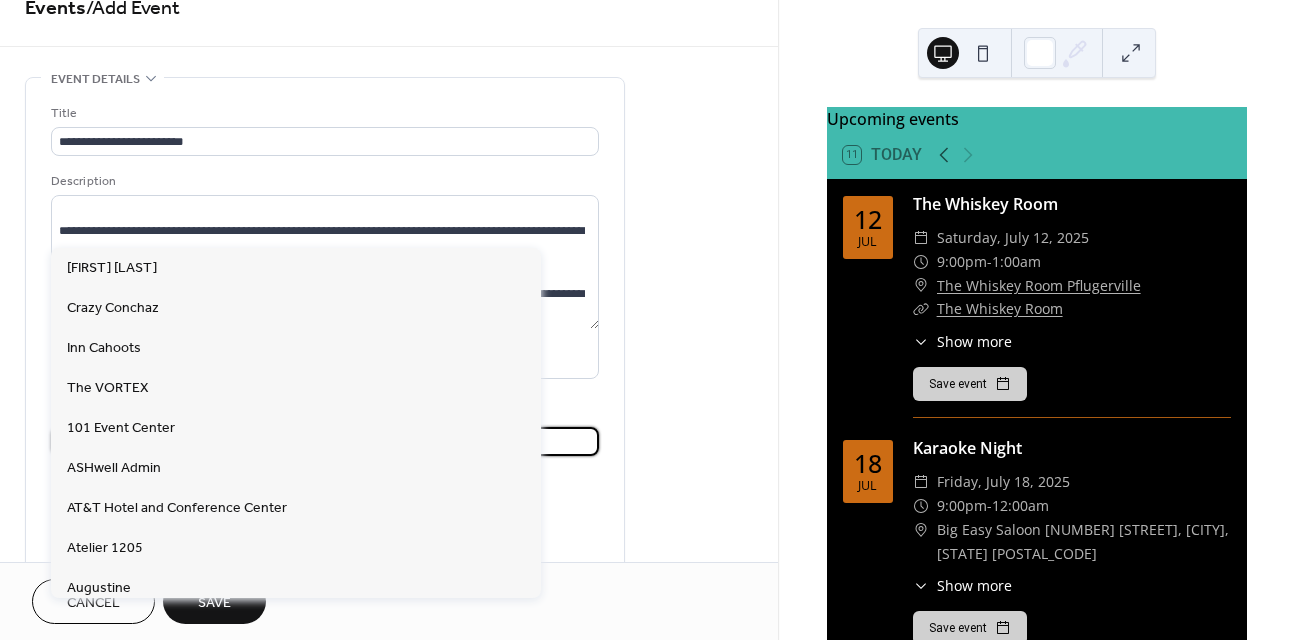 scroll, scrollTop: 0, scrollLeft: 0, axis: both 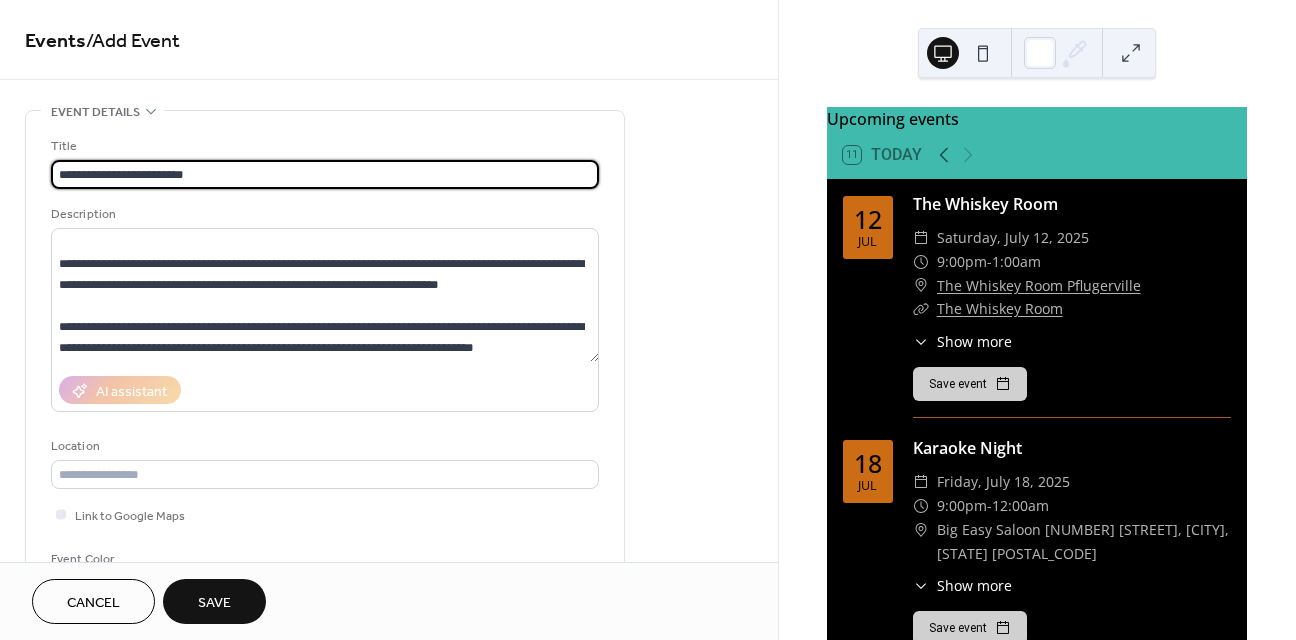click on "**********" at bounding box center (325, 174) 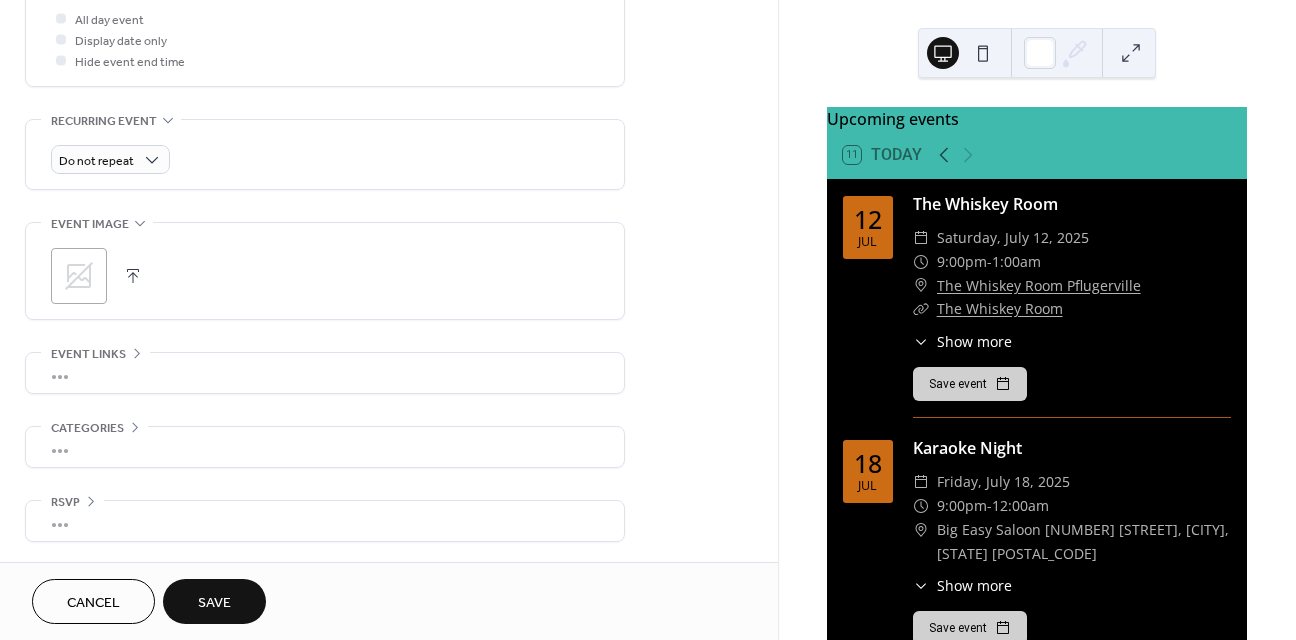 scroll, scrollTop: 772, scrollLeft: 0, axis: vertical 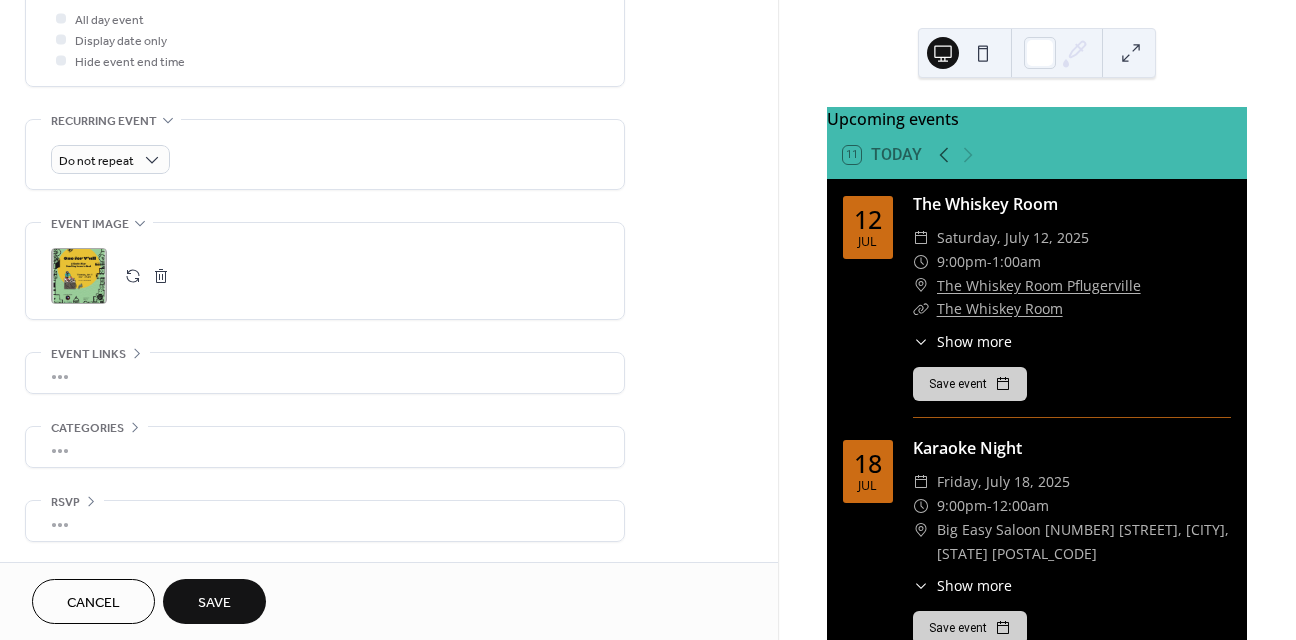 click on "•••" at bounding box center (325, 521) 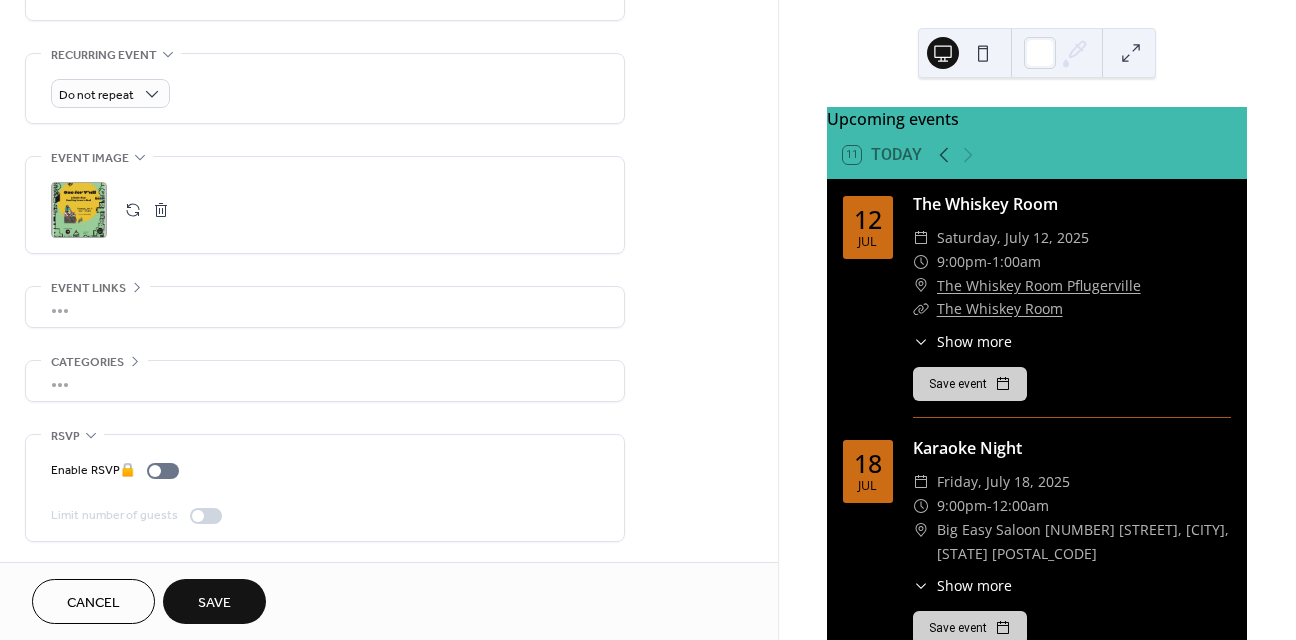 scroll, scrollTop: 838, scrollLeft: 0, axis: vertical 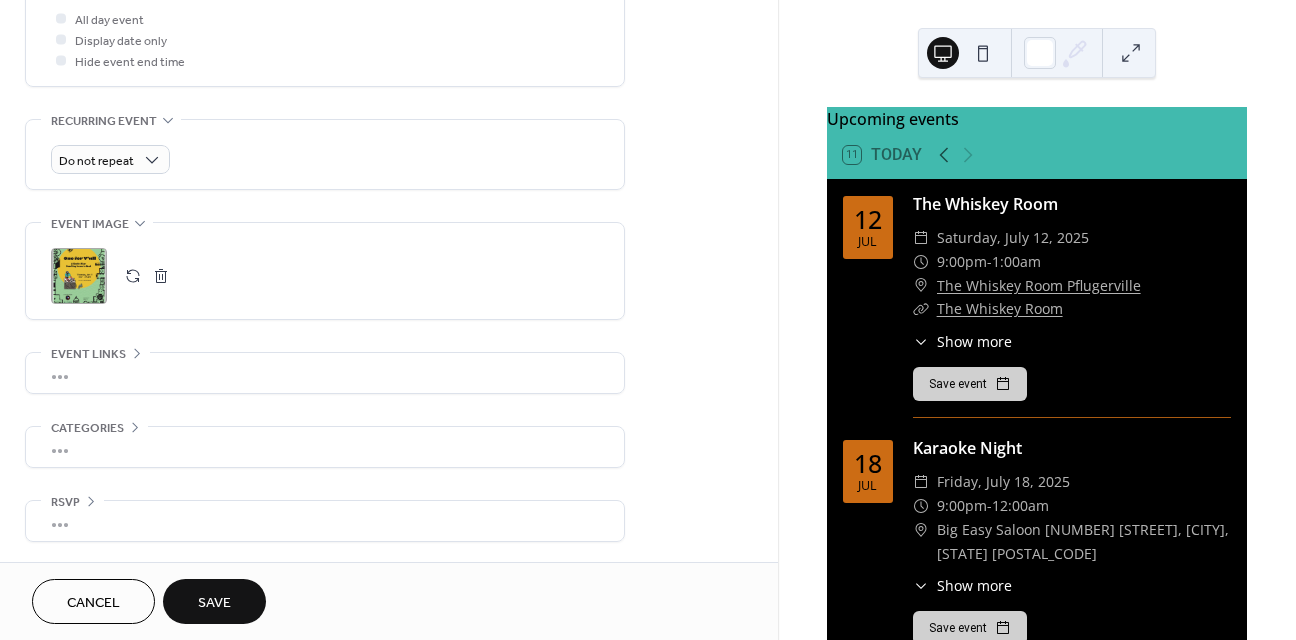 click on "•••" at bounding box center (325, 373) 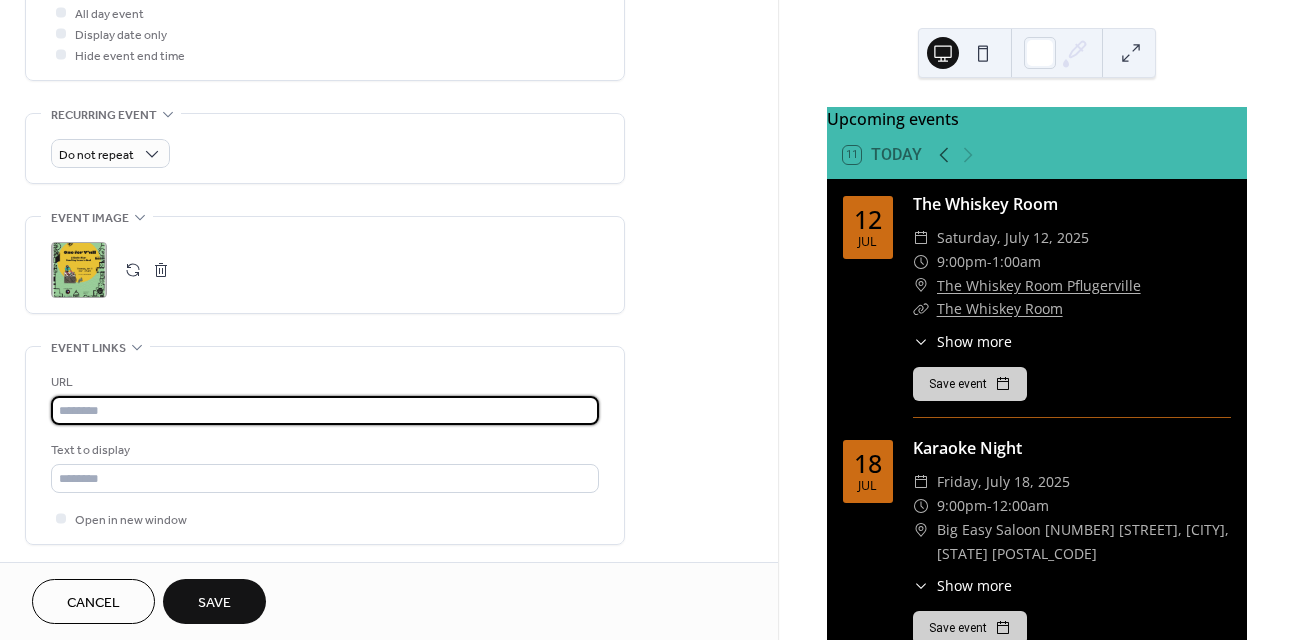 click at bounding box center (325, 410) 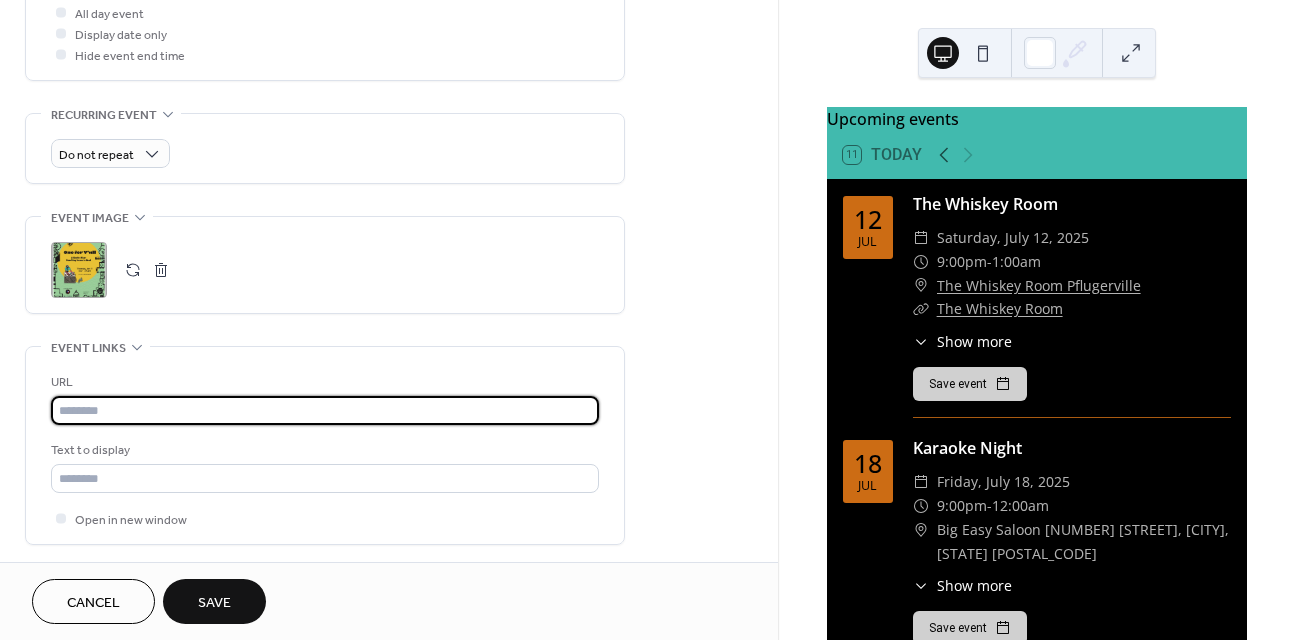 paste on "**********" 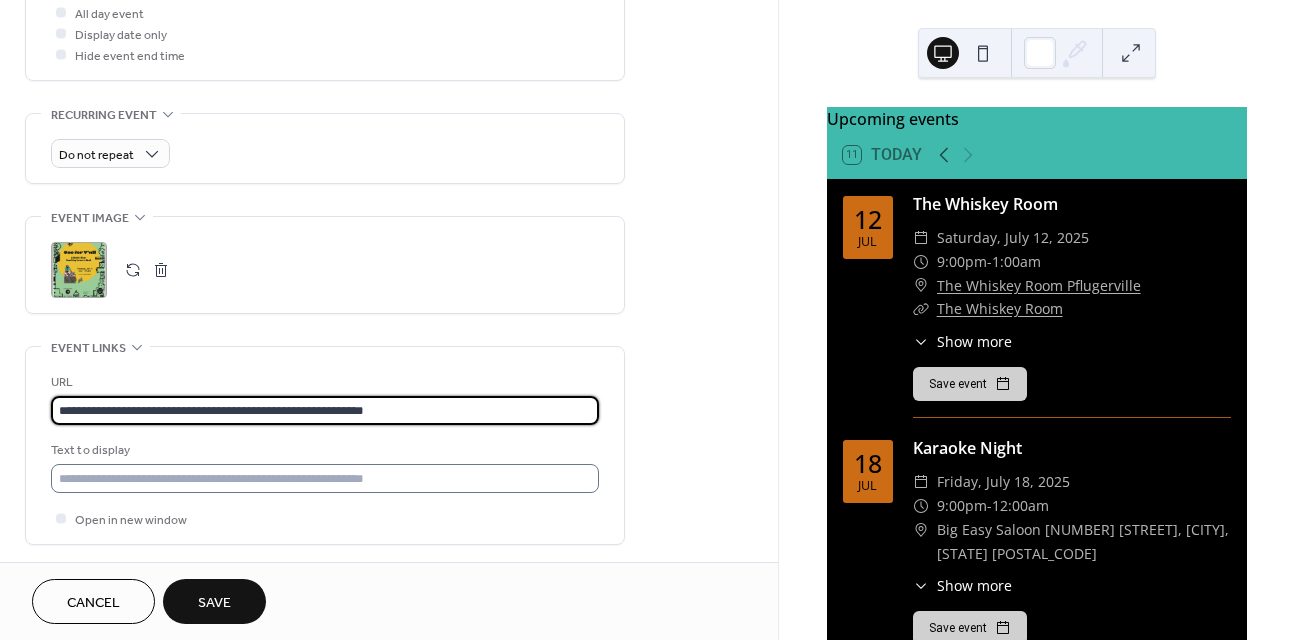type on "**********" 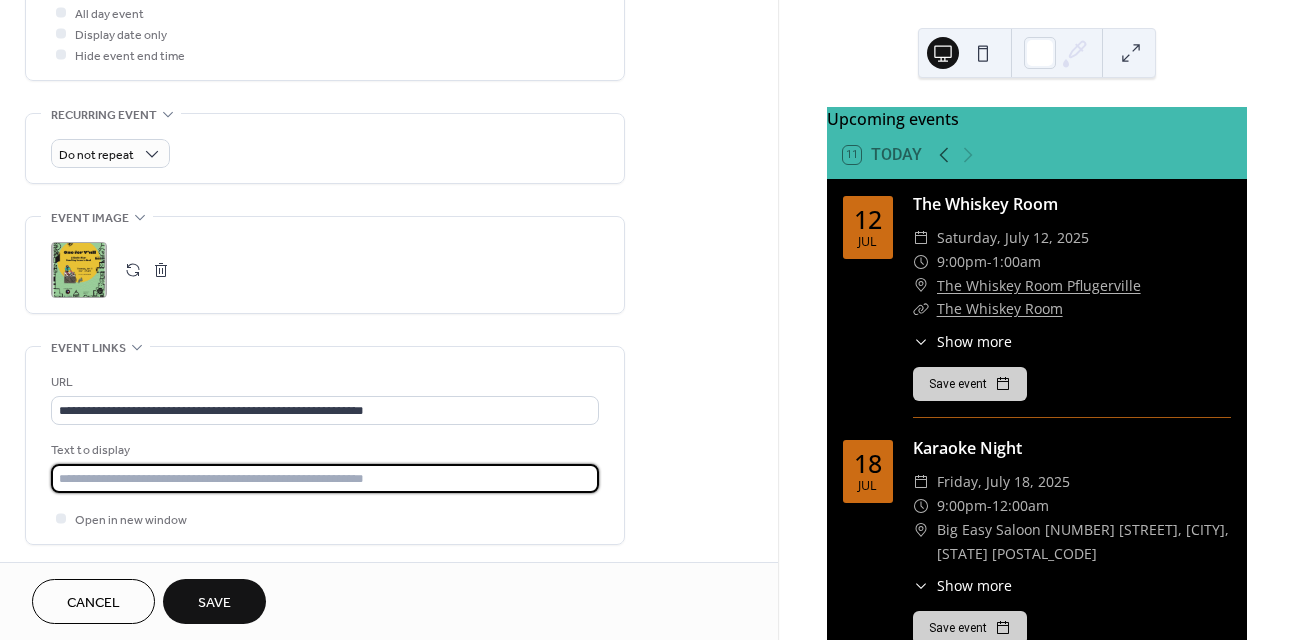 click at bounding box center (325, 478) 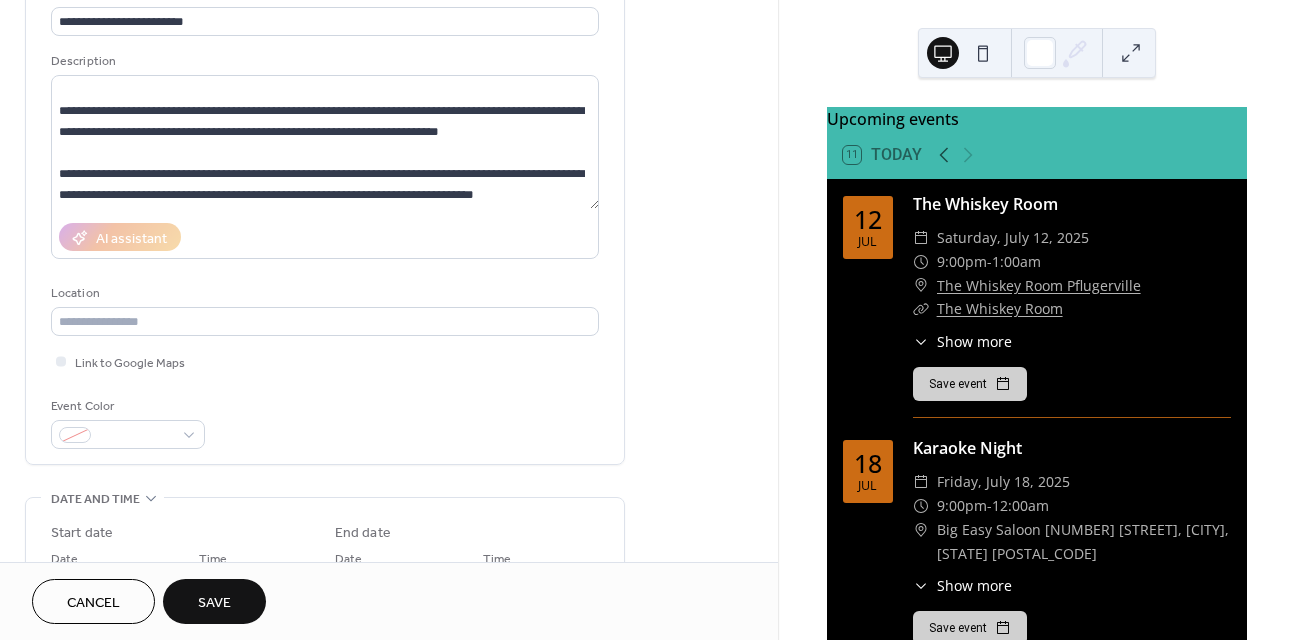 scroll, scrollTop: 89, scrollLeft: 0, axis: vertical 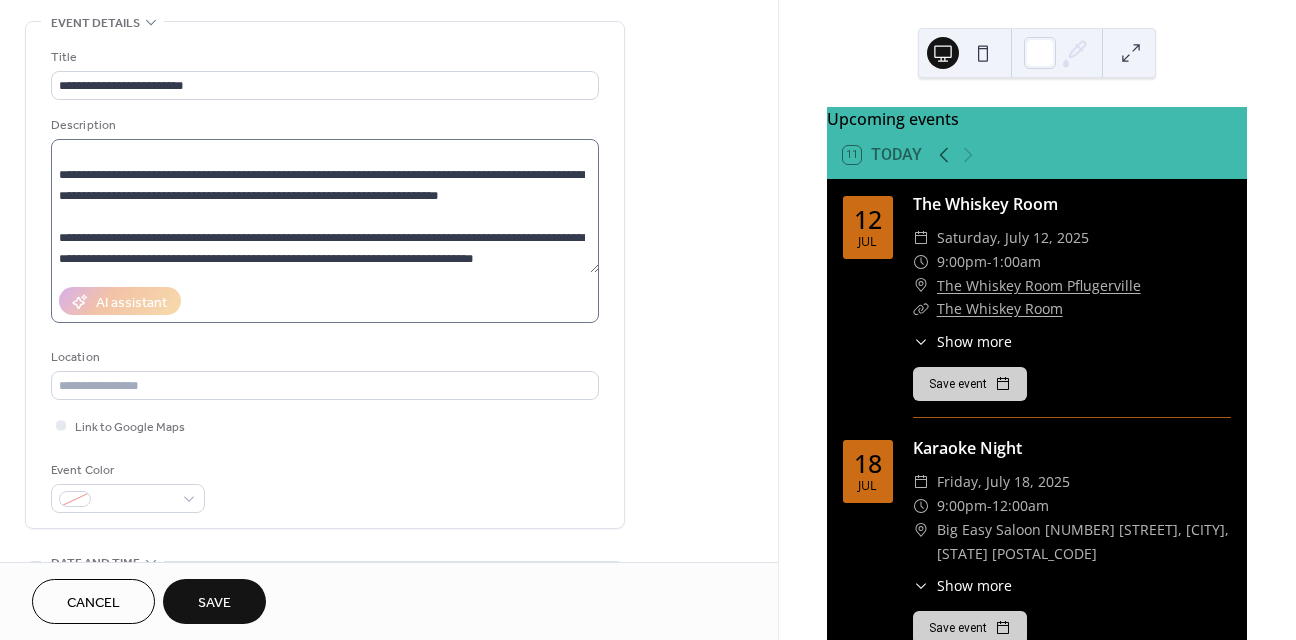 type on "*********" 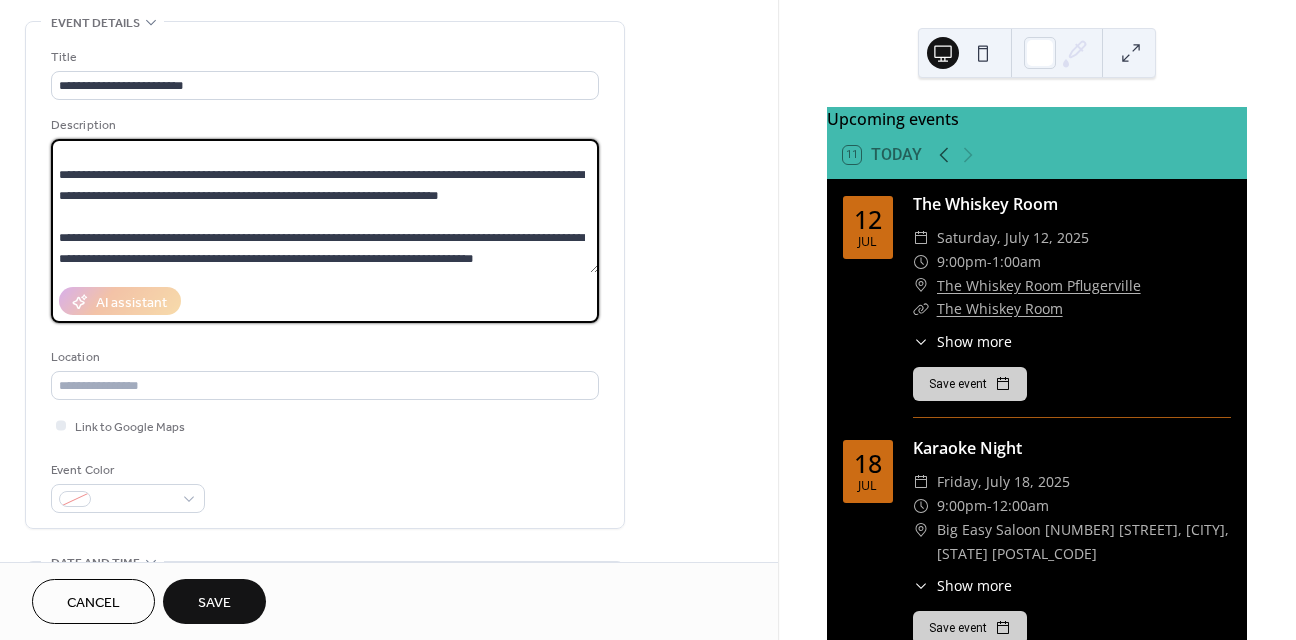 click on "**********" at bounding box center [325, 206] 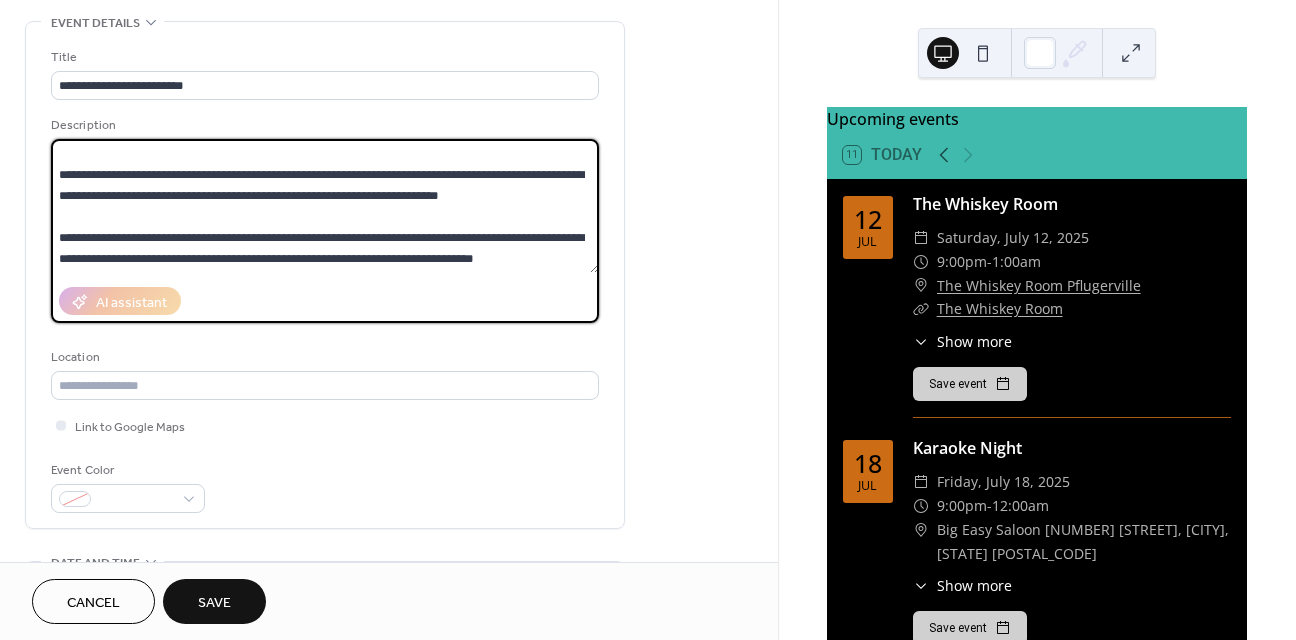 scroll, scrollTop: 210, scrollLeft: 0, axis: vertical 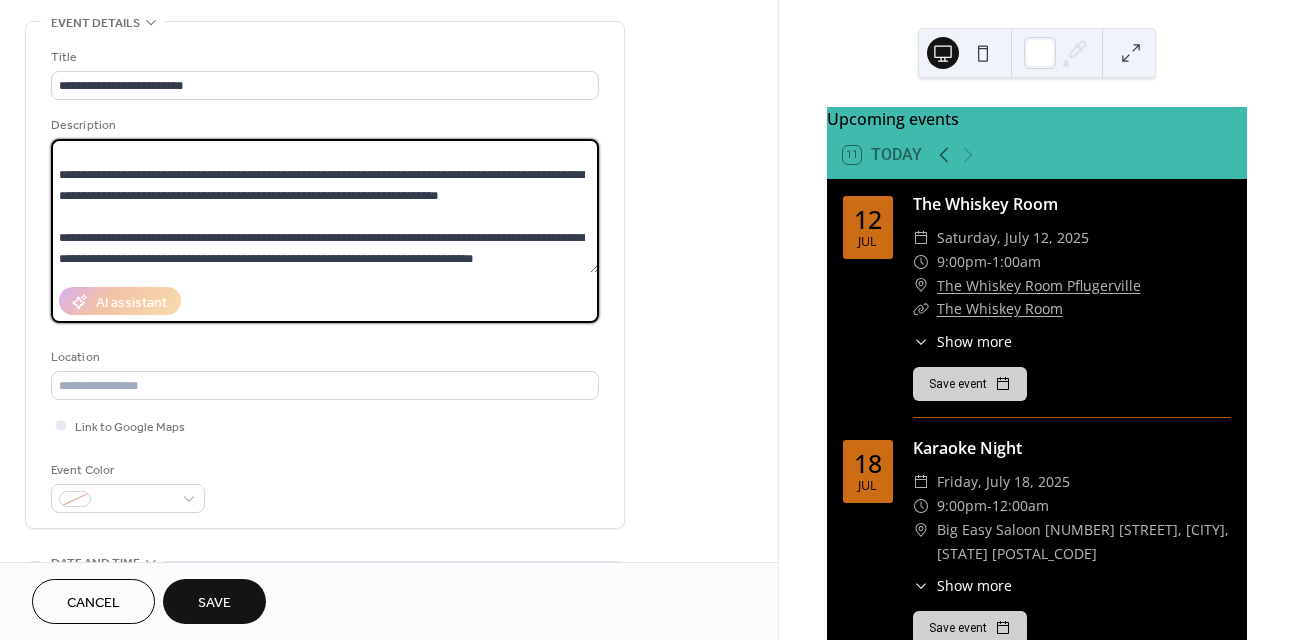 click on "**********" at bounding box center (325, 206) 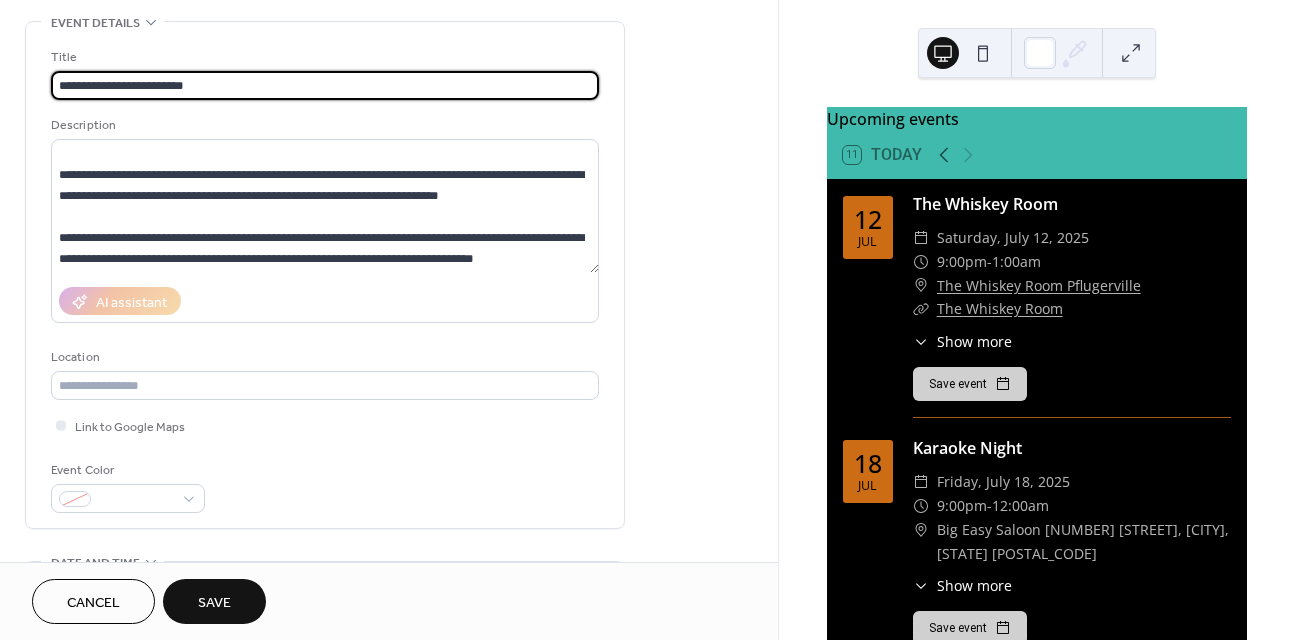 click on "**********" at bounding box center (325, 85) 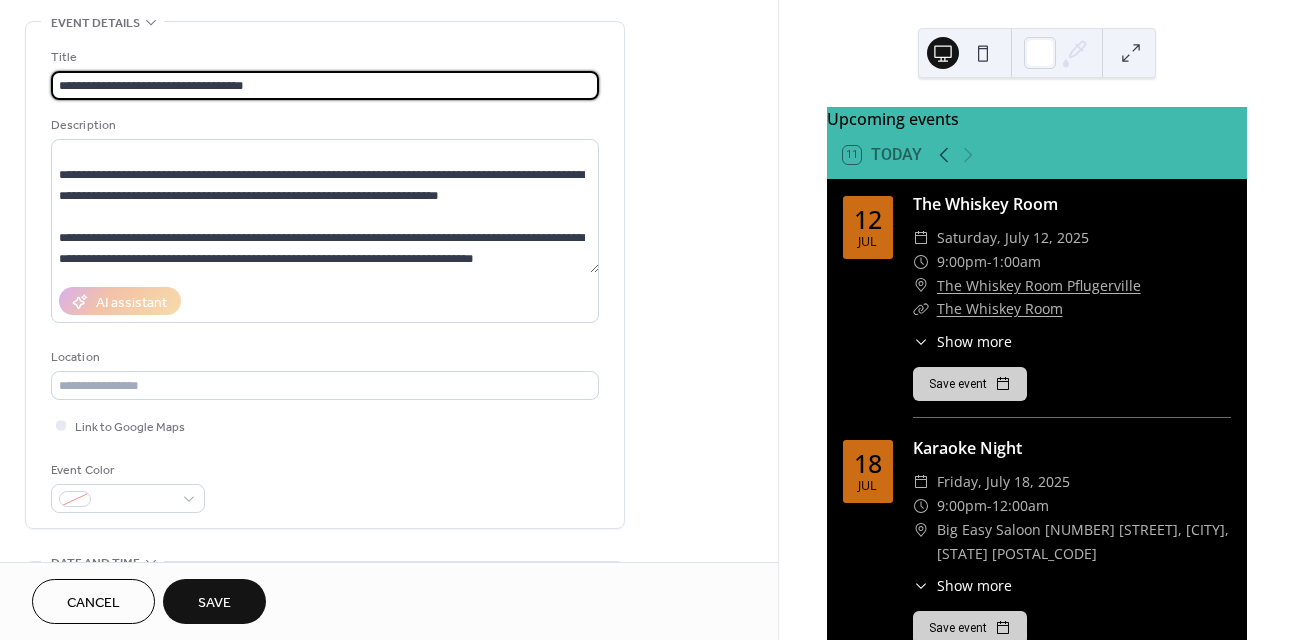 click on "**********" at bounding box center (325, 85) 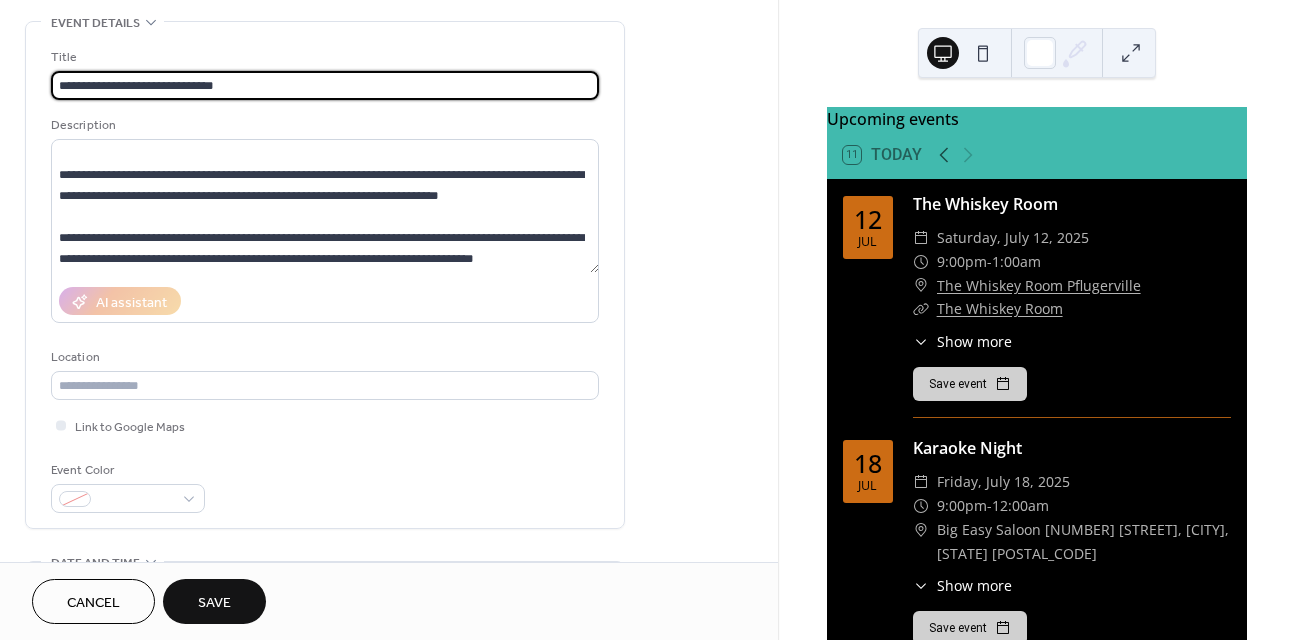 click on "**********" at bounding box center (325, 85) 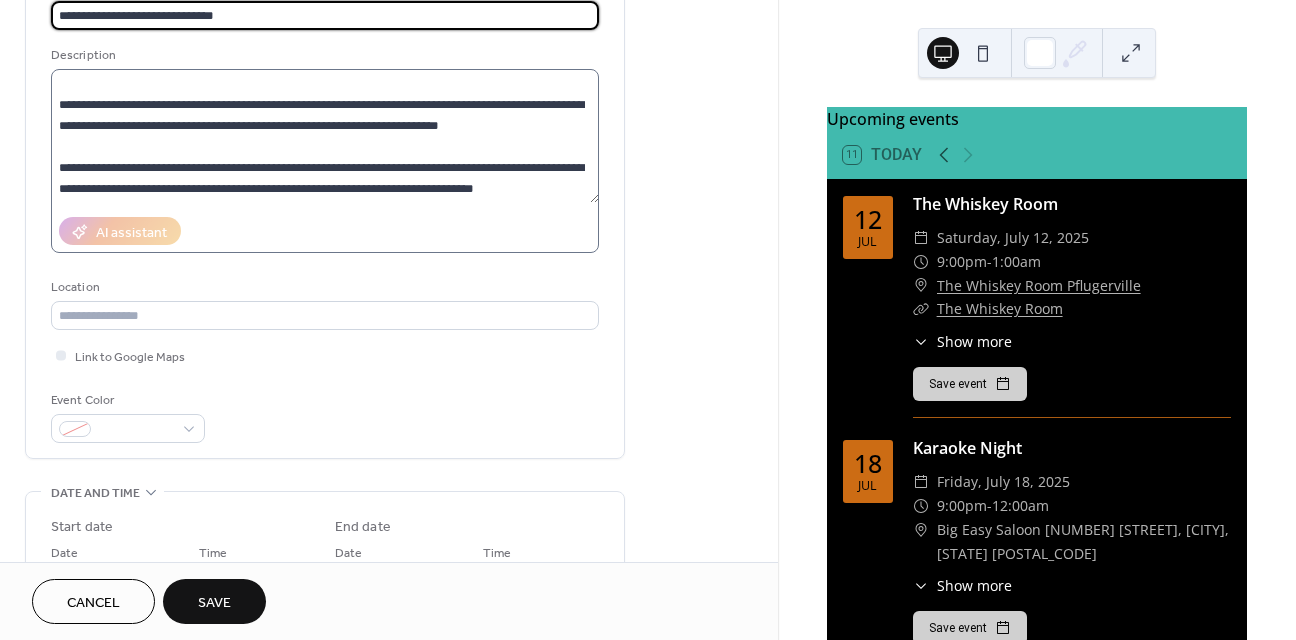 scroll, scrollTop: 136, scrollLeft: 0, axis: vertical 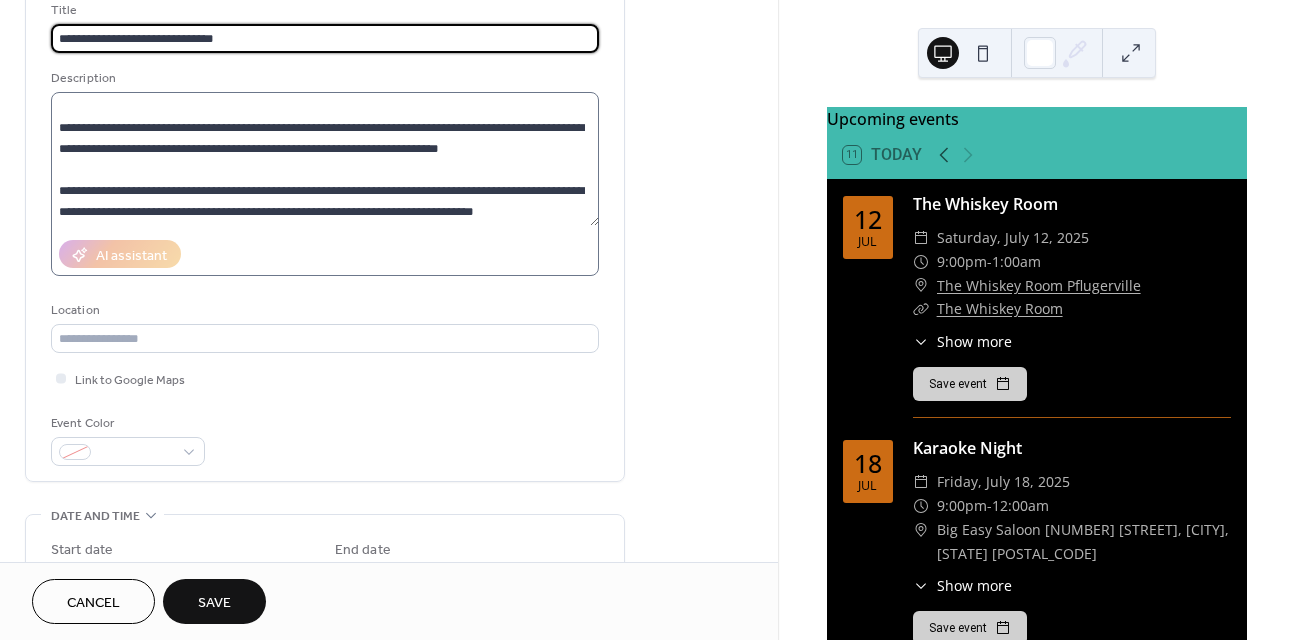 type on "**********" 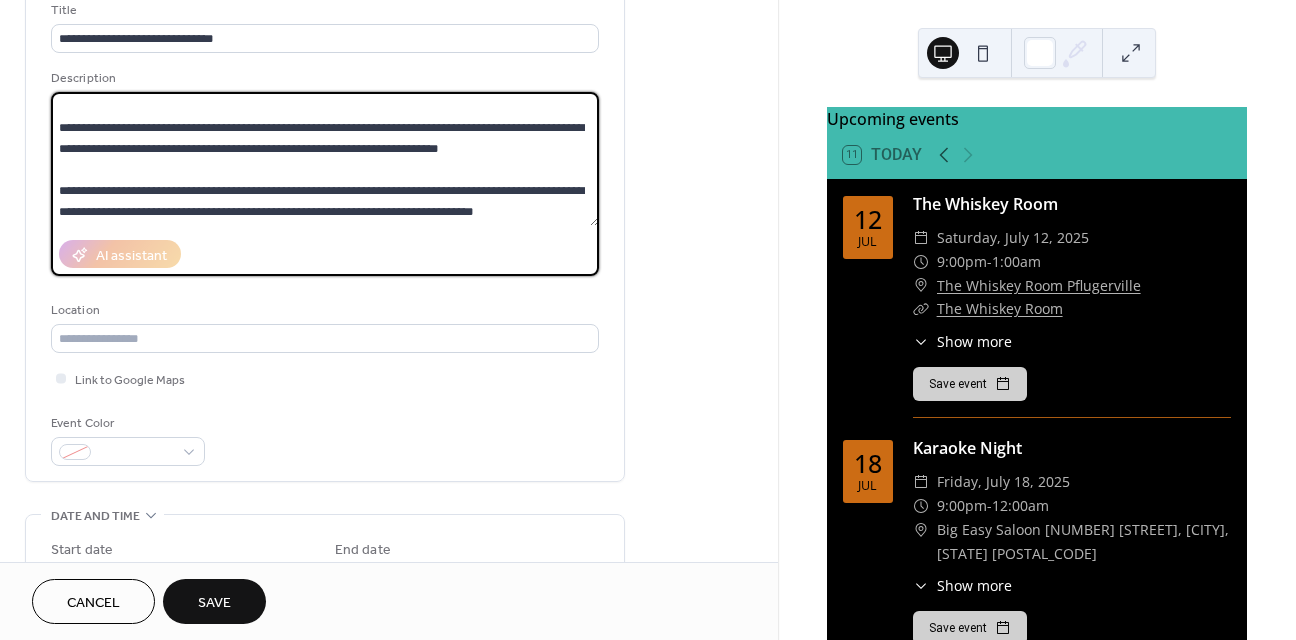 click on "**********" at bounding box center (325, 159) 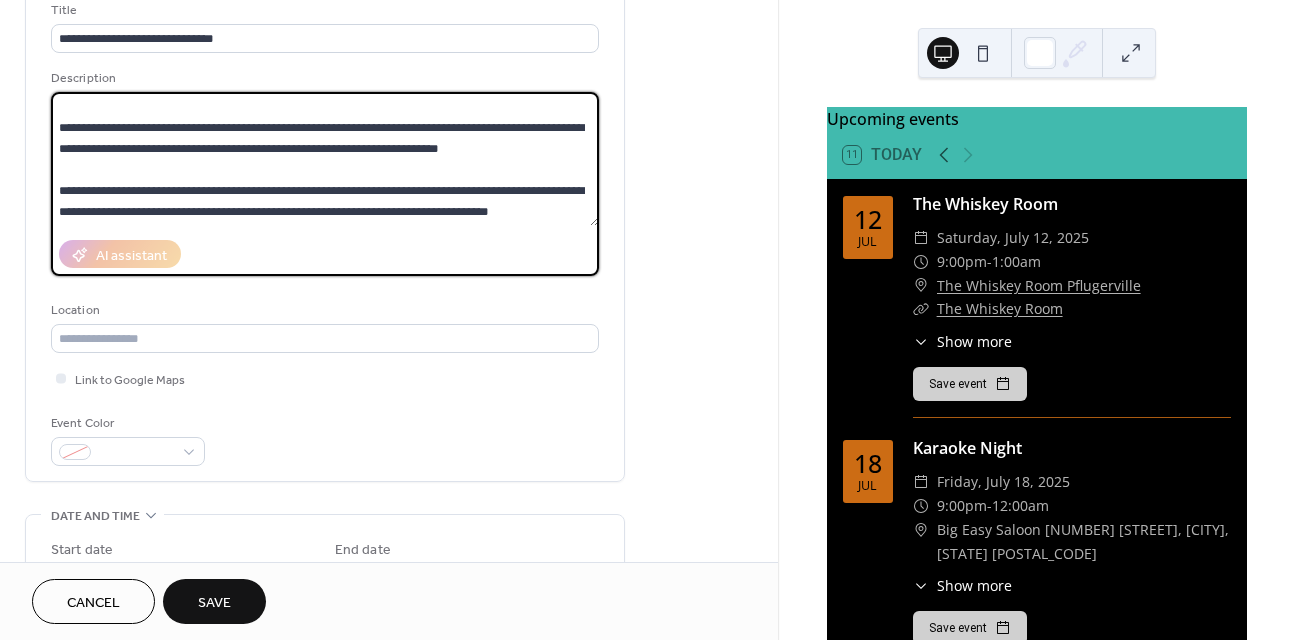 scroll, scrollTop: 270, scrollLeft: 0, axis: vertical 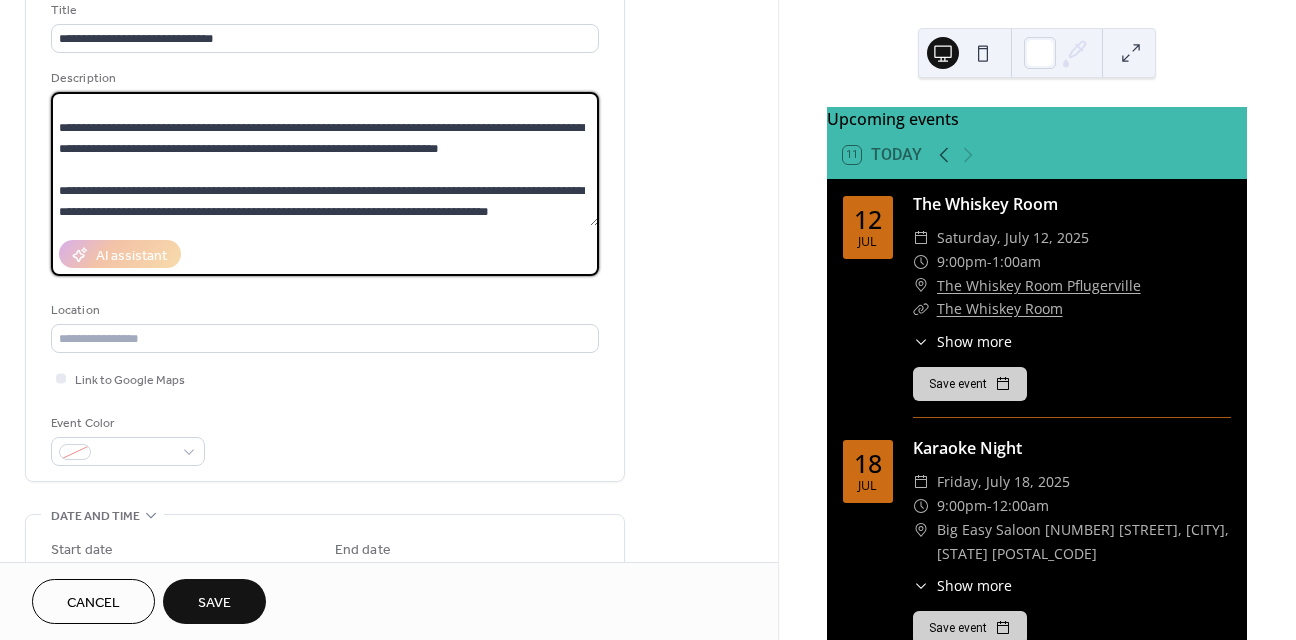paste on "**********" 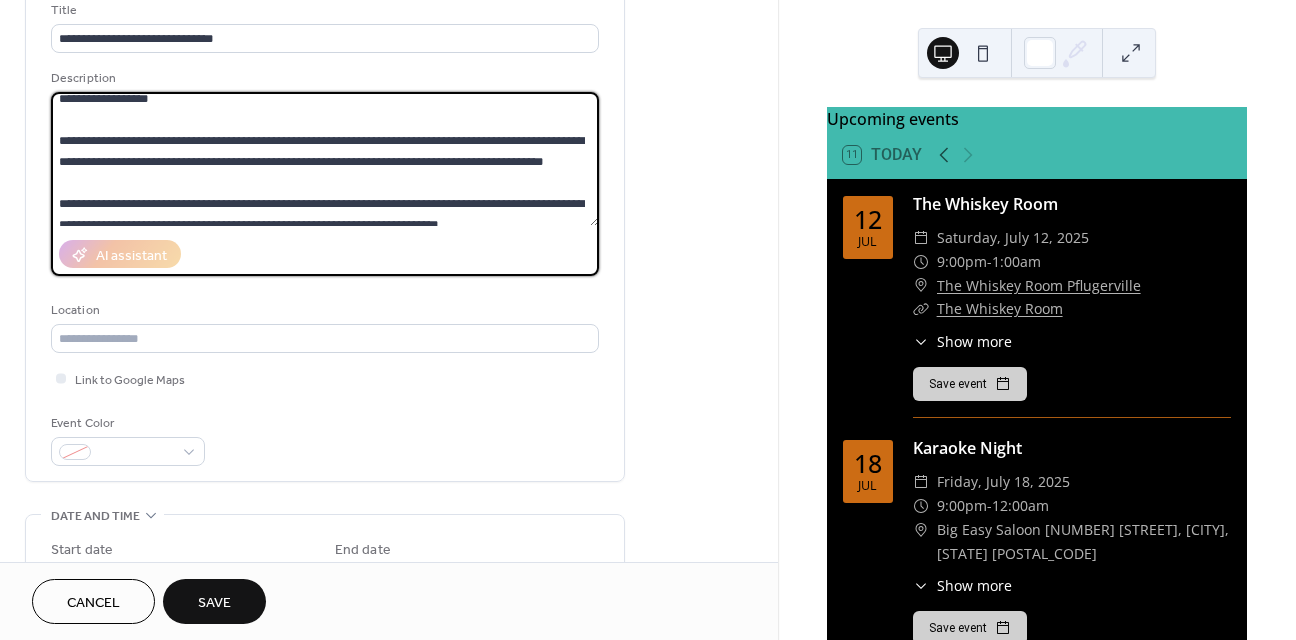 scroll, scrollTop: 112, scrollLeft: 0, axis: vertical 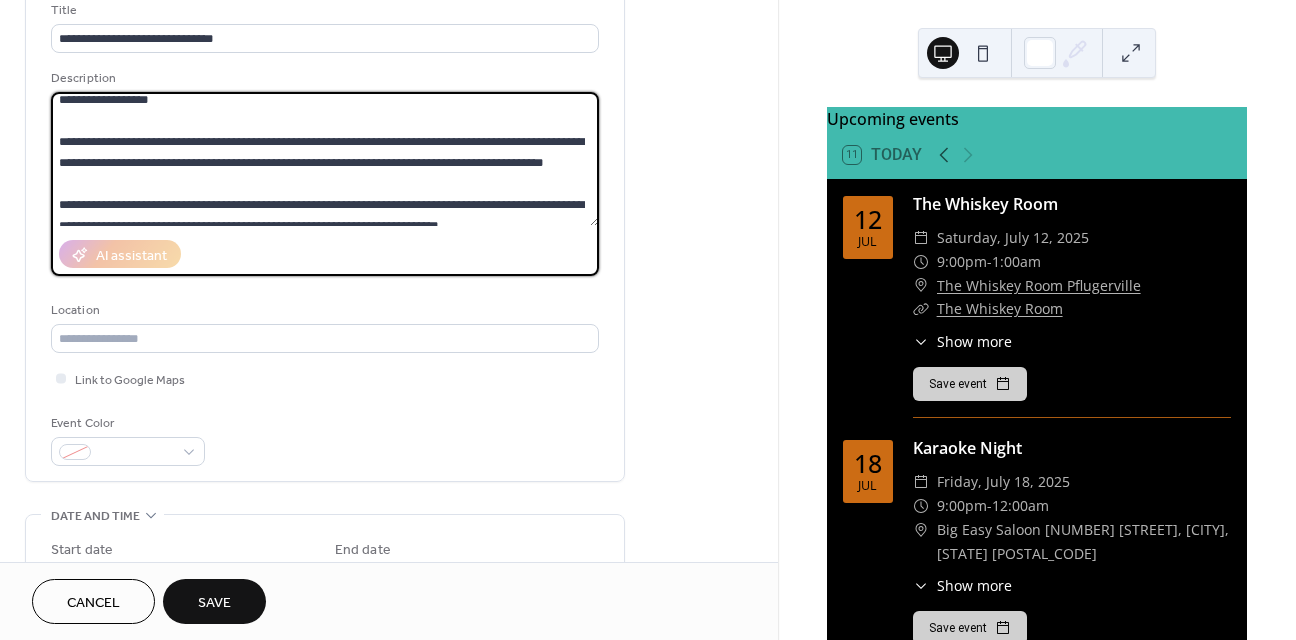 click on "**********" at bounding box center [325, 159] 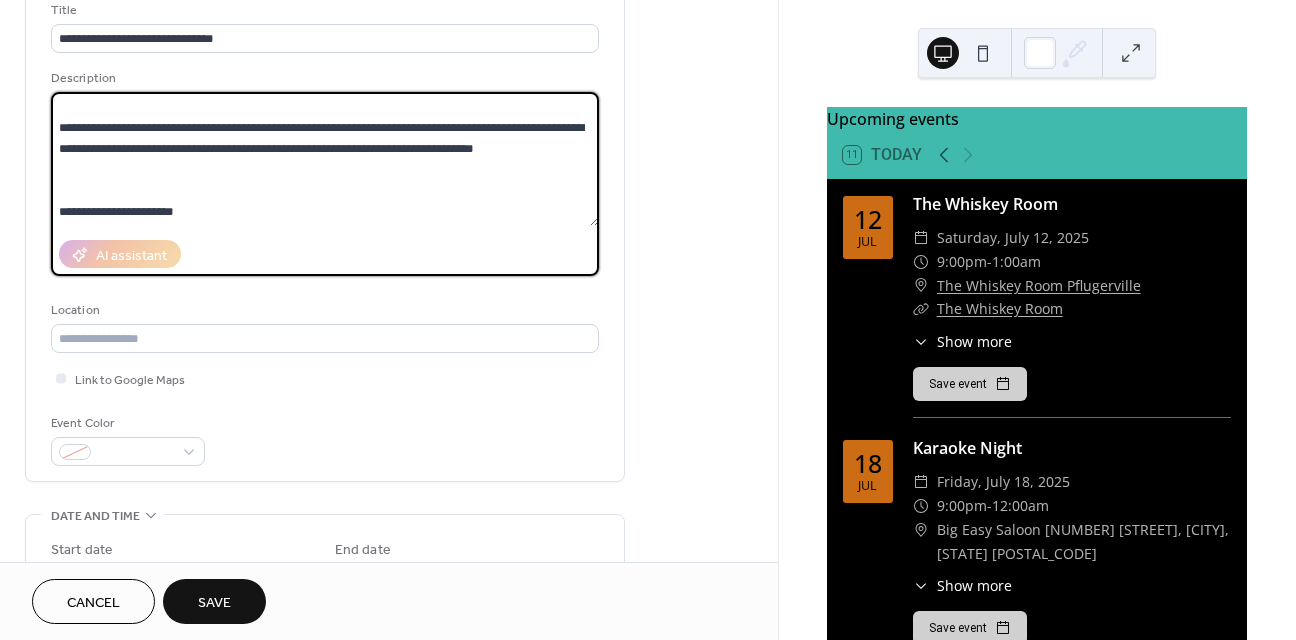 scroll, scrollTop: 273, scrollLeft: 0, axis: vertical 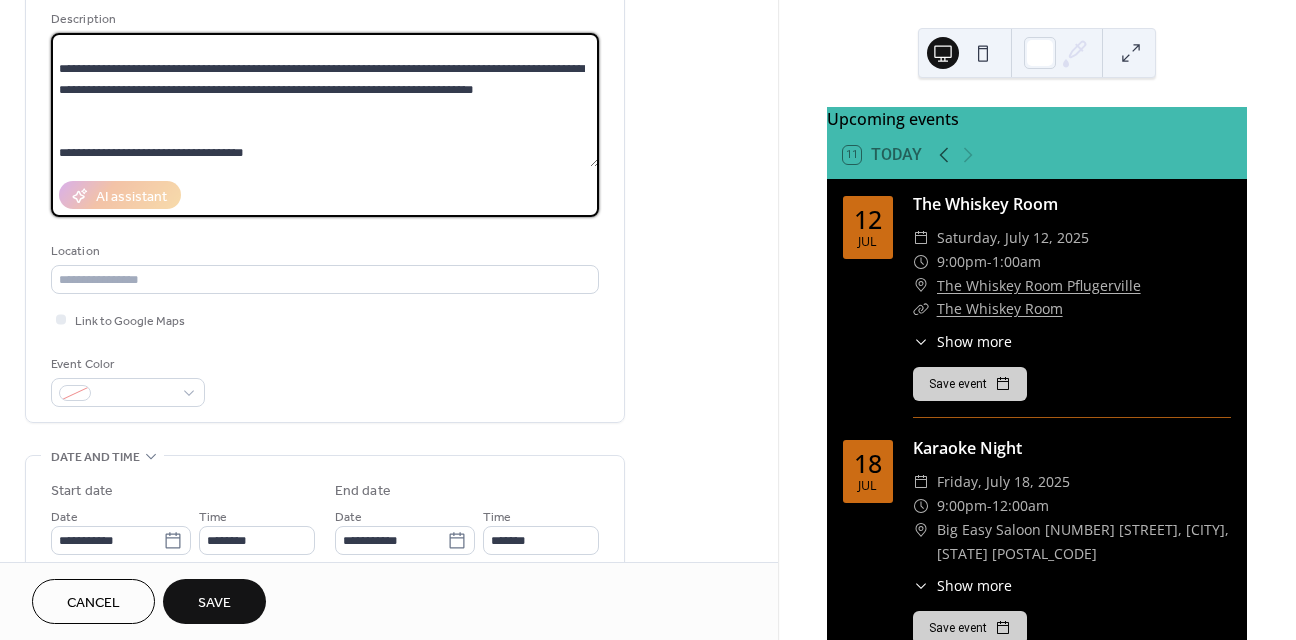 click on "**********" at bounding box center (325, 100) 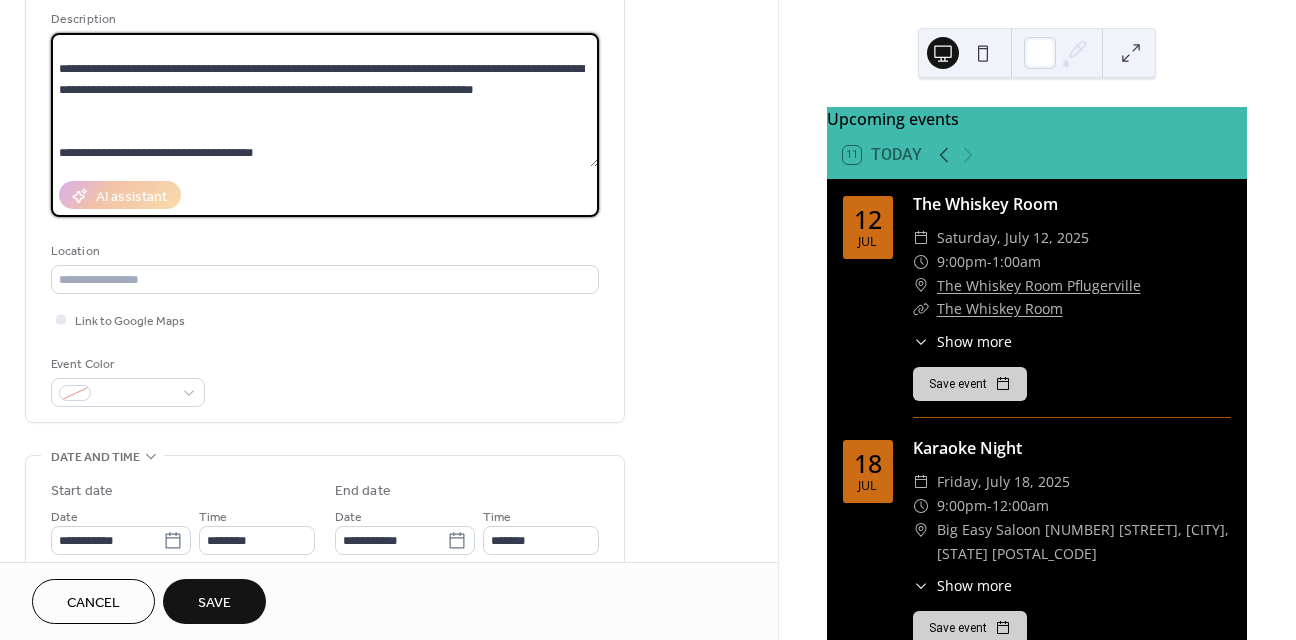 scroll, scrollTop: 312, scrollLeft: 0, axis: vertical 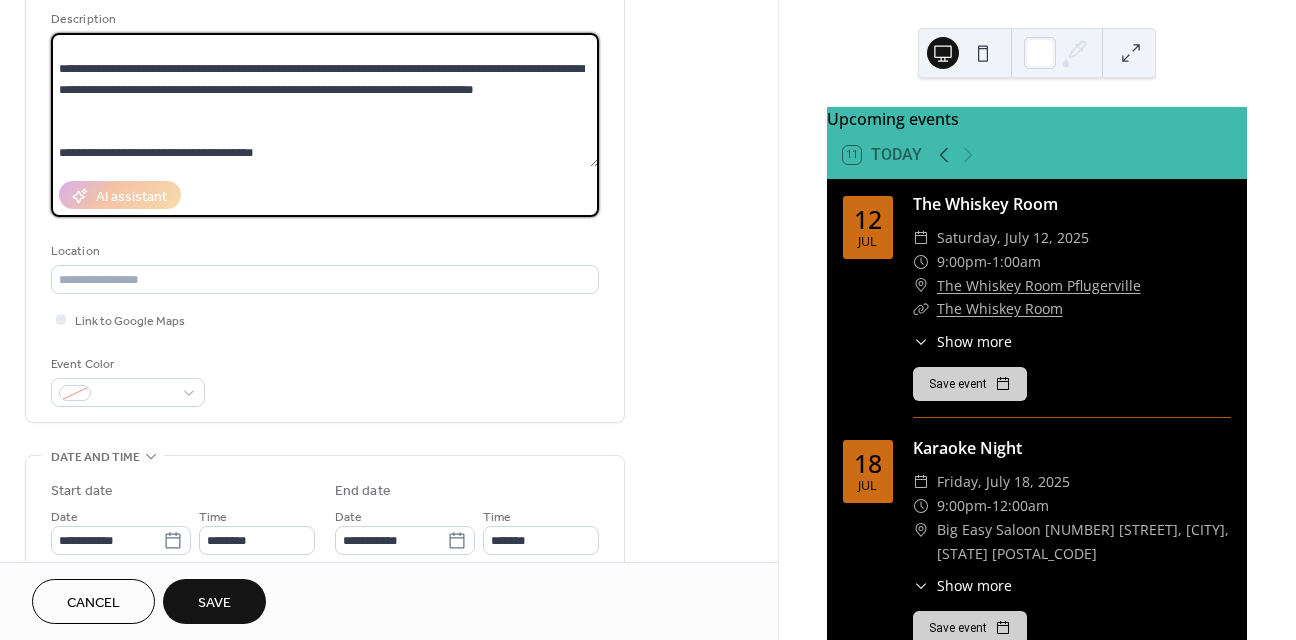 paste on "**********" 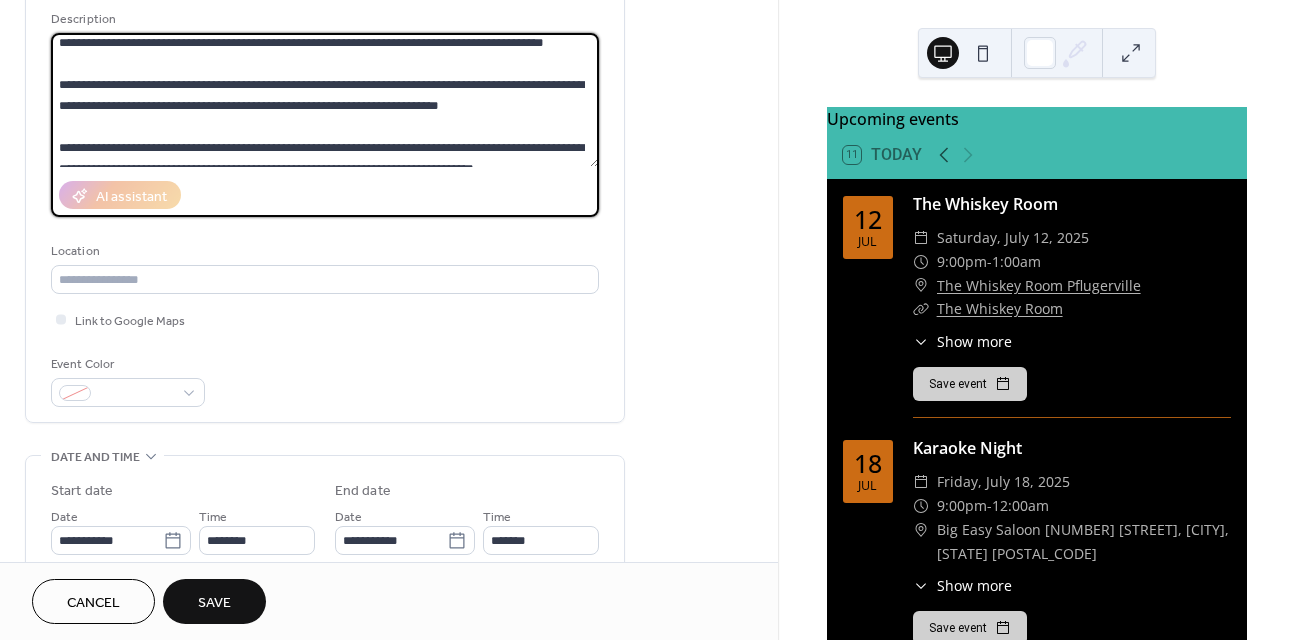 scroll, scrollTop: 129, scrollLeft: 0, axis: vertical 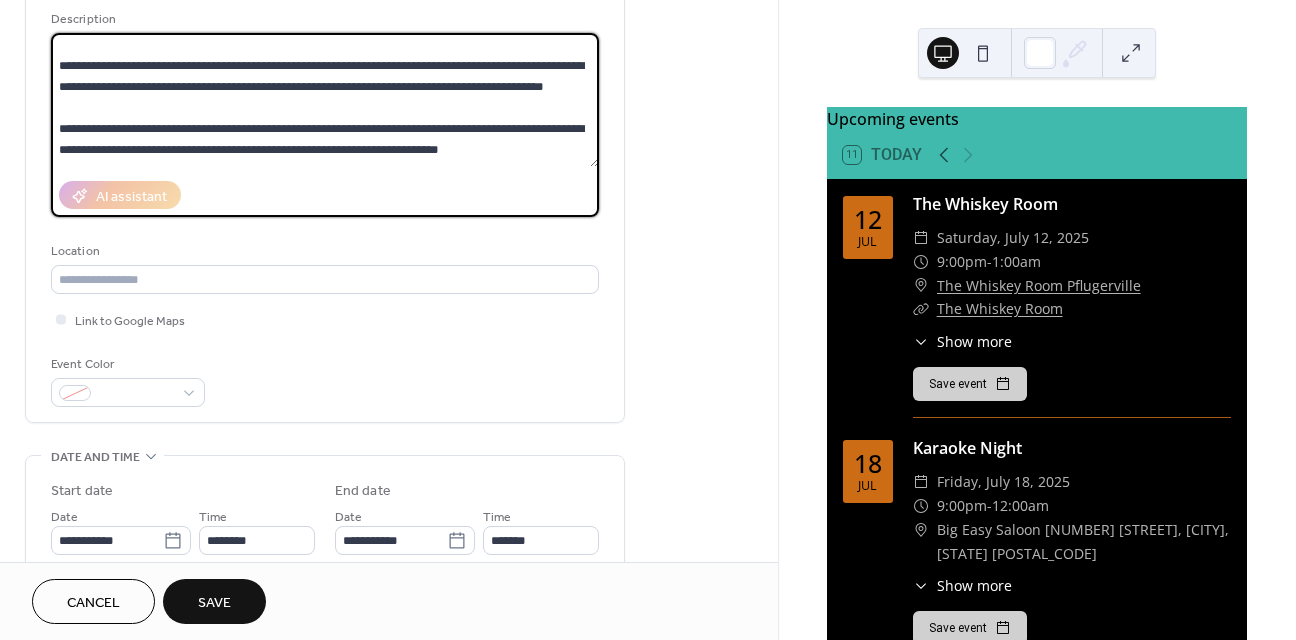 click at bounding box center [325, 100] 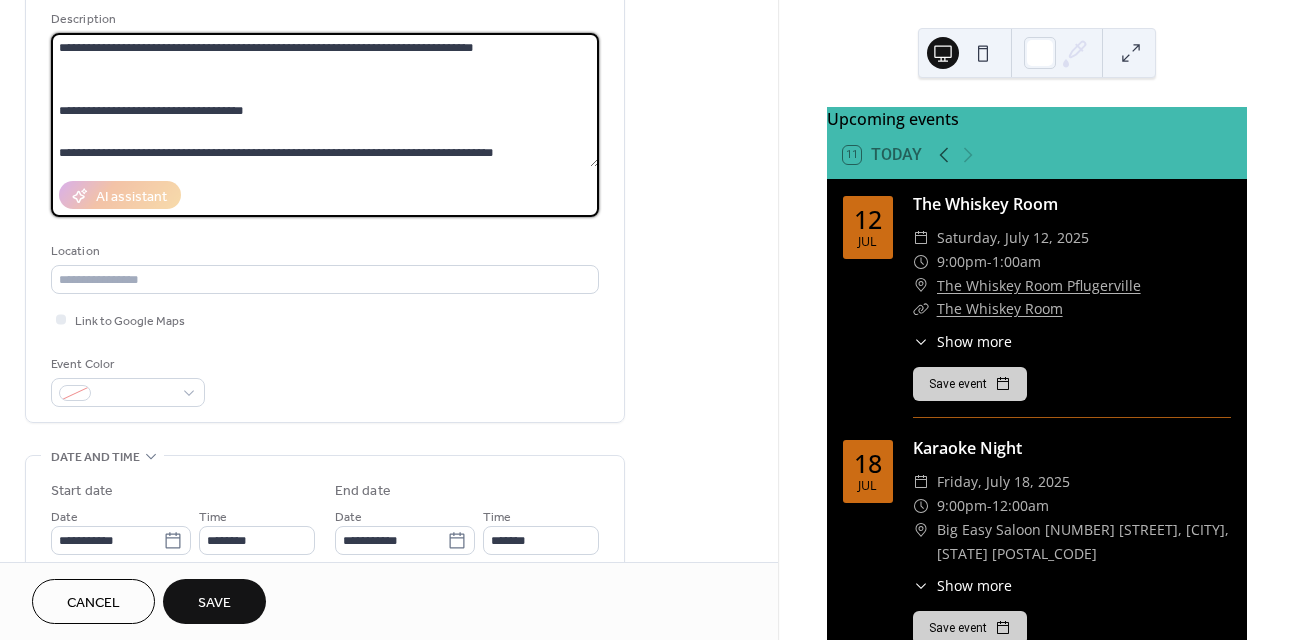 scroll, scrollTop: 315, scrollLeft: 0, axis: vertical 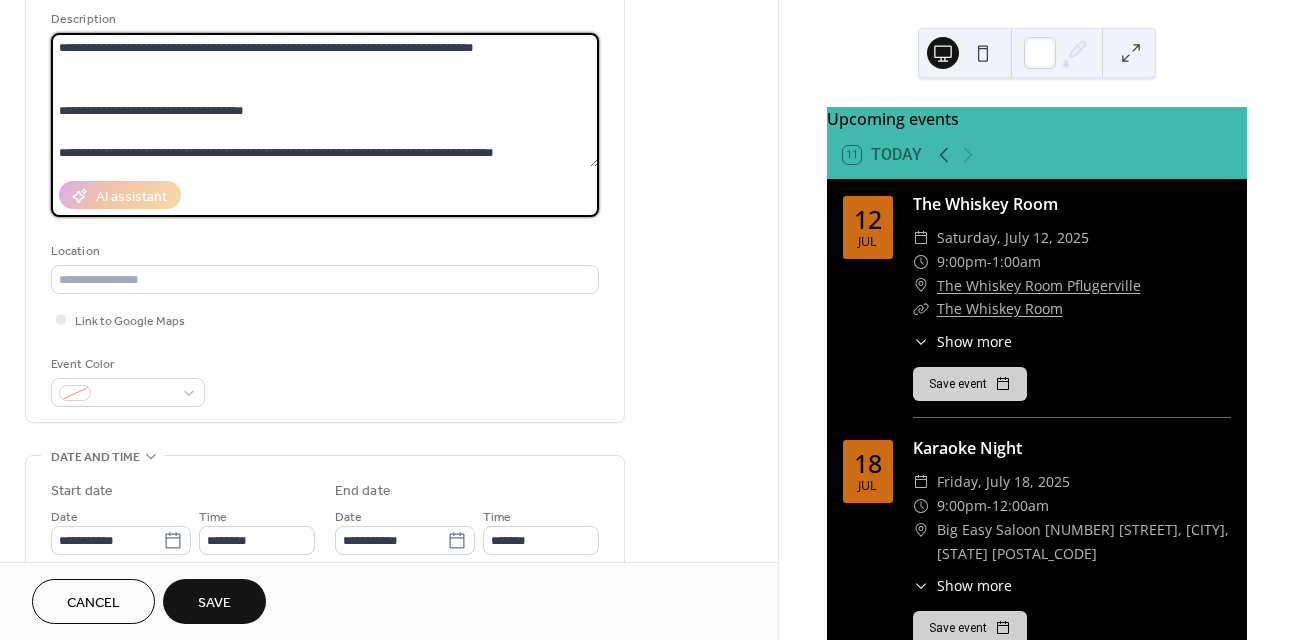 click at bounding box center [325, 100] 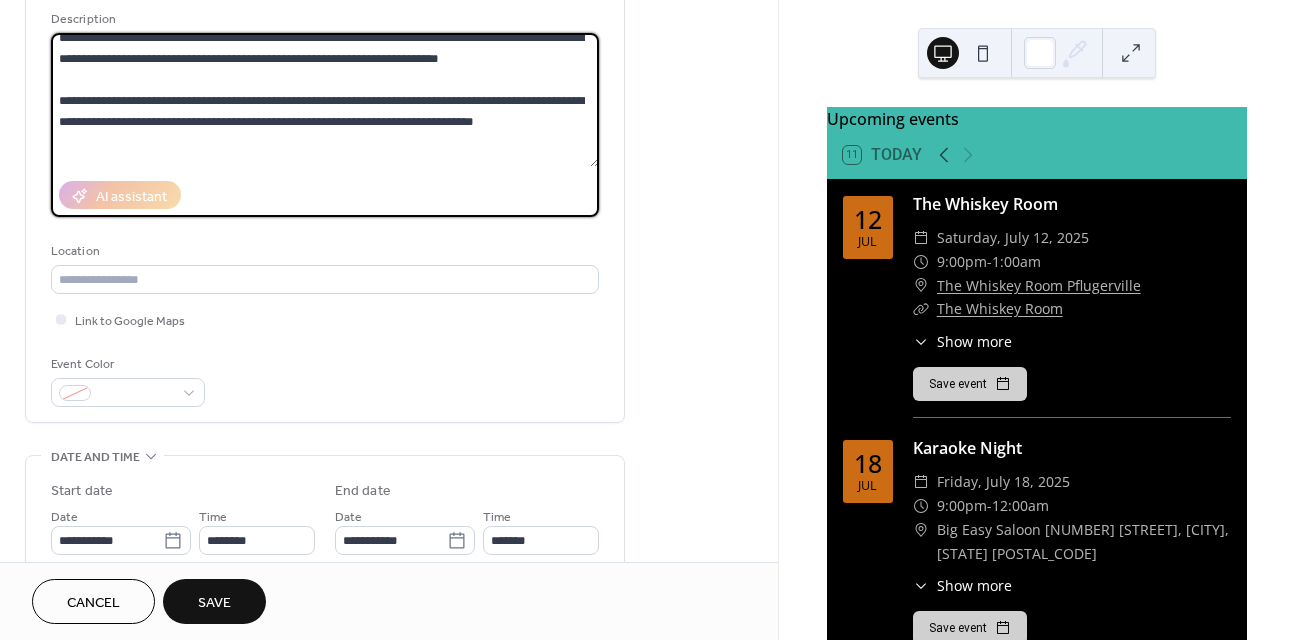 scroll, scrollTop: 221, scrollLeft: 0, axis: vertical 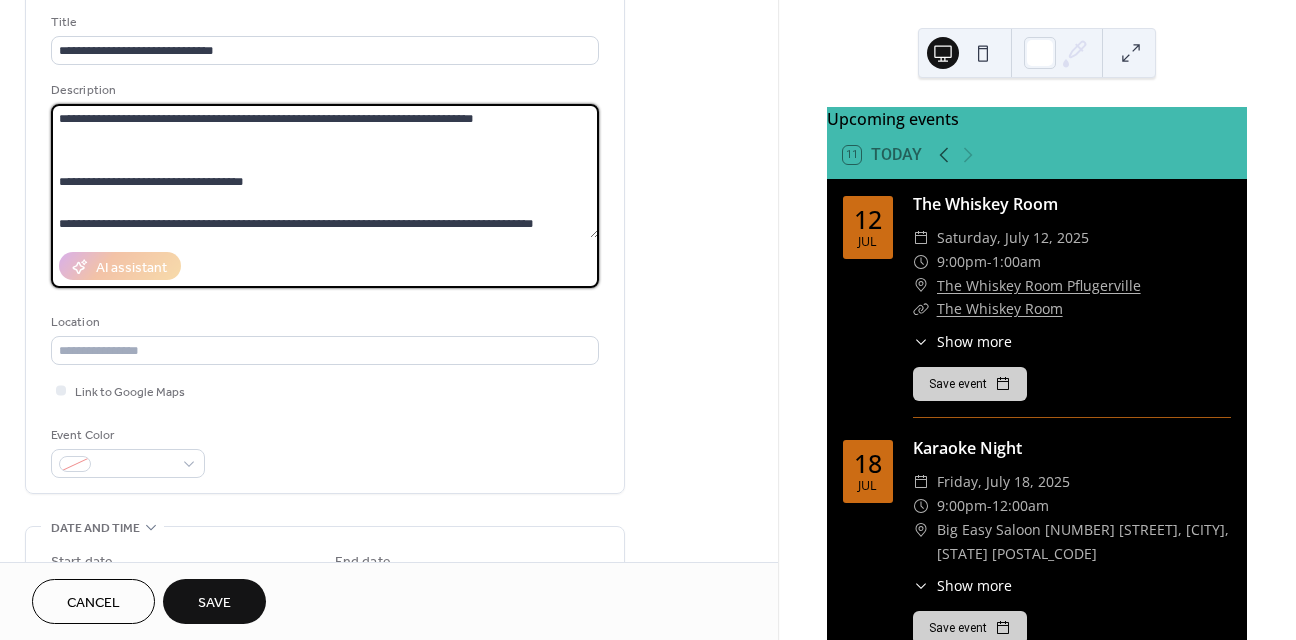 click at bounding box center [325, 171] 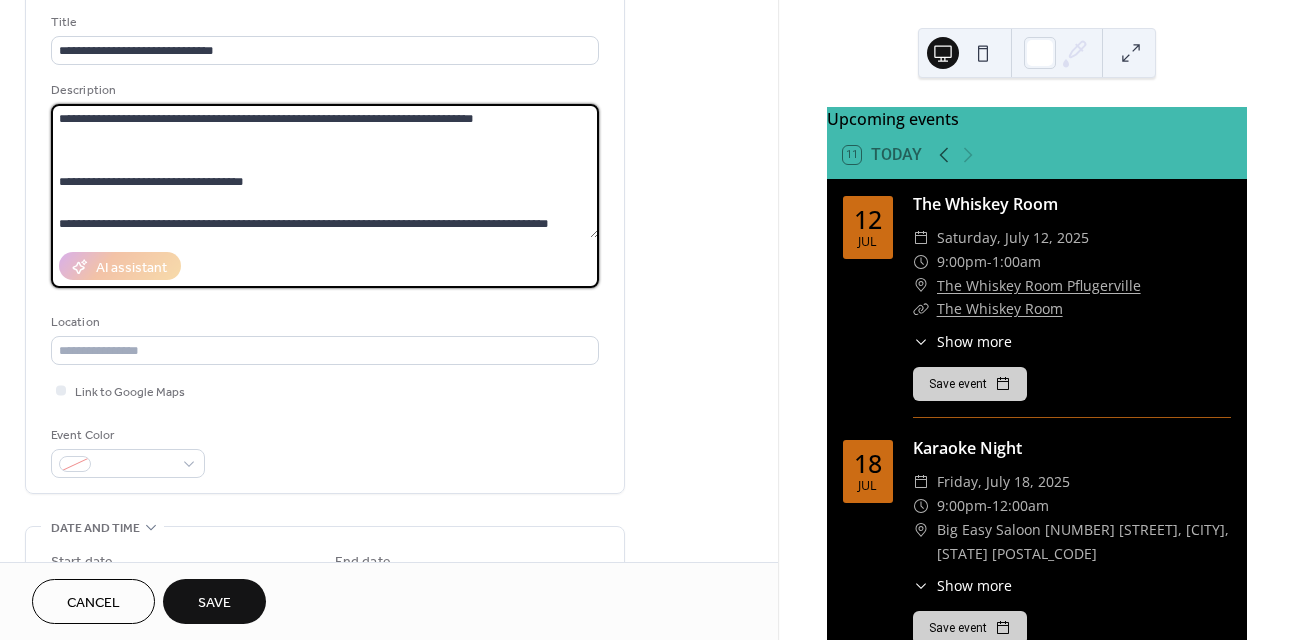 scroll, scrollTop: 396, scrollLeft: 0, axis: vertical 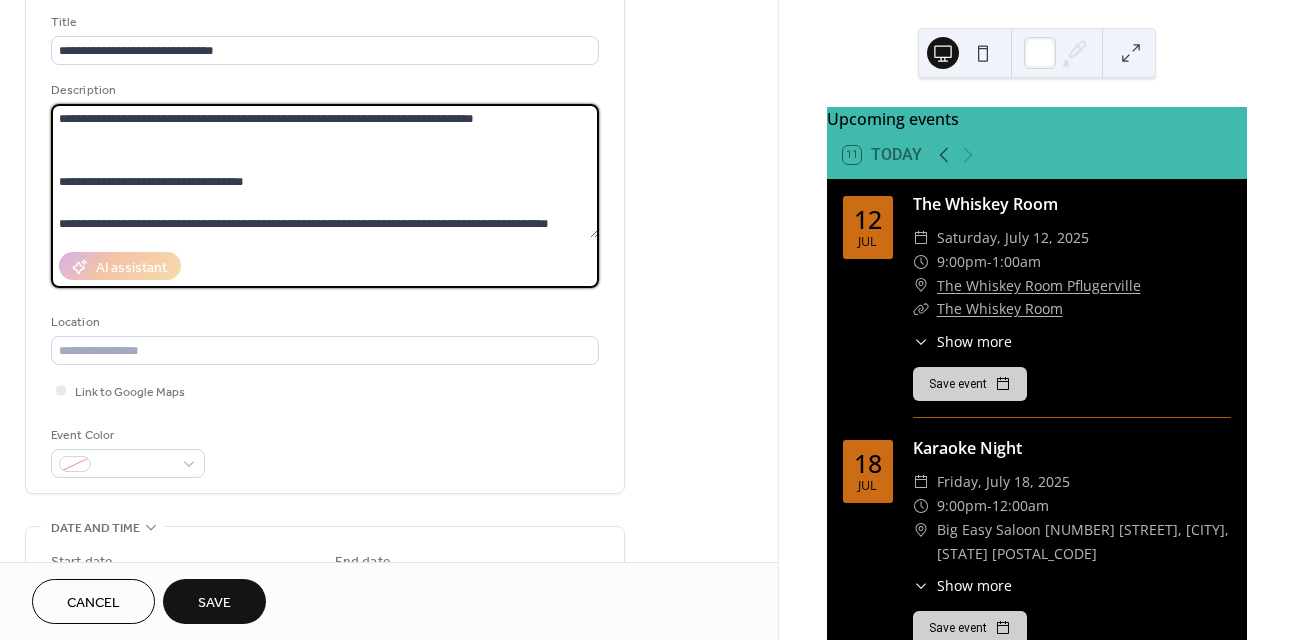 paste on "**********" 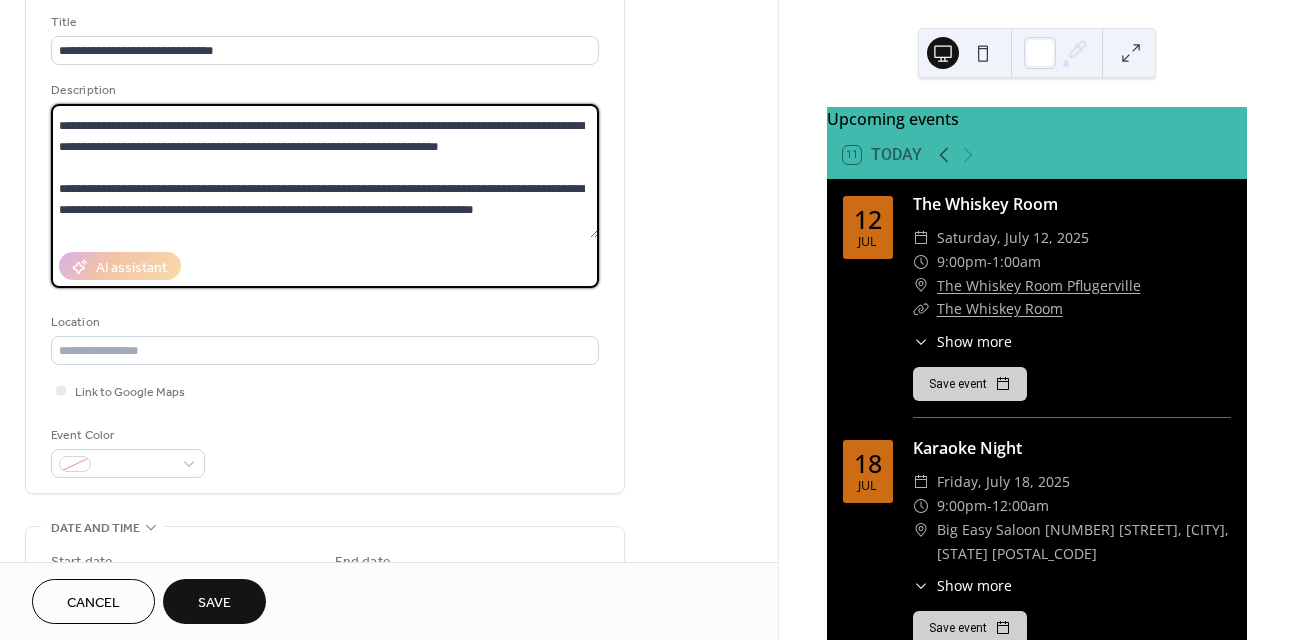 scroll, scrollTop: 202, scrollLeft: 0, axis: vertical 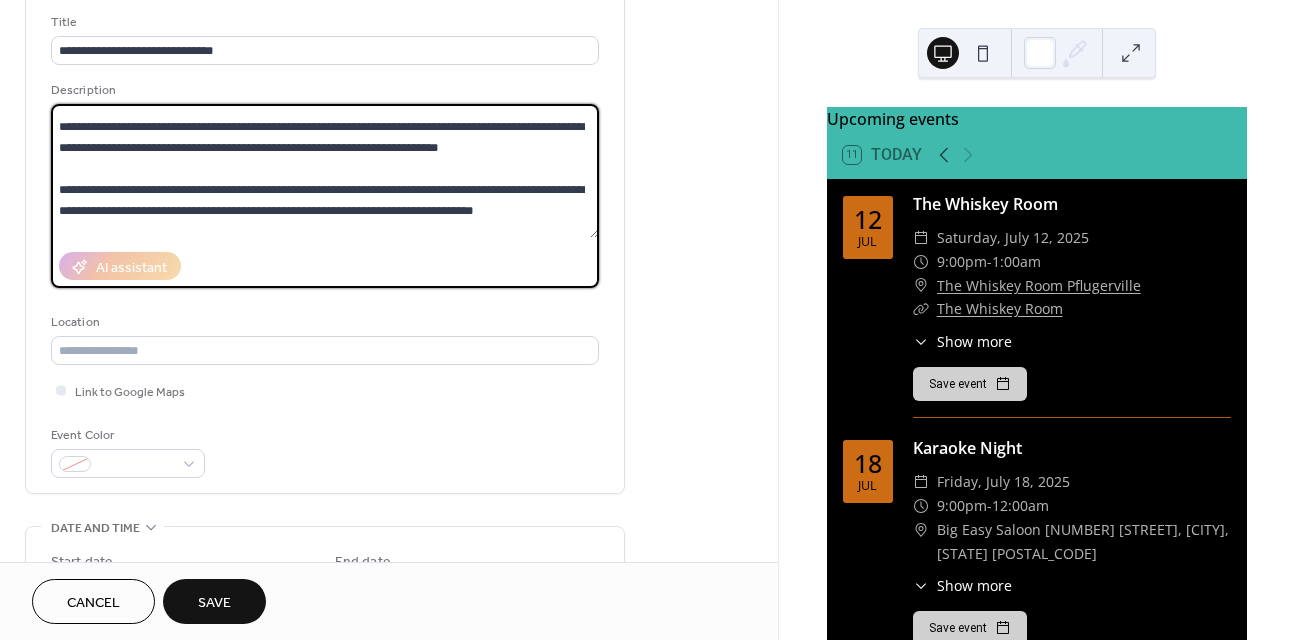 click at bounding box center (325, 171) 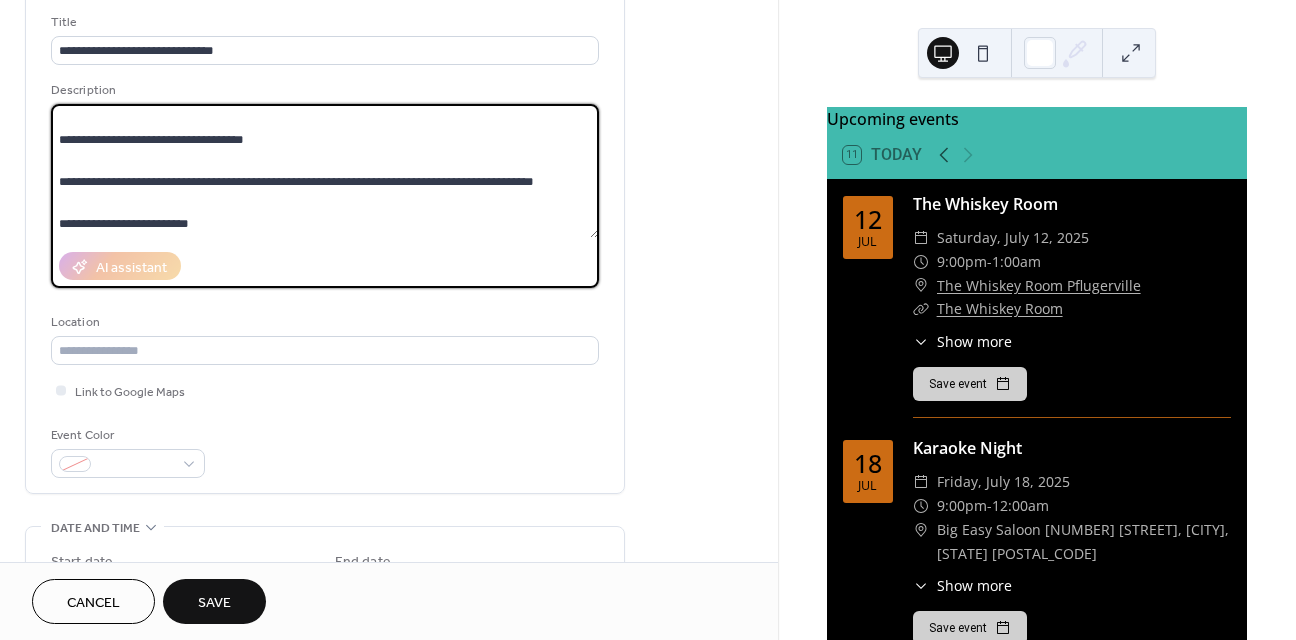 scroll, scrollTop: 399, scrollLeft: 0, axis: vertical 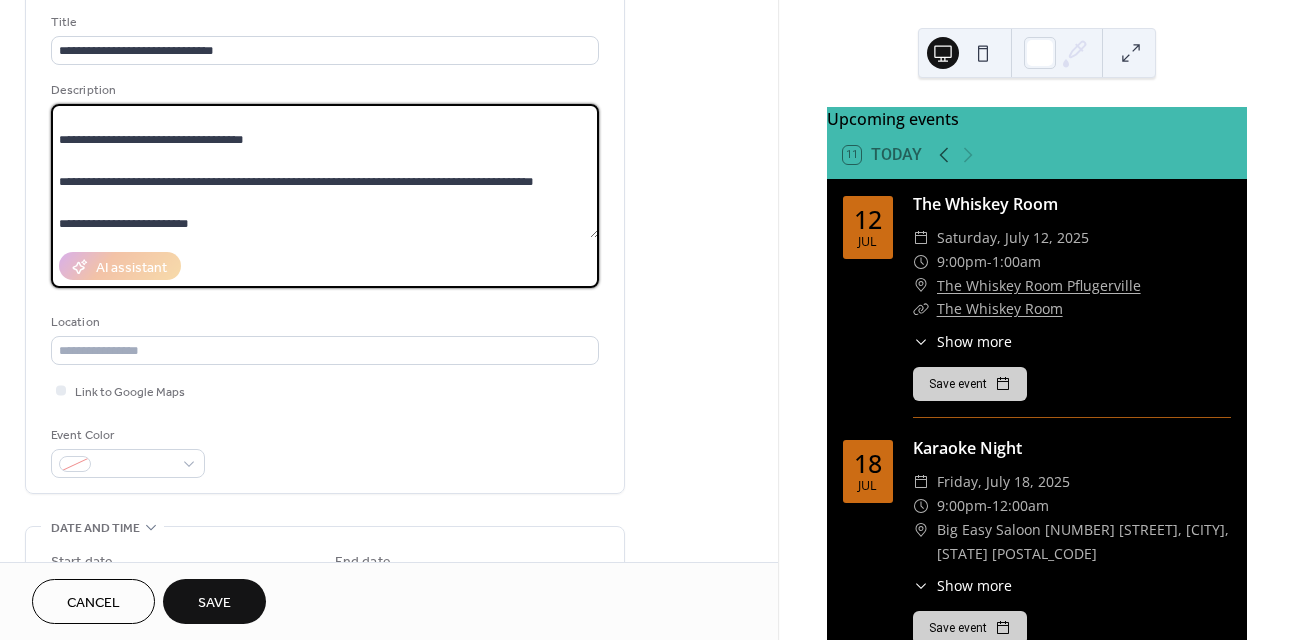 click at bounding box center (325, 171) 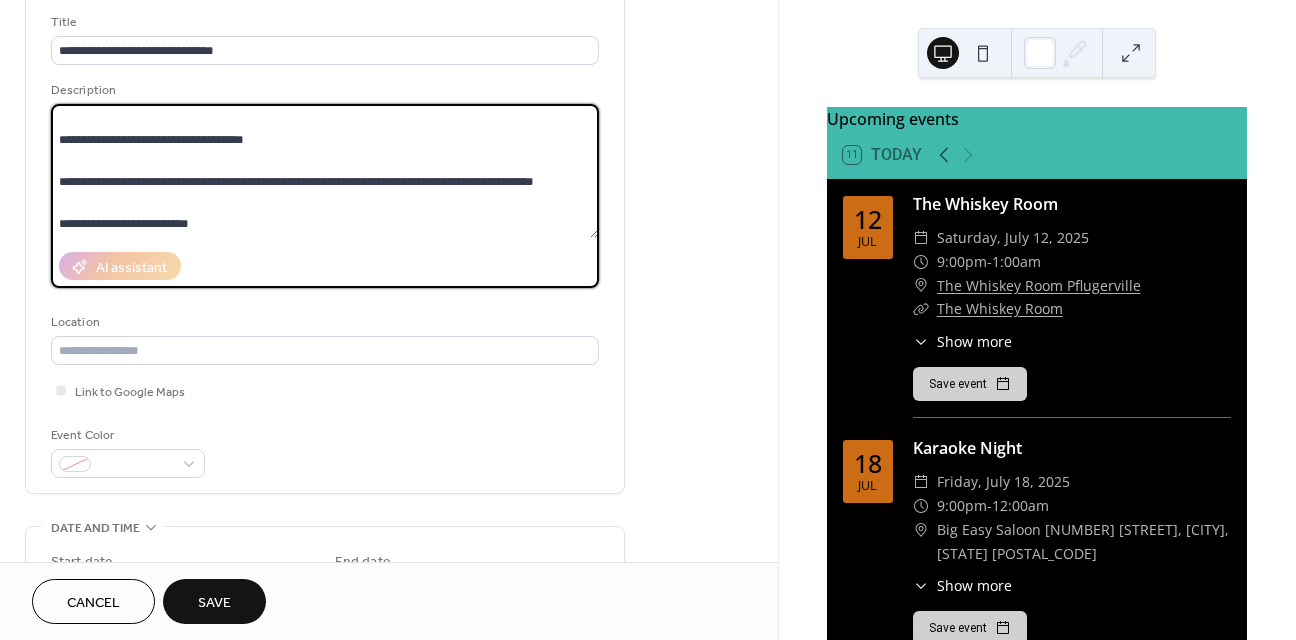 paste on "*****" 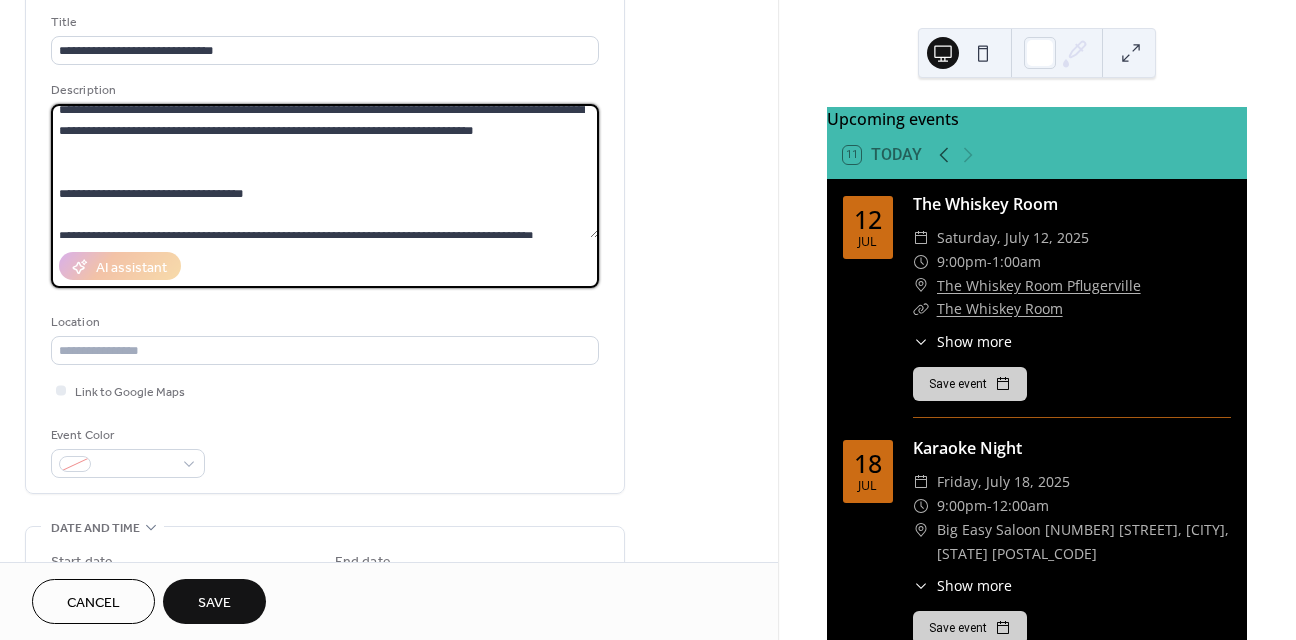 scroll, scrollTop: 275, scrollLeft: 0, axis: vertical 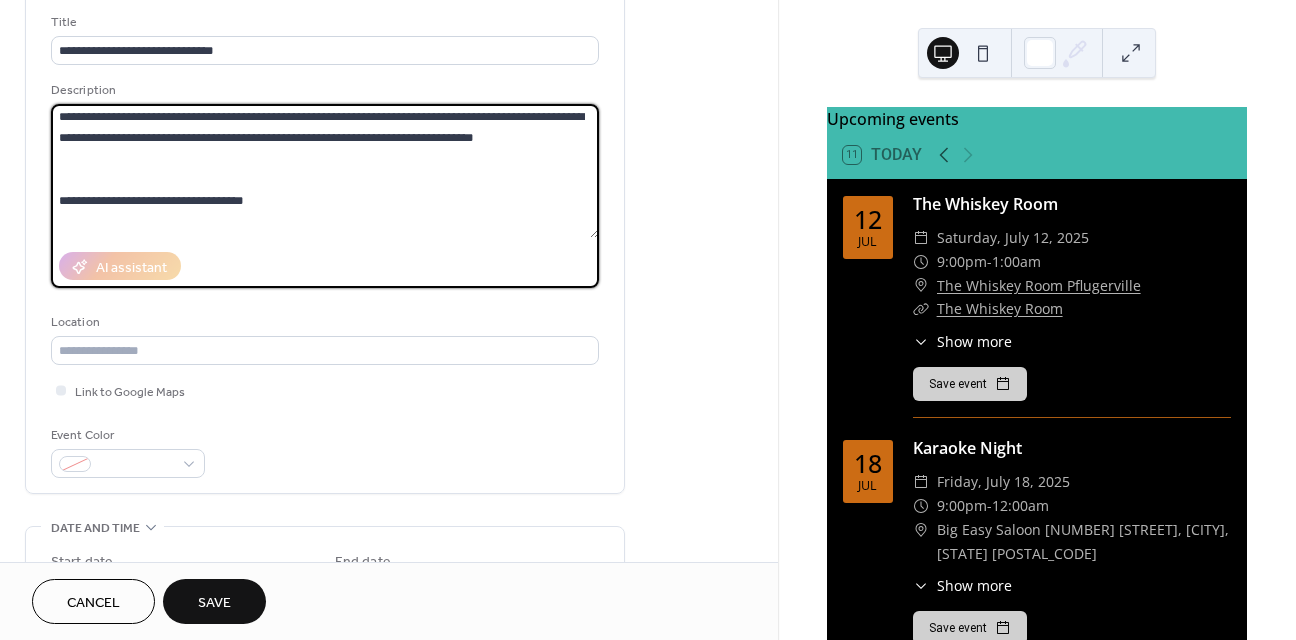 click at bounding box center (325, 171) 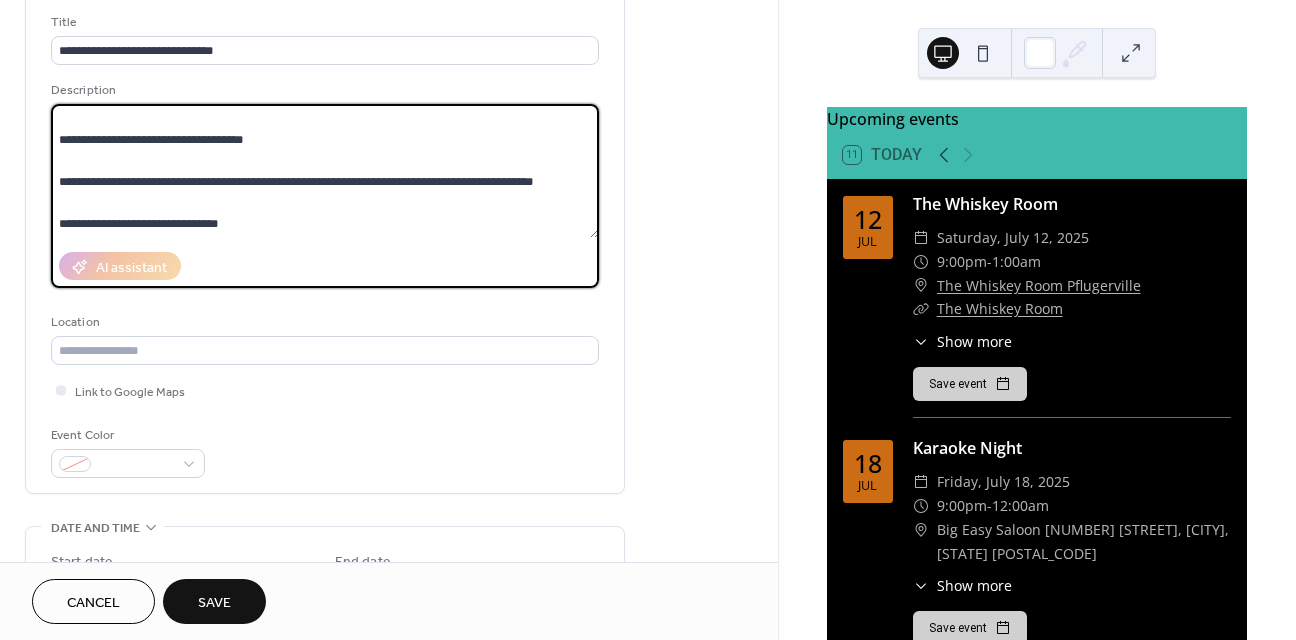 click at bounding box center (325, 171) 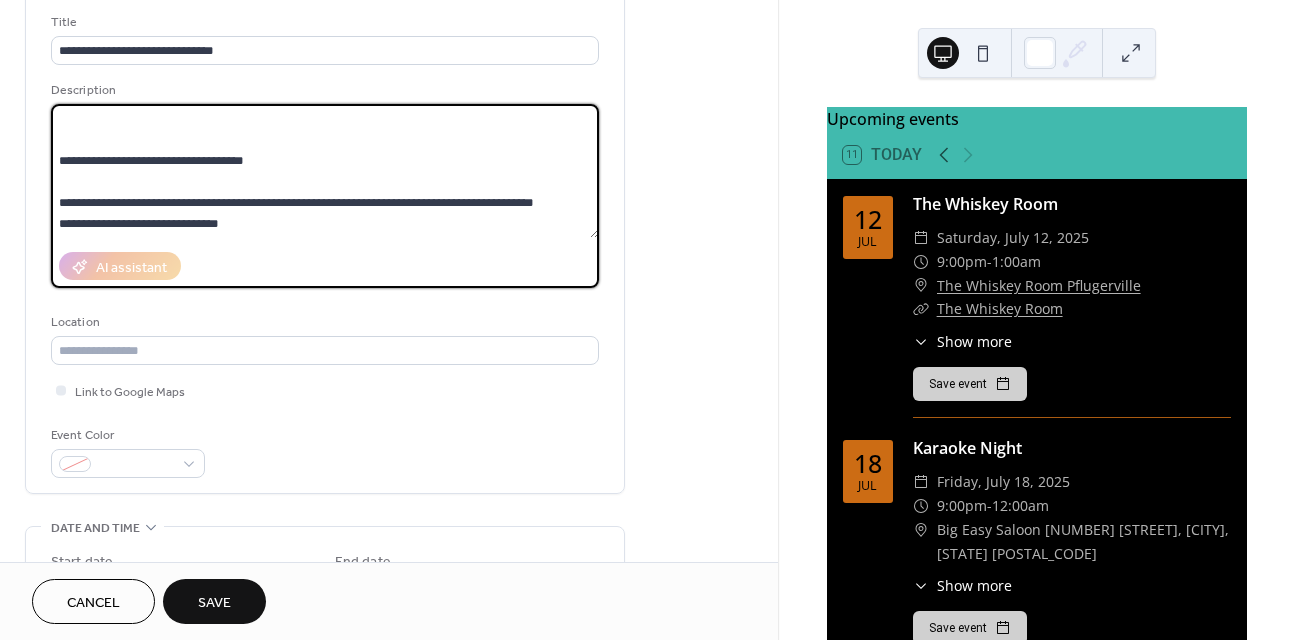 scroll, scrollTop: 378, scrollLeft: 0, axis: vertical 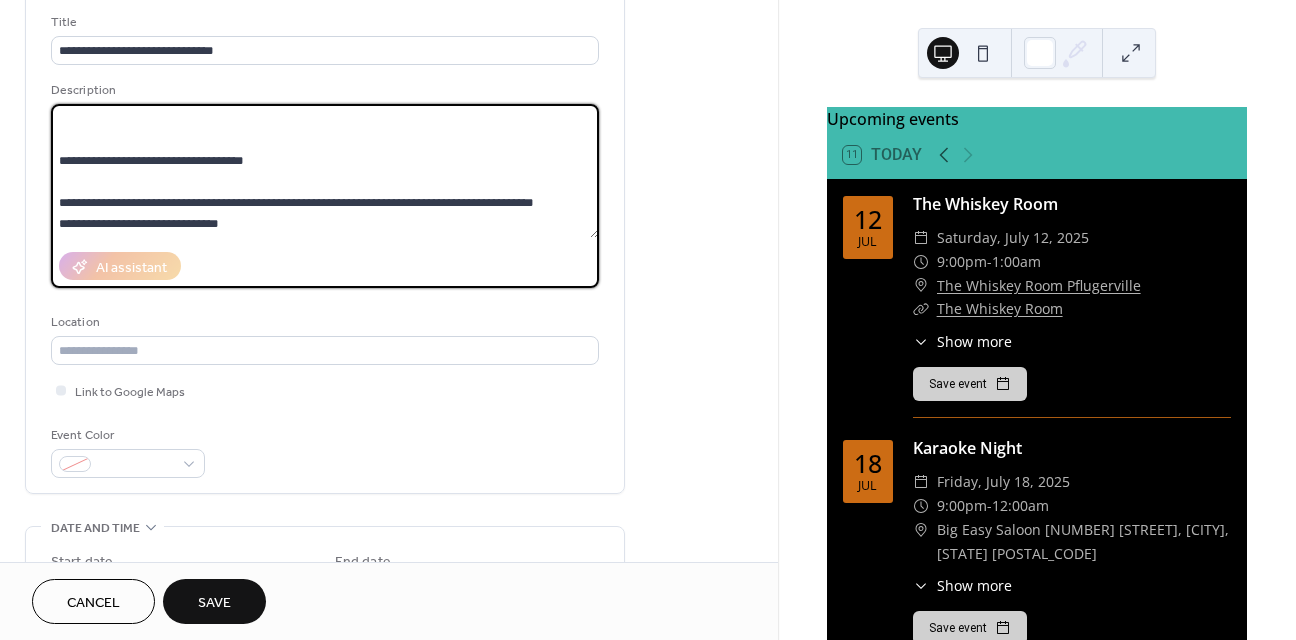 click at bounding box center [325, 171] 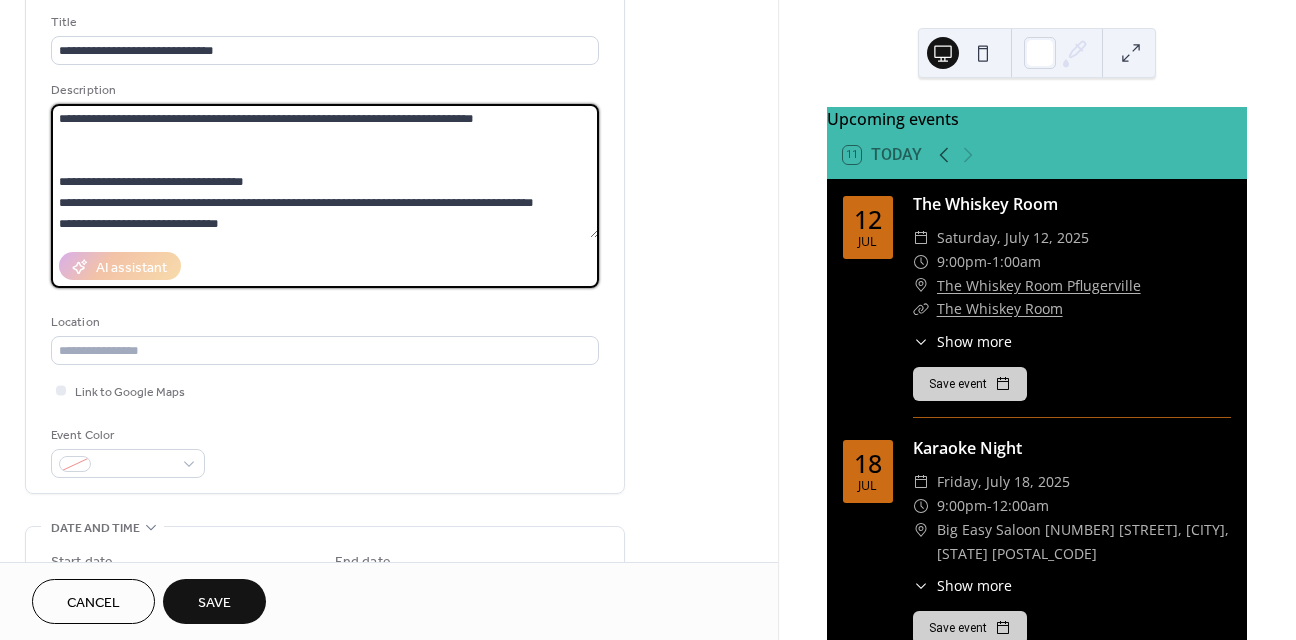 scroll, scrollTop: 357, scrollLeft: 0, axis: vertical 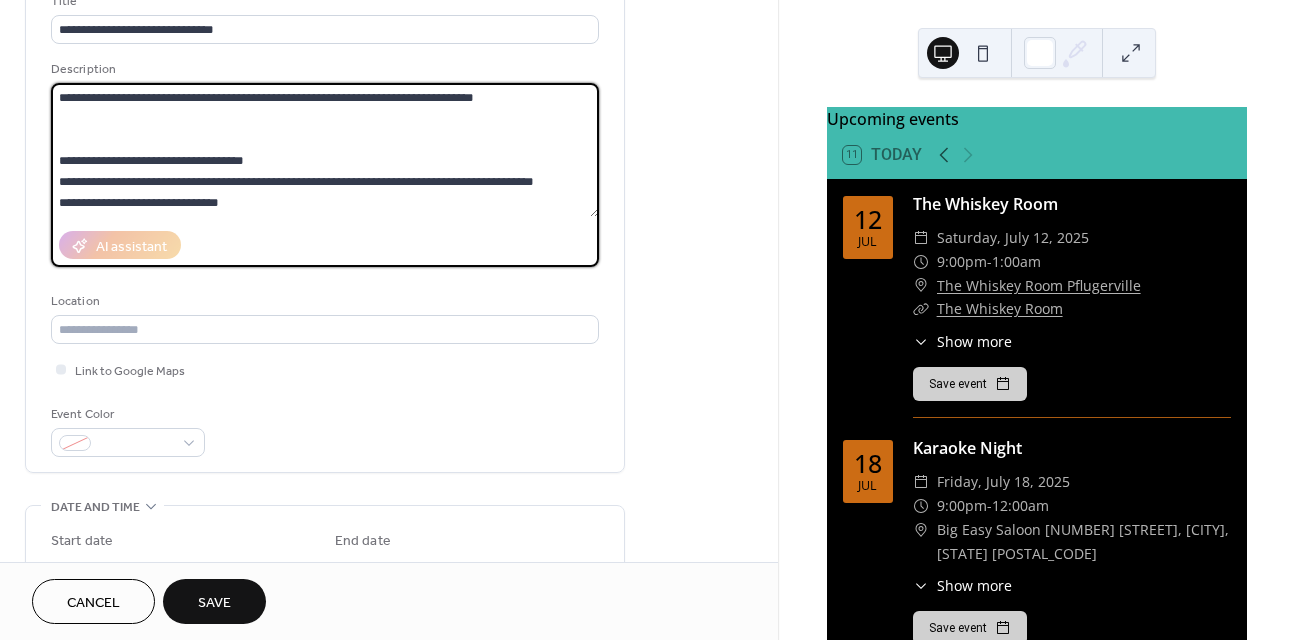 click at bounding box center (325, 150) 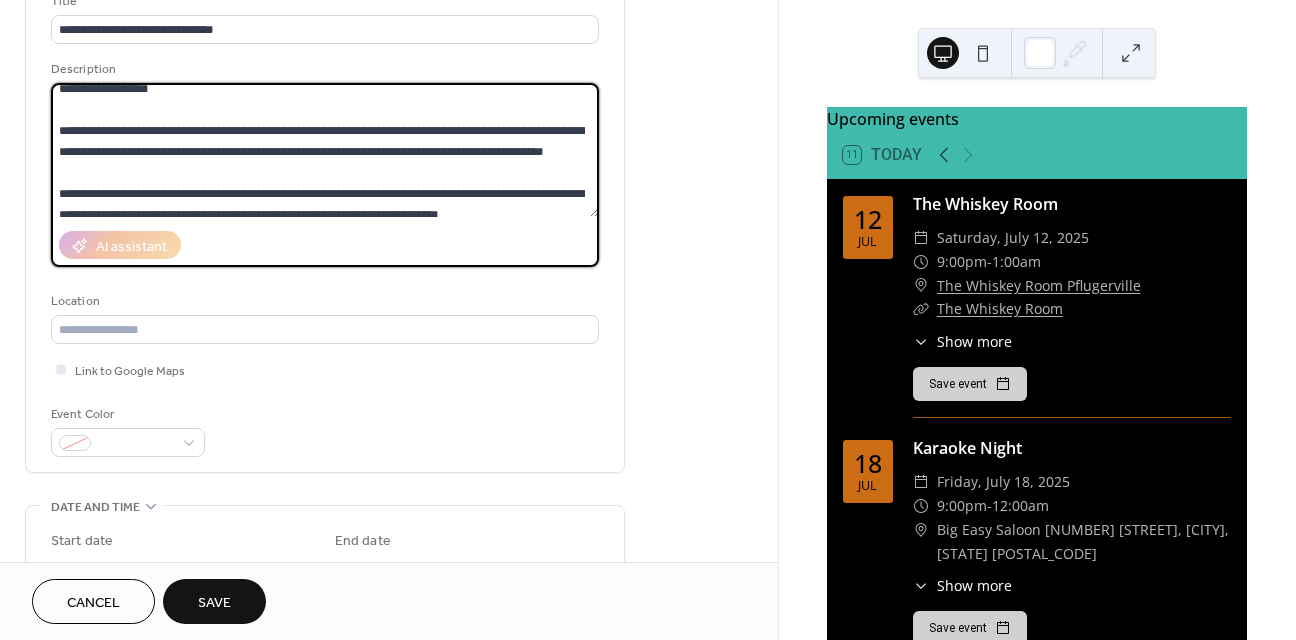 scroll, scrollTop: 0, scrollLeft: 0, axis: both 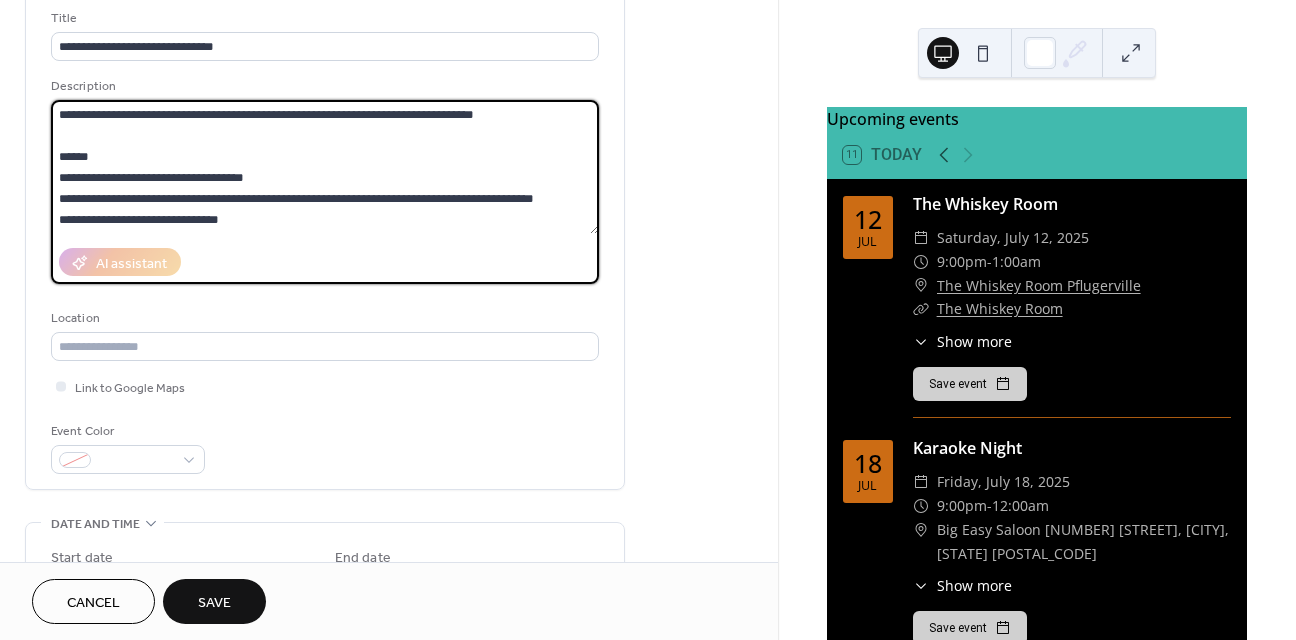 paste on "**********" 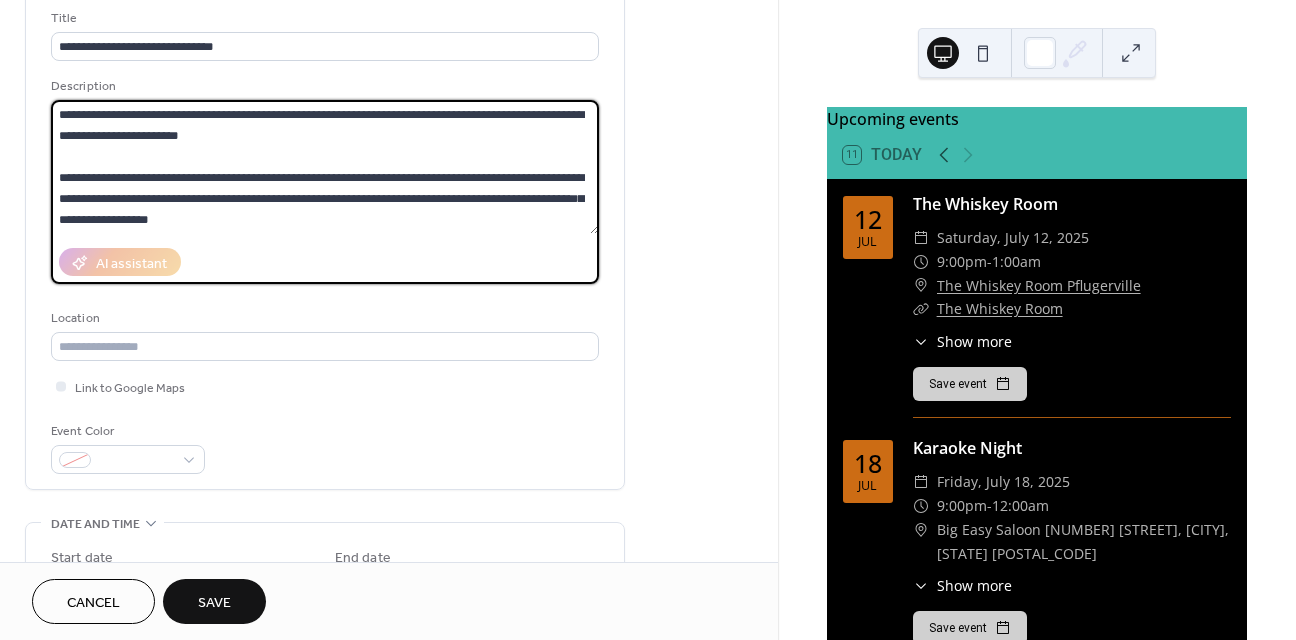 scroll, scrollTop: 0, scrollLeft: 0, axis: both 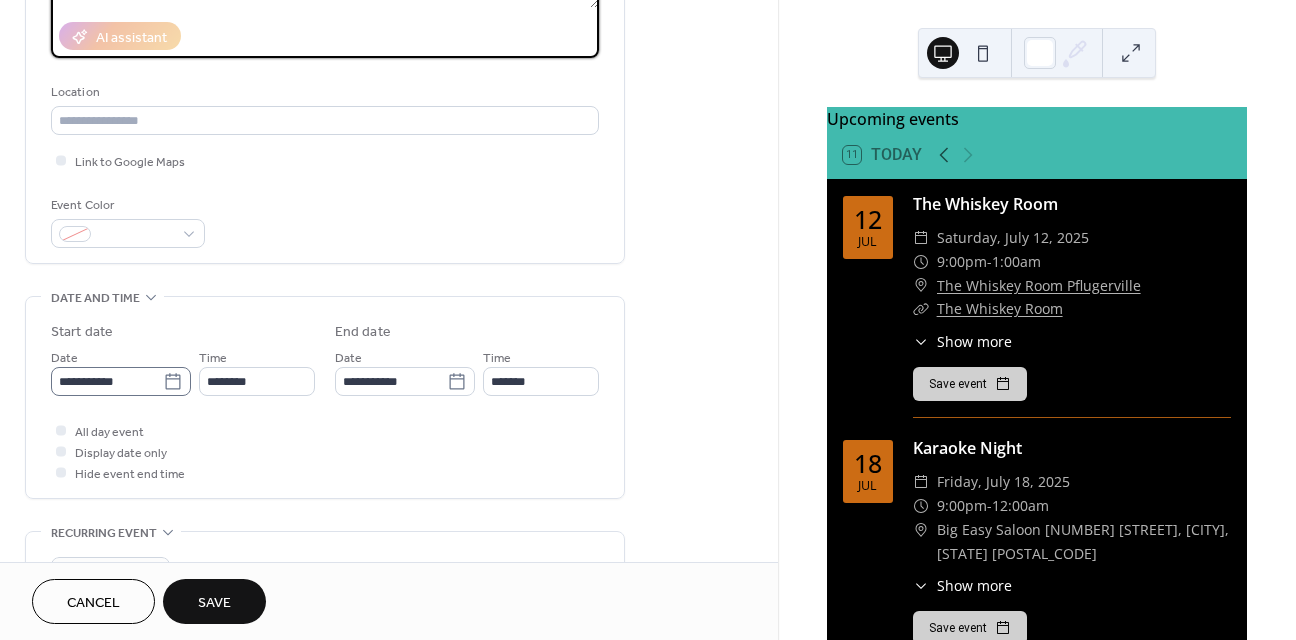 type on "**********" 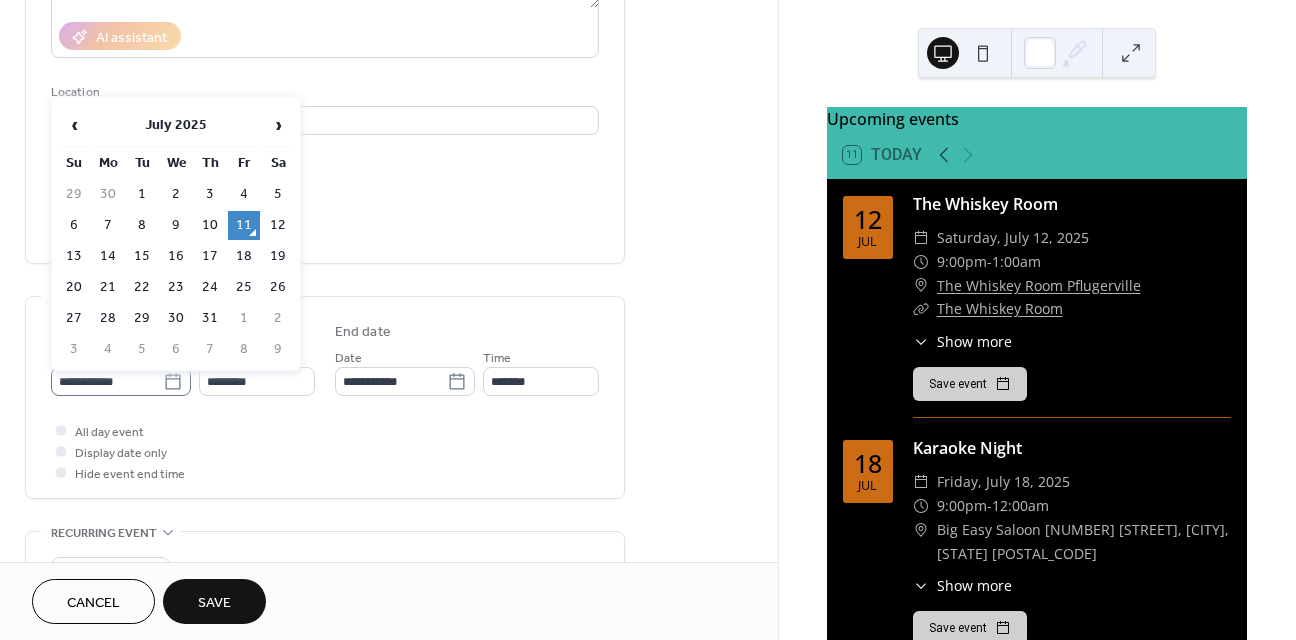 click 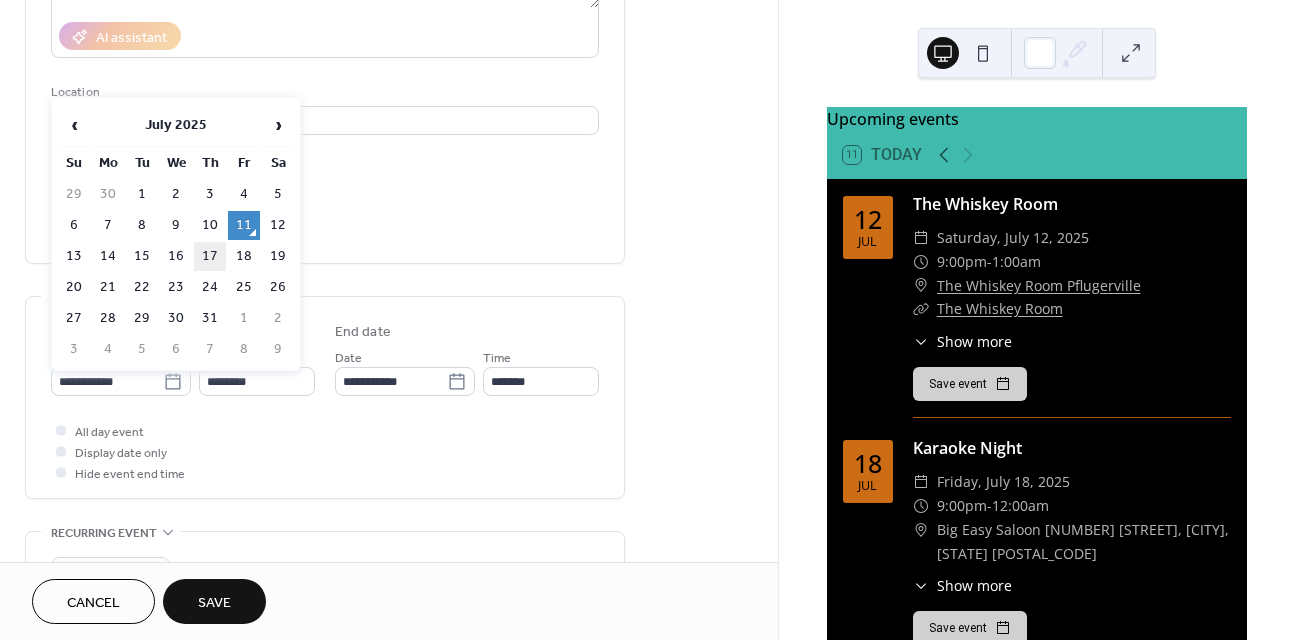 click on "17" at bounding box center (210, 256) 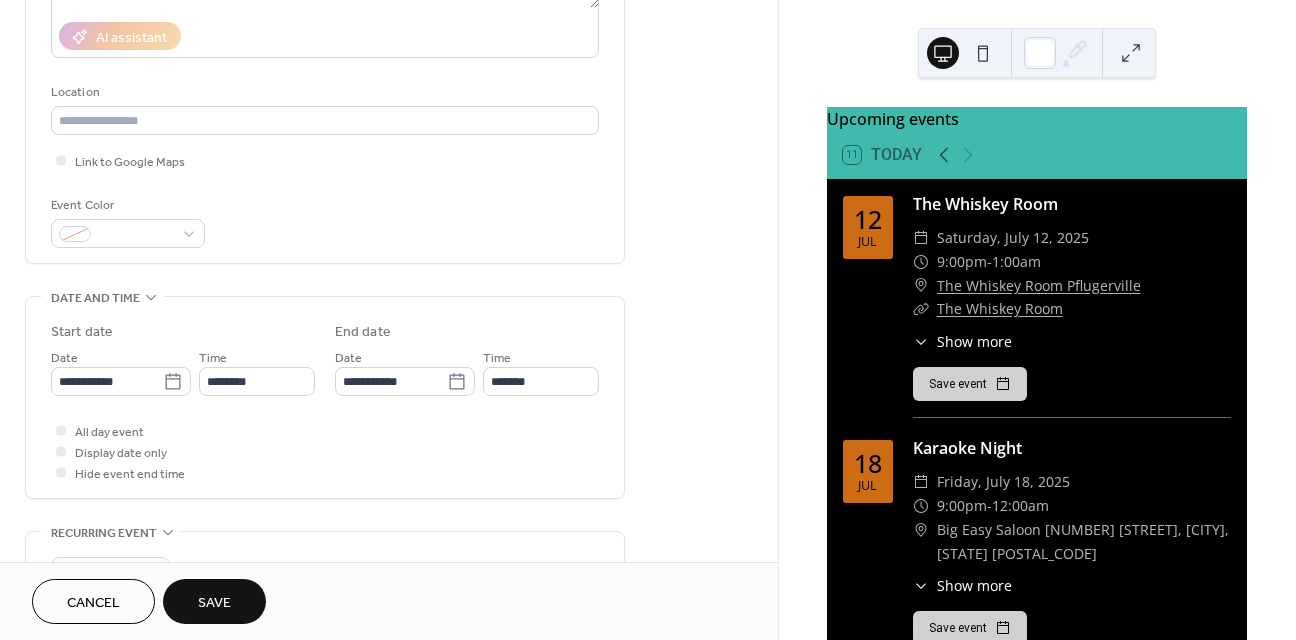 type on "**********" 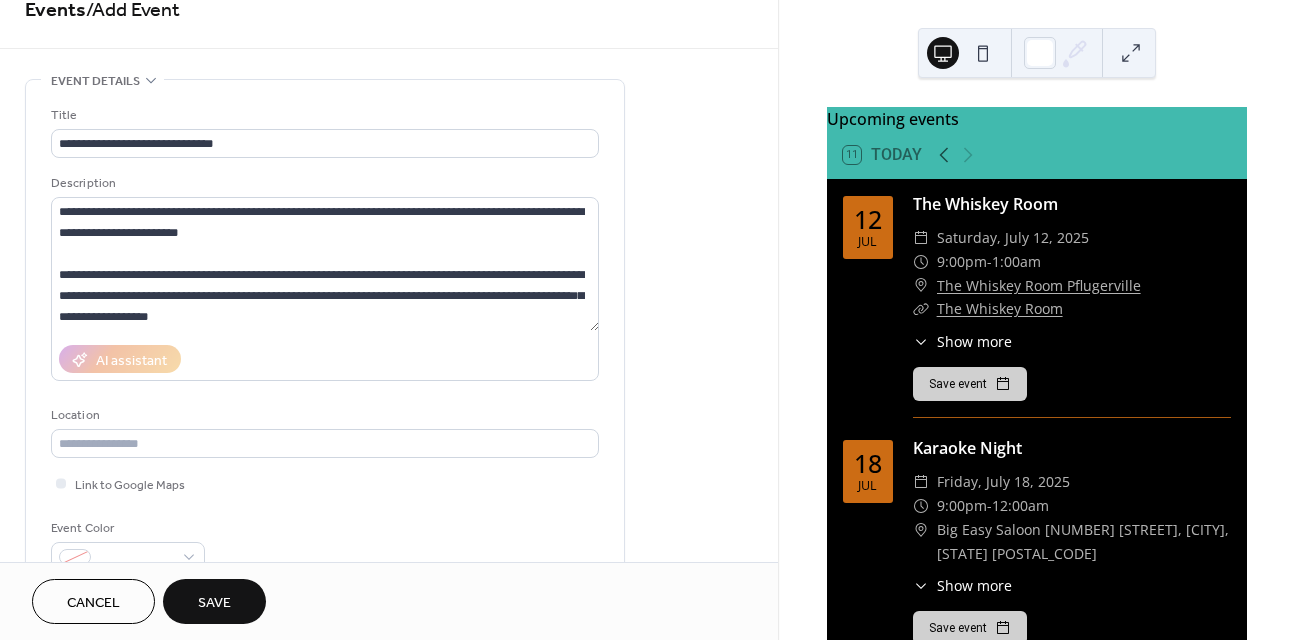 scroll, scrollTop: 25, scrollLeft: 0, axis: vertical 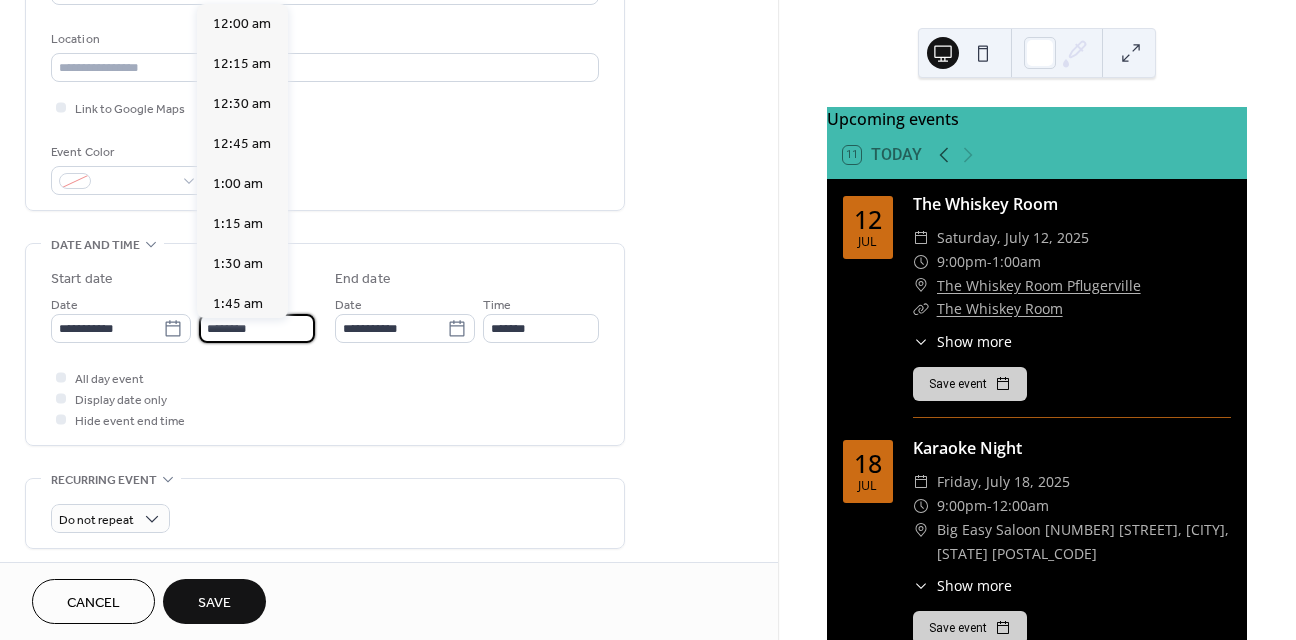 click on "********" at bounding box center [257, 328] 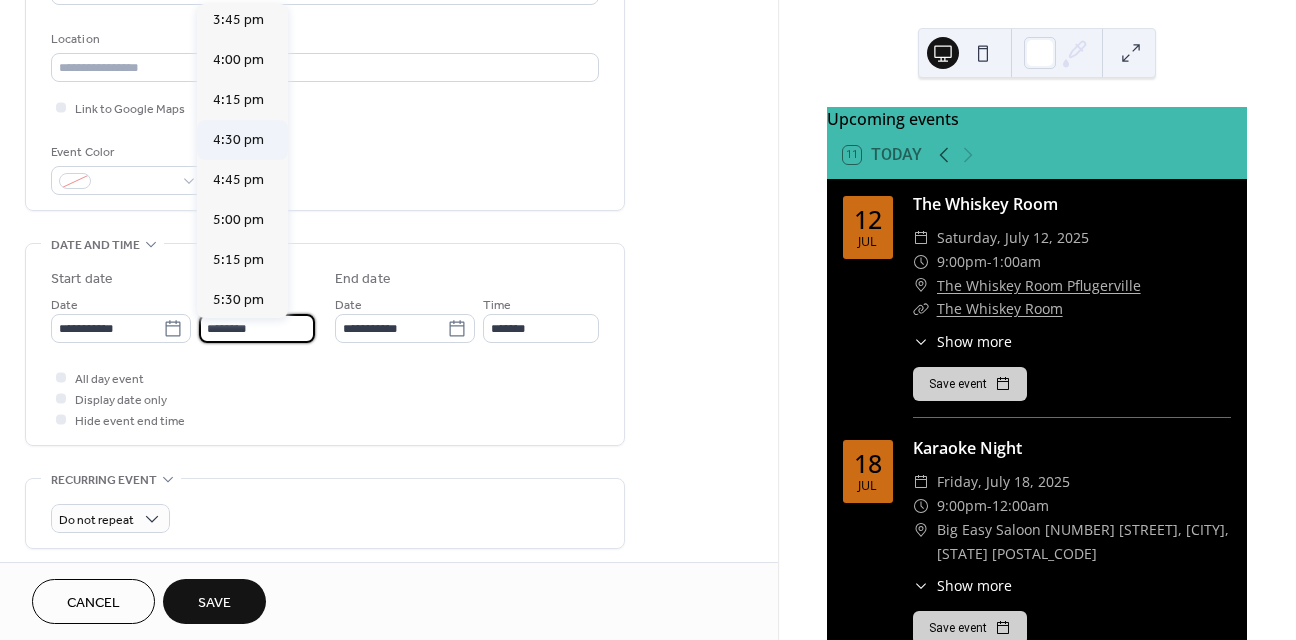 scroll, scrollTop: 2541, scrollLeft: 0, axis: vertical 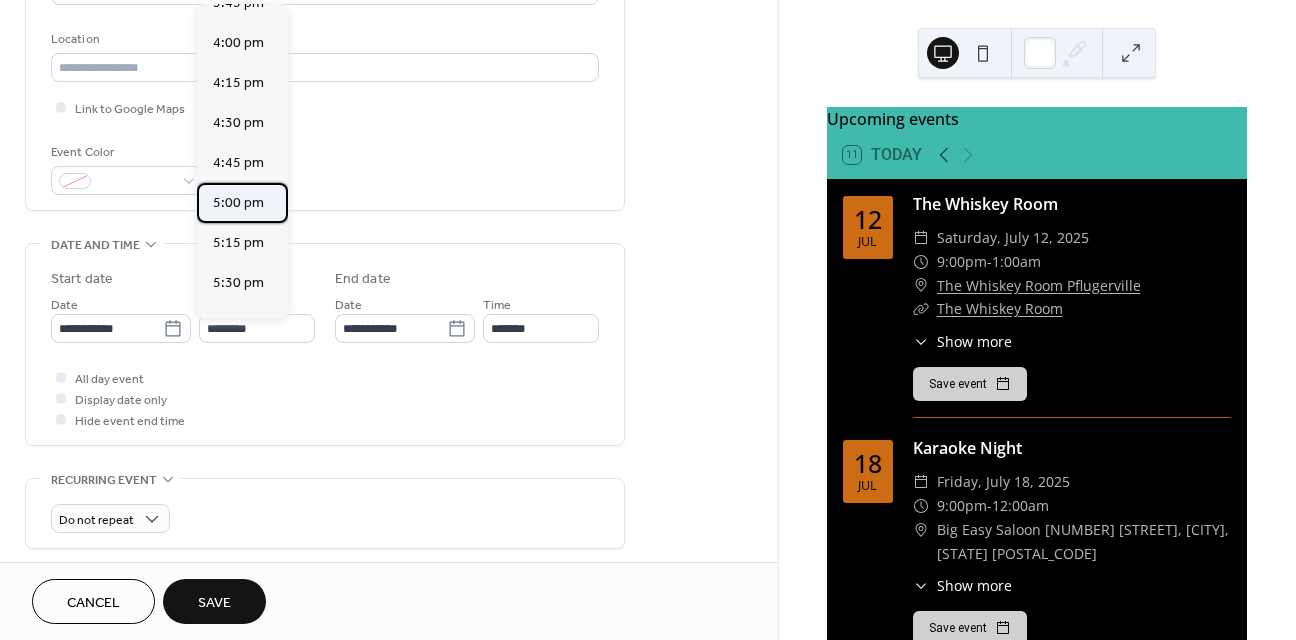 click on "5:00 pm" at bounding box center [242, 203] 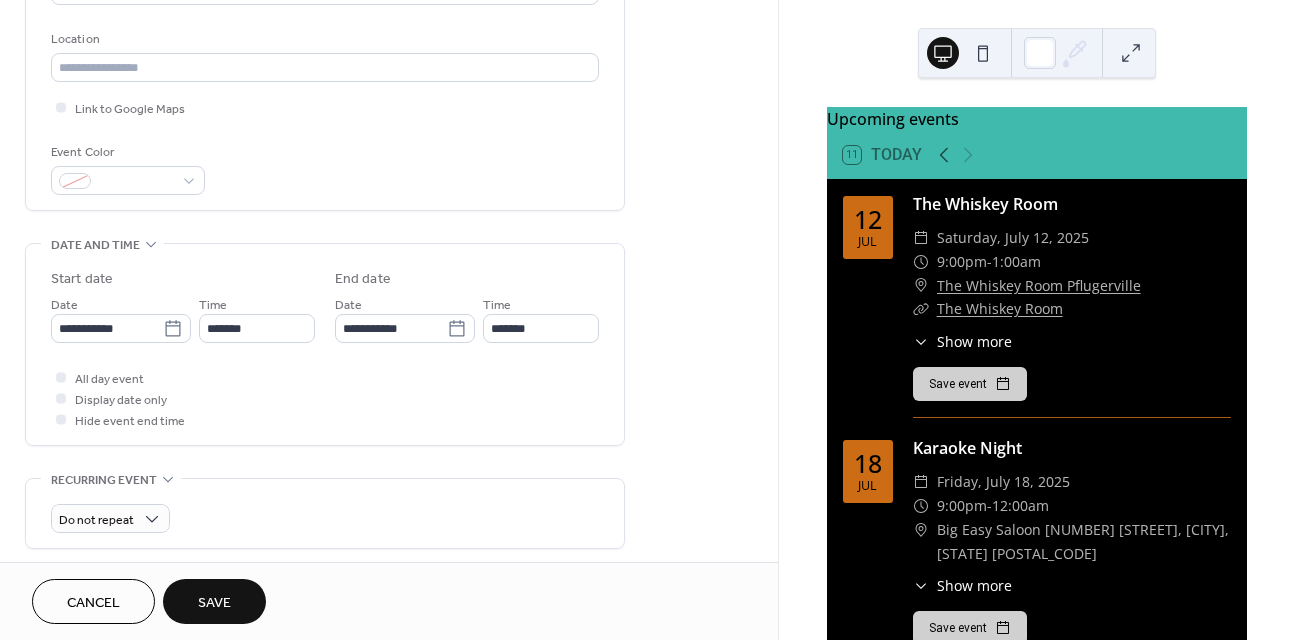type on "*******" 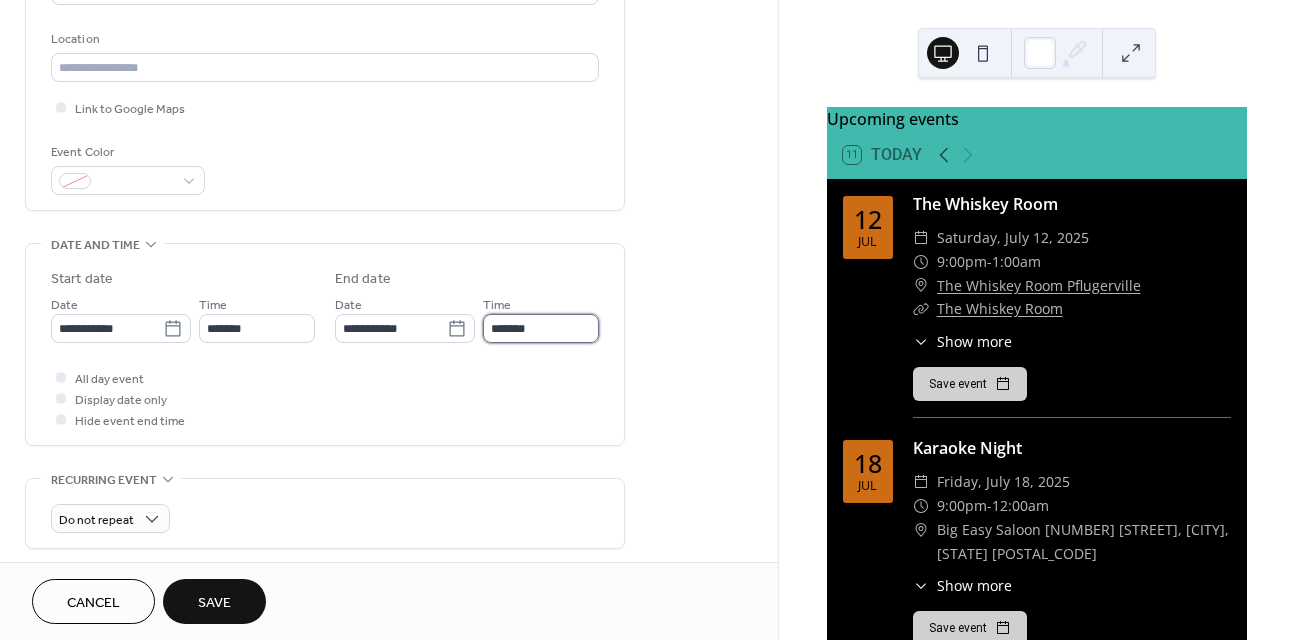 click on "*******" at bounding box center [541, 328] 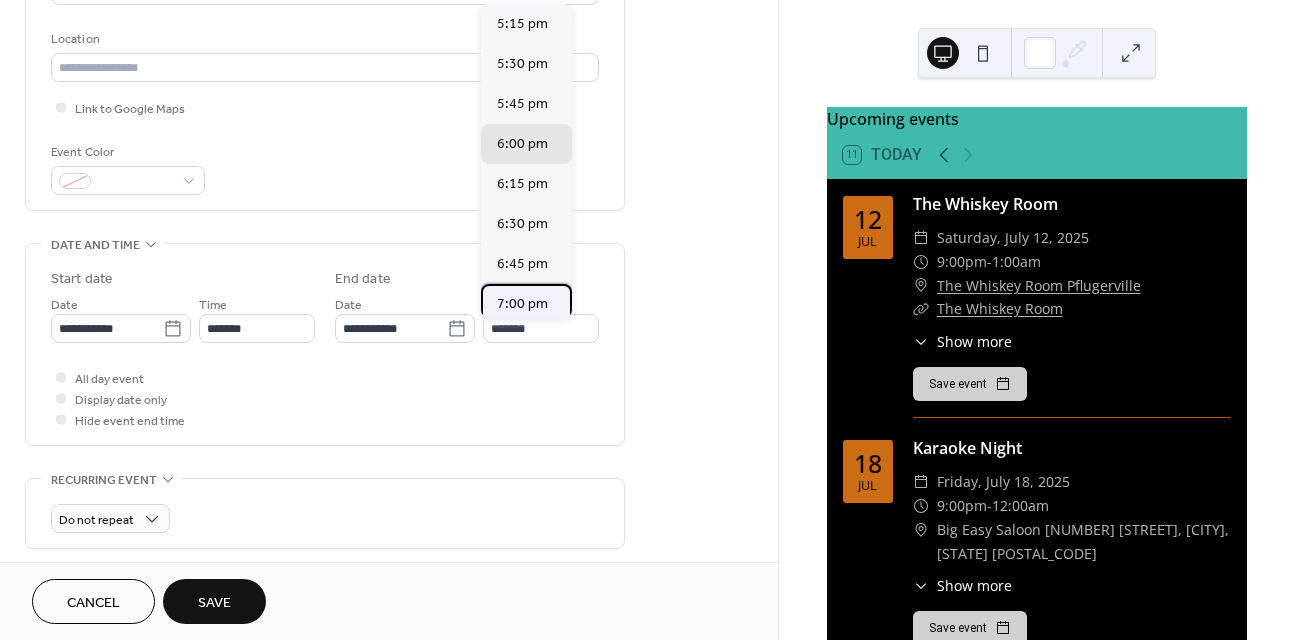 click on "7:00 pm" at bounding box center [526, 304] 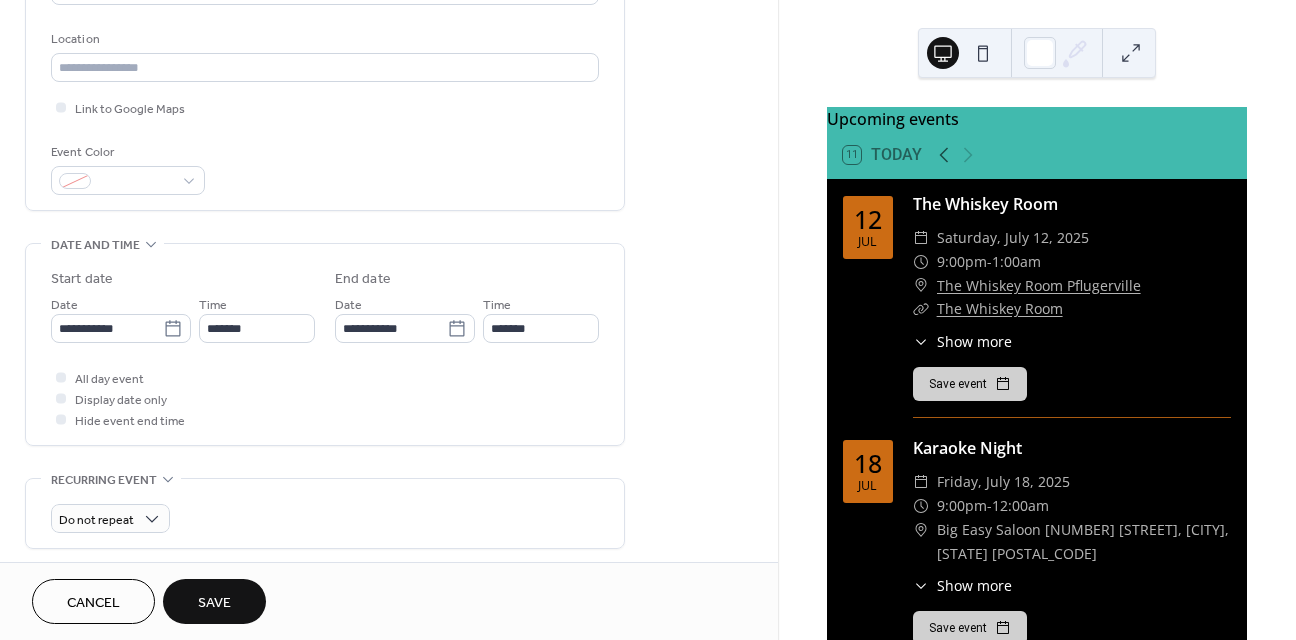 type on "*******" 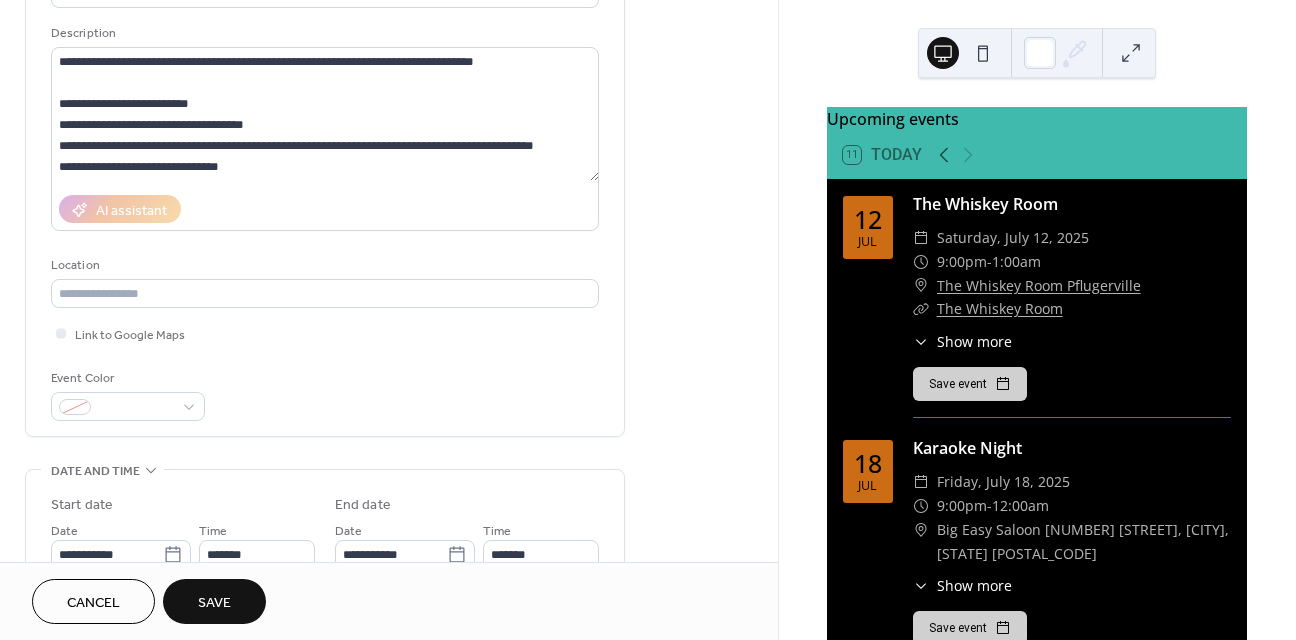 scroll, scrollTop: 153, scrollLeft: 0, axis: vertical 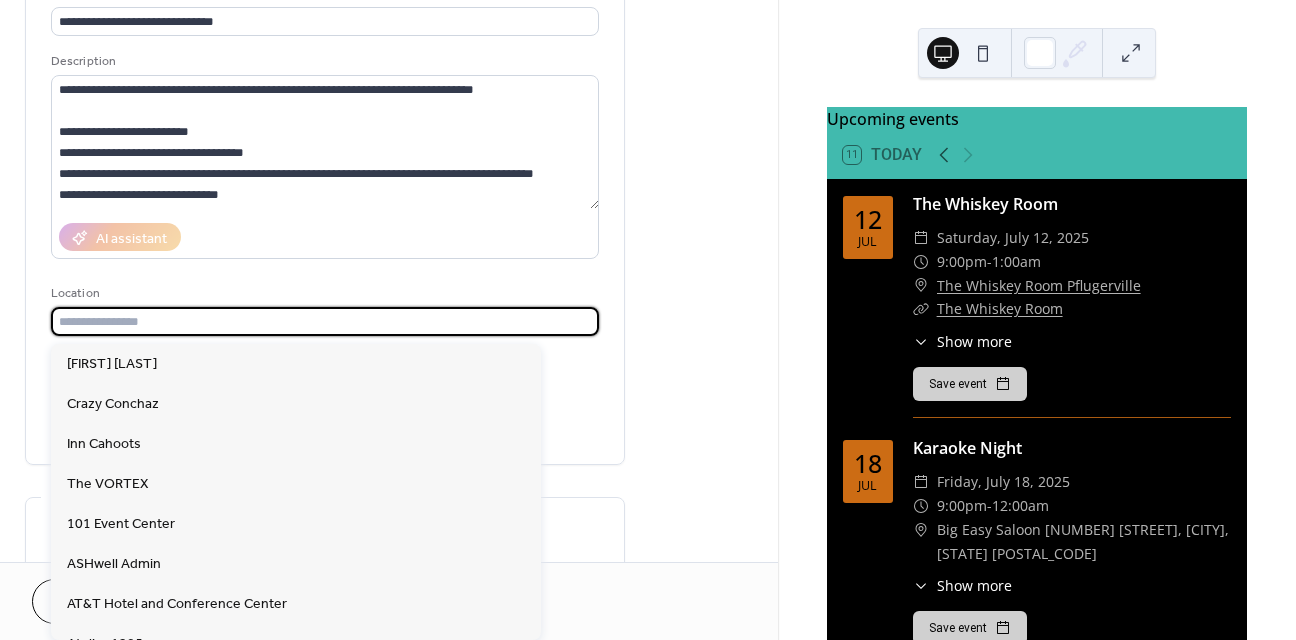 click at bounding box center [325, 321] 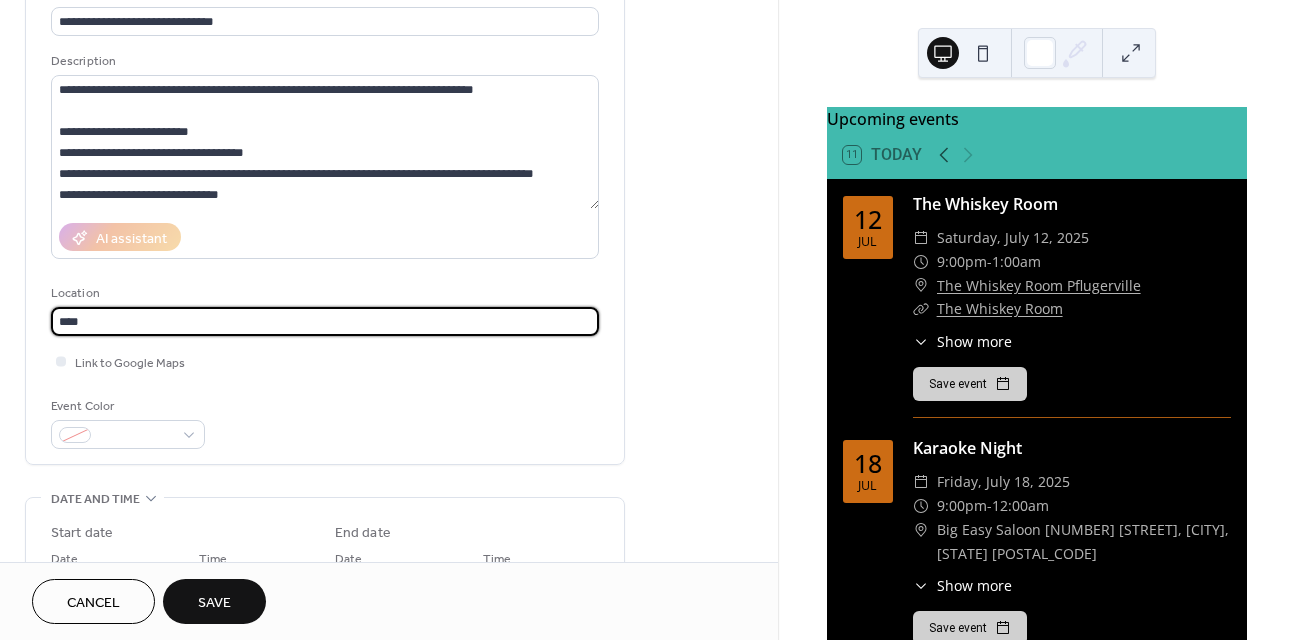 paste on "*******" 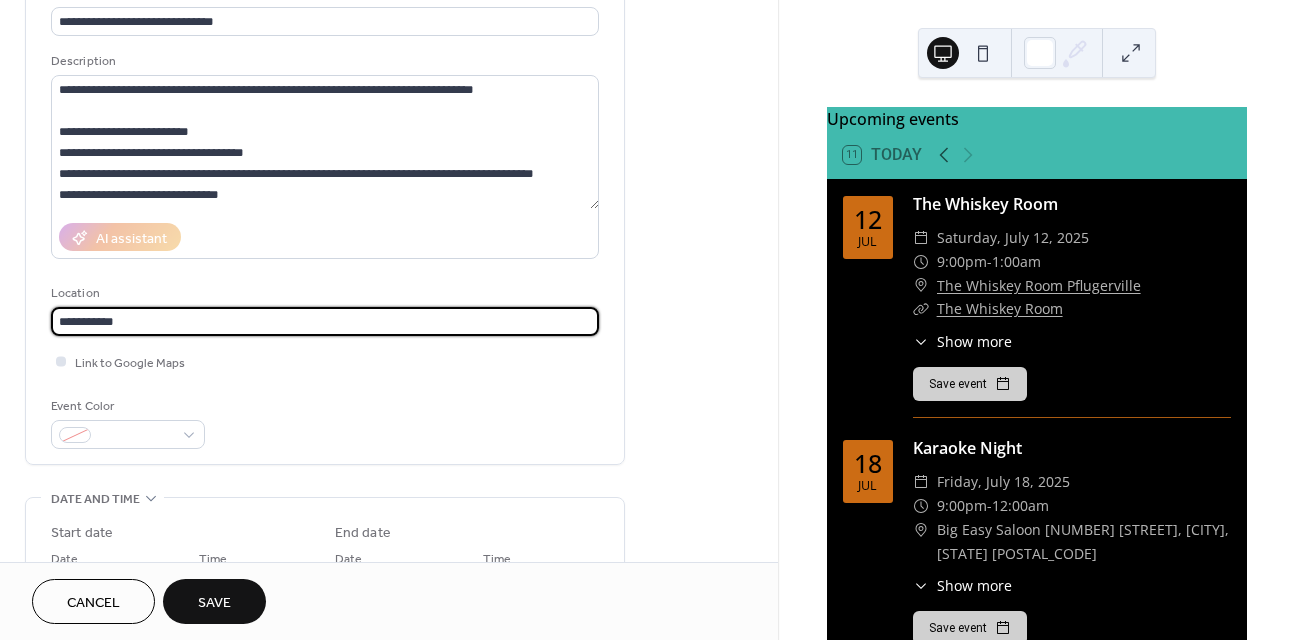 type on "**********" 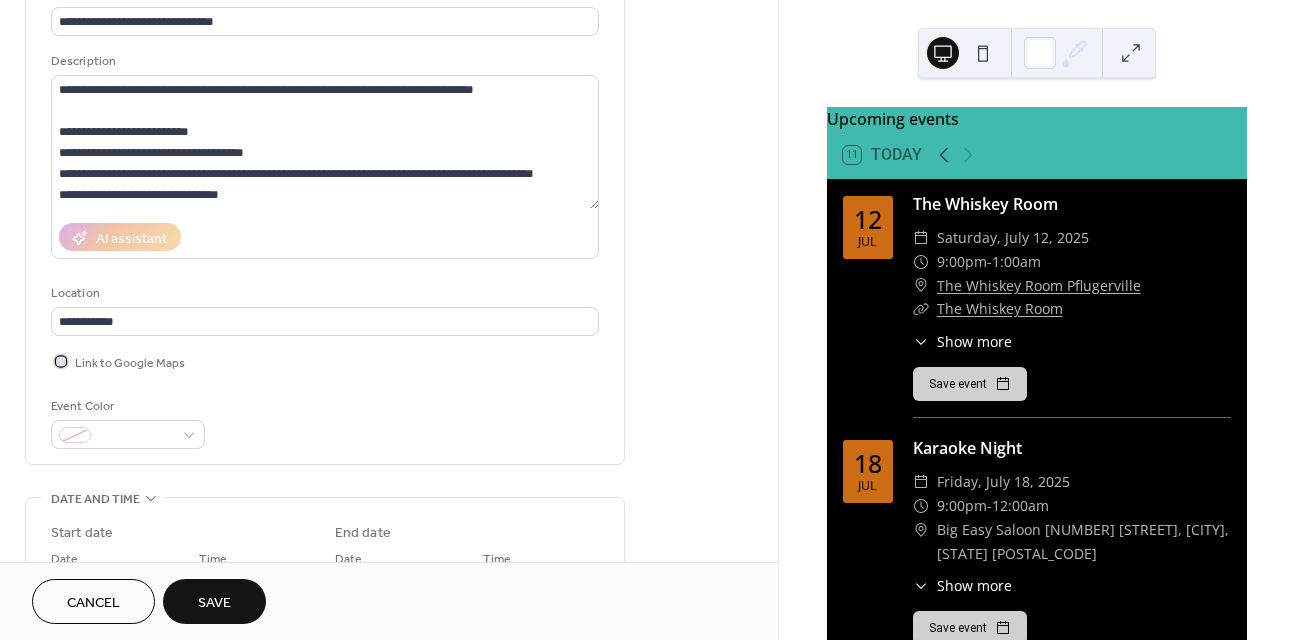 click at bounding box center (61, 361) 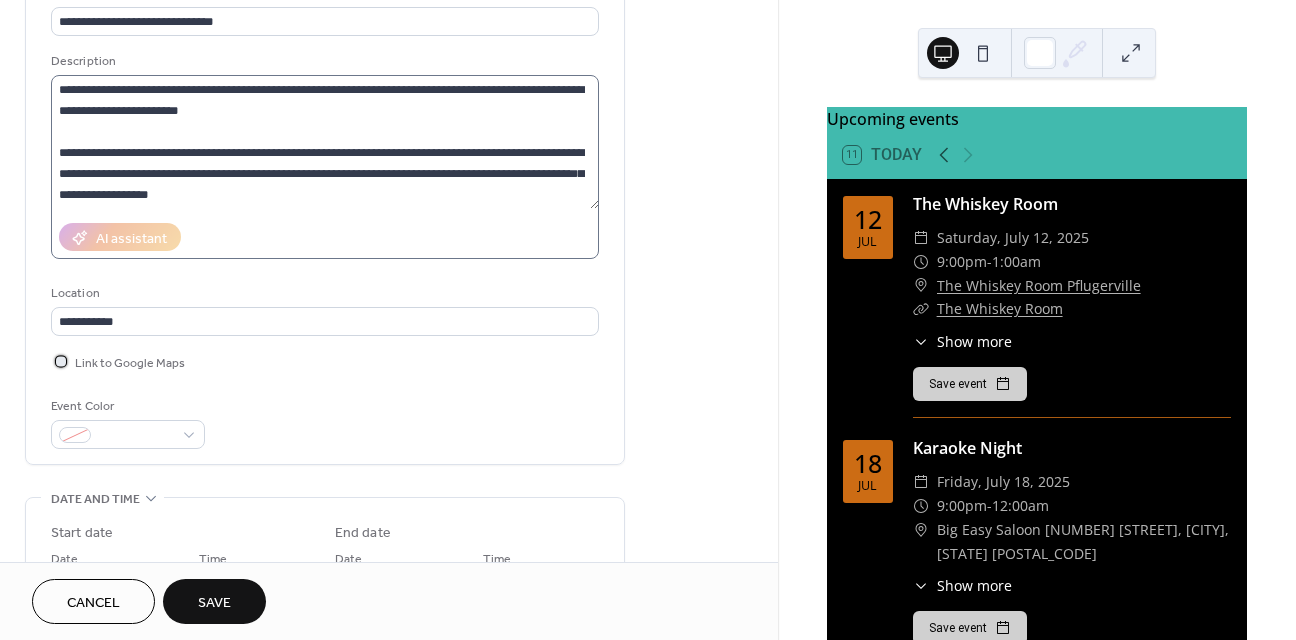 scroll, scrollTop: 0, scrollLeft: 0, axis: both 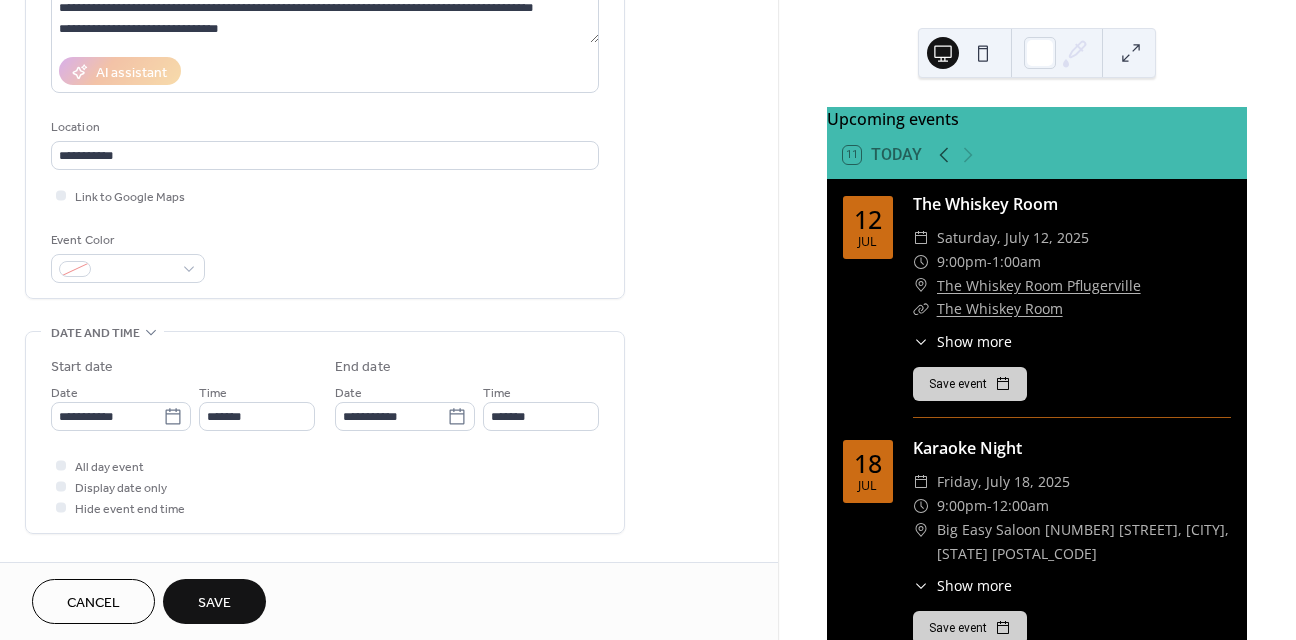 click on "Start date" at bounding box center (183, 367) 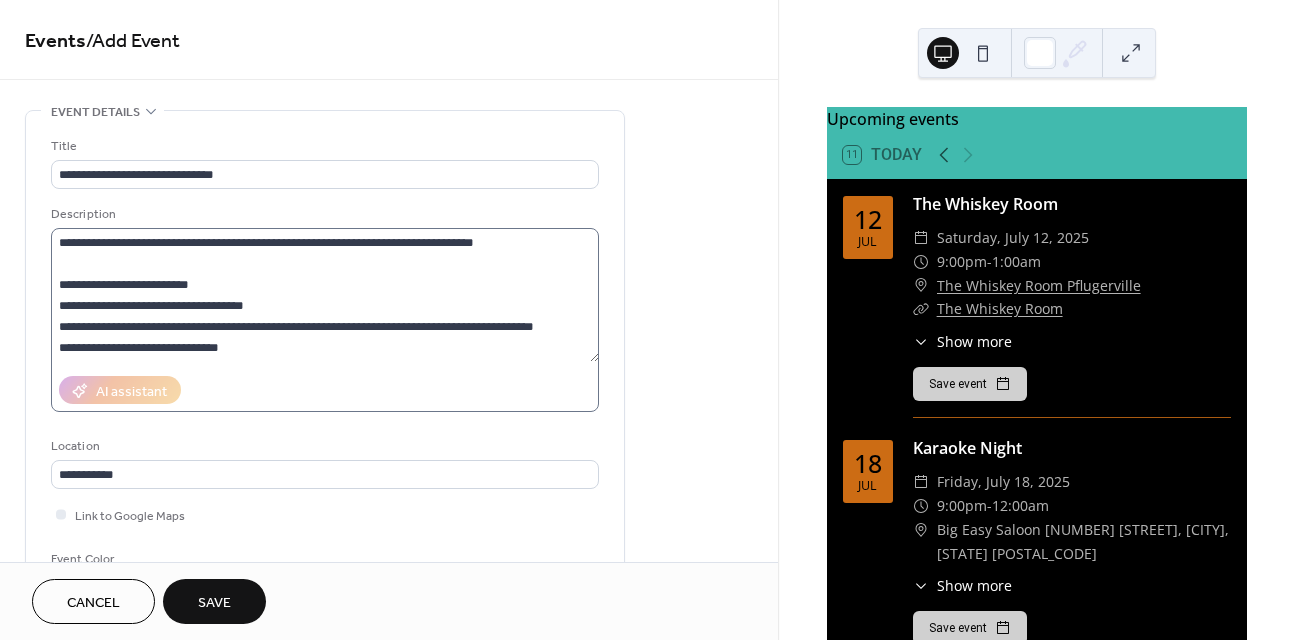 scroll, scrollTop: 0, scrollLeft: 0, axis: both 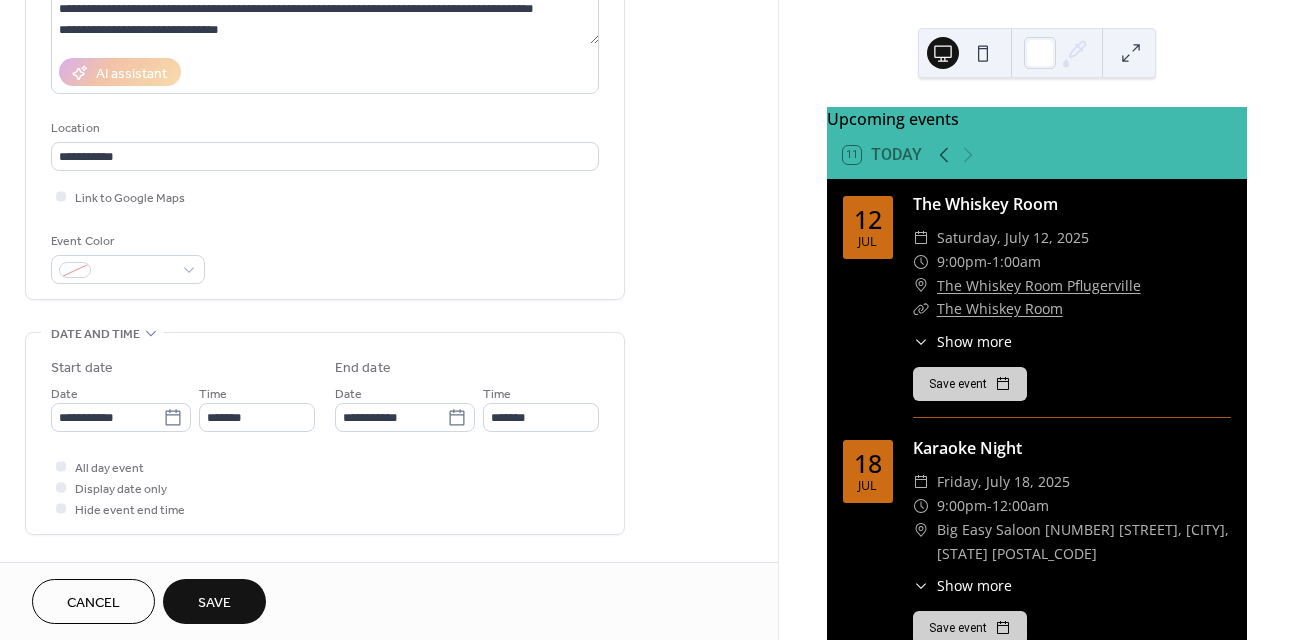 click on "Save" at bounding box center (214, 603) 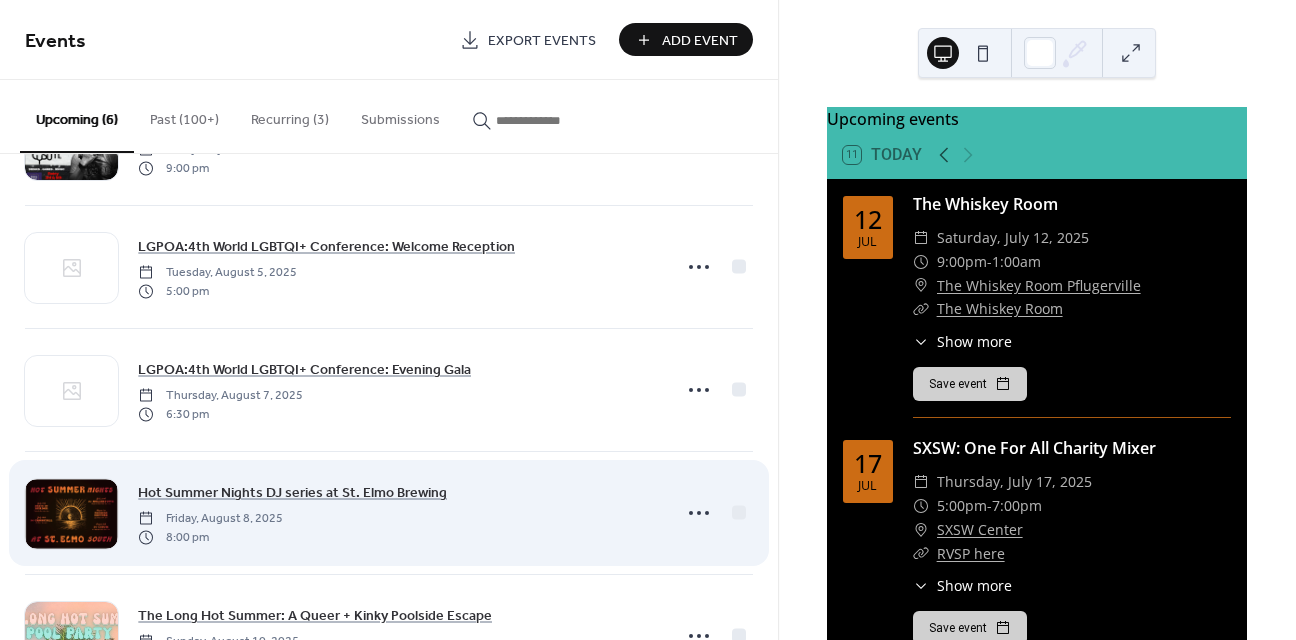 scroll, scrollTop: 221, scrollLeft: 0, axis: vertical 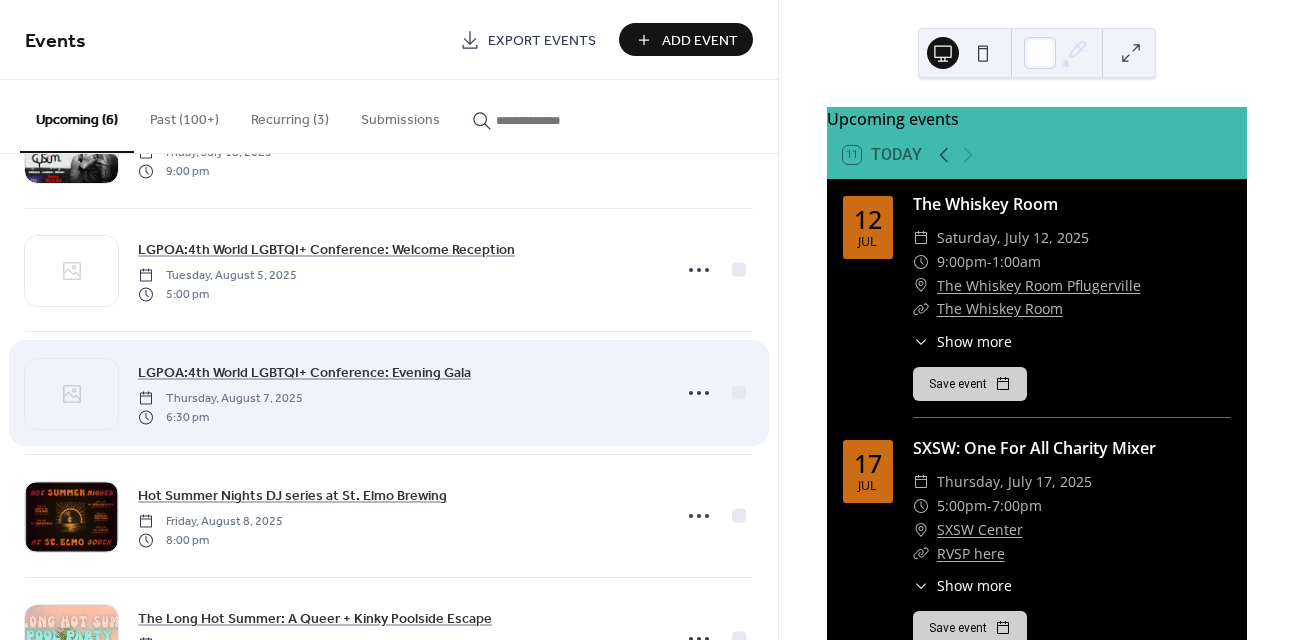 click on "LGPOA:4th World LGBTQI+ Conference: Evening Gala Thursday, [MONTH] [DAY], [YEAR] [TIME]" at bounding box center [389, 393] 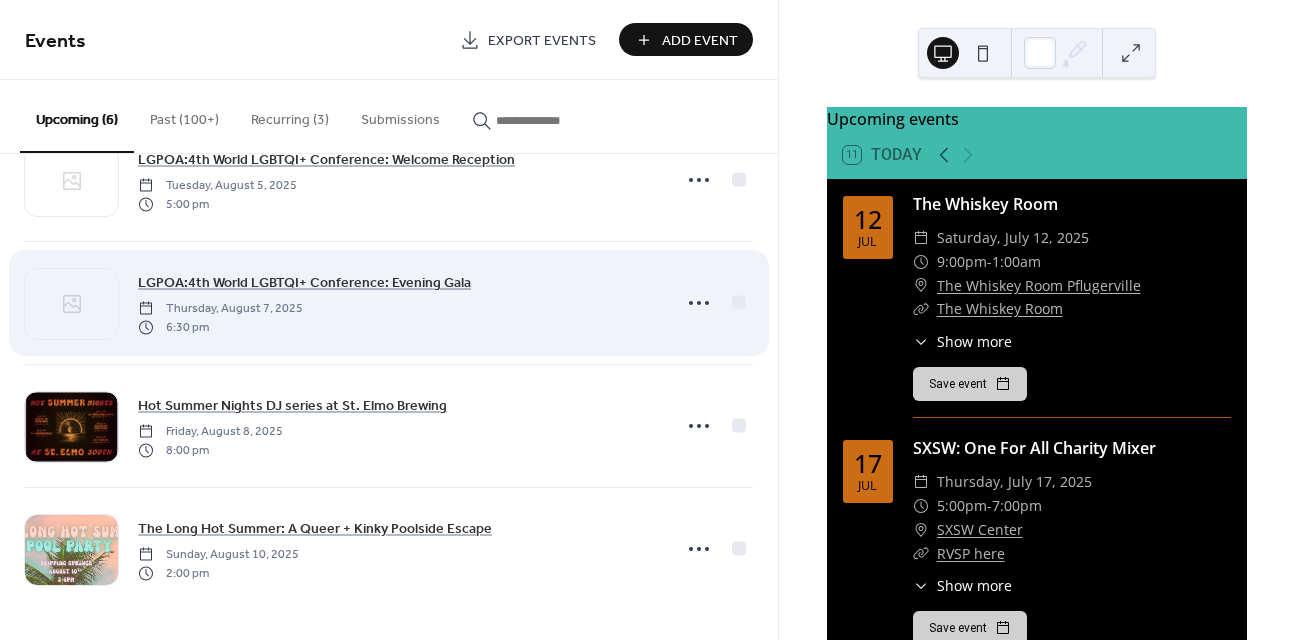 scroll, scrollTop: 311, scrollLeft: 0, axis: vertical 